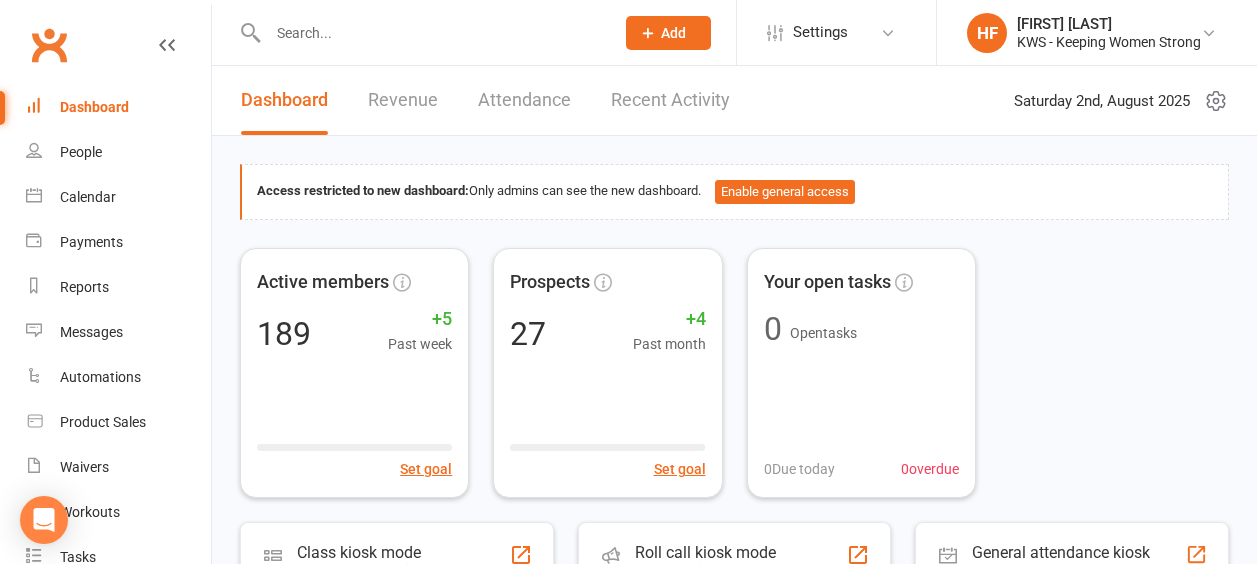 scroll, scrollTop: 0, scrollLeft: 0, axis: both 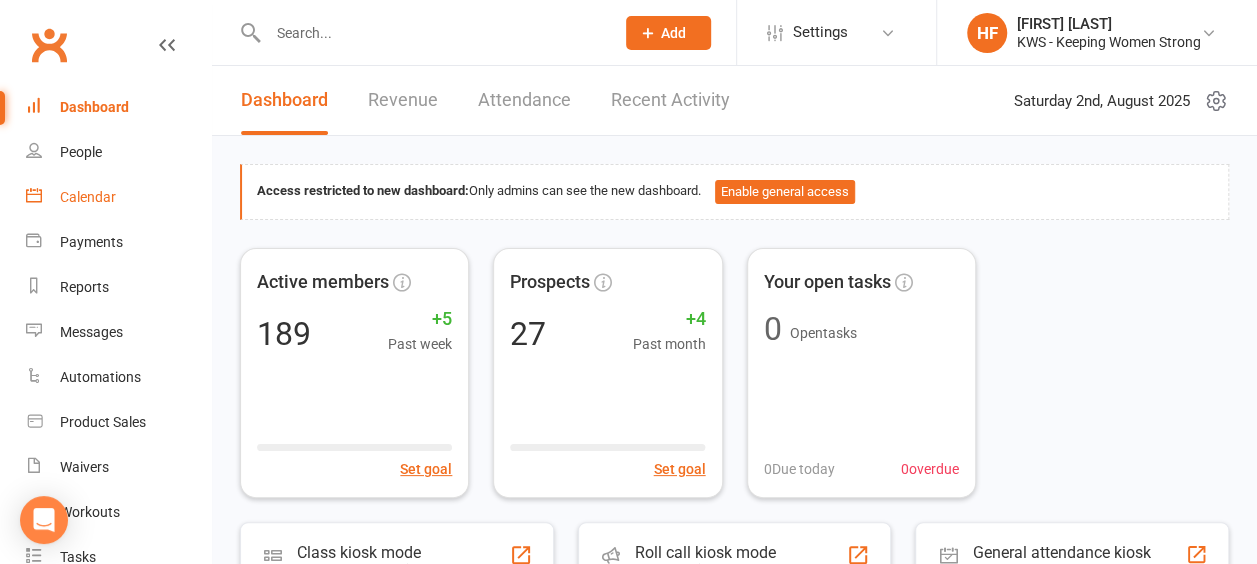 click on "Calendar" at bounding box center (88, 197) 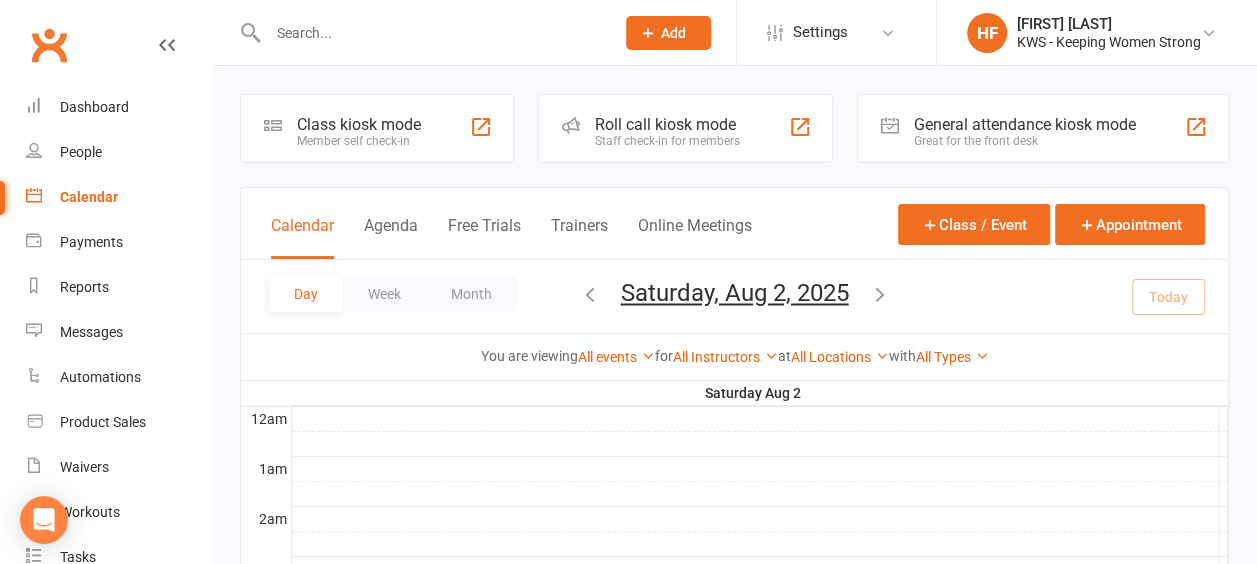 click at bounding box center (880, 294) 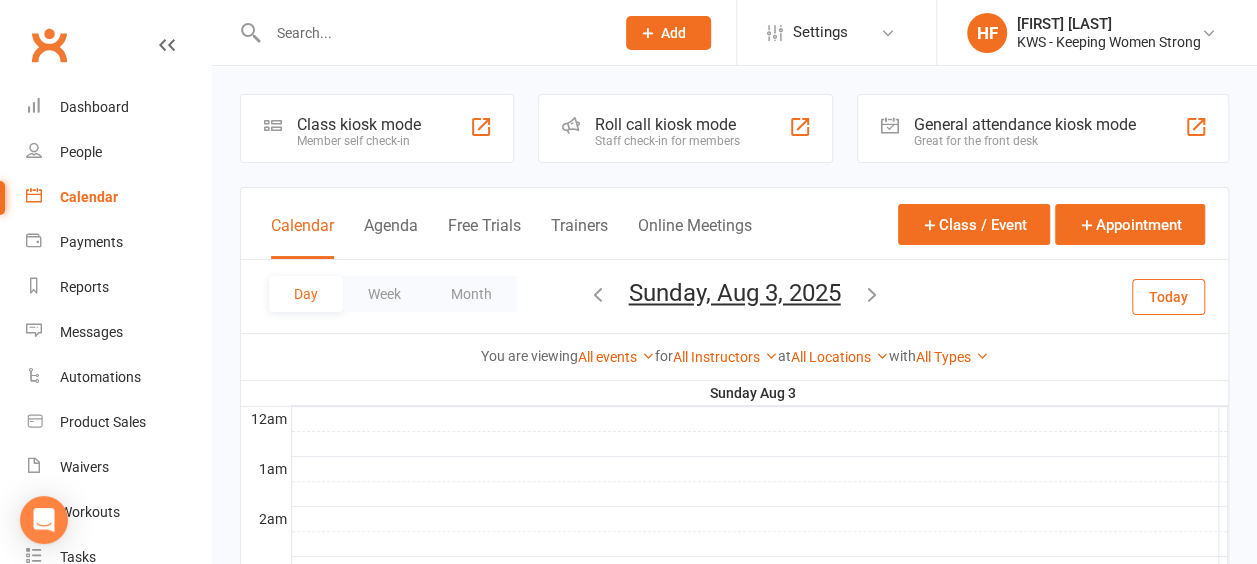 click at bounding box center (872, 294) 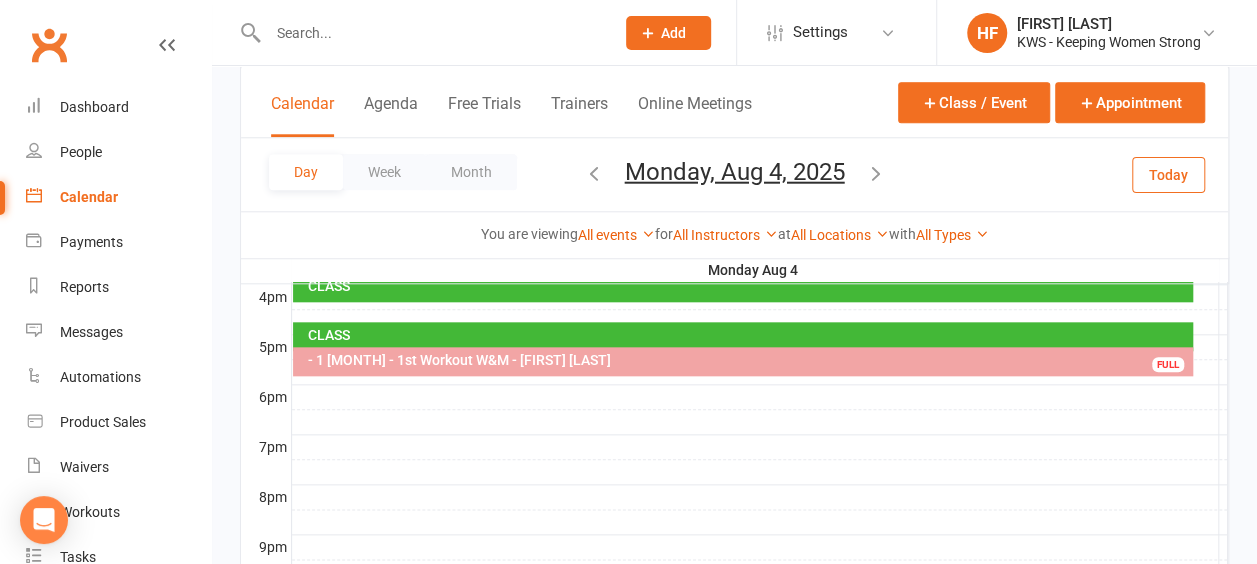 scroll, scrollTop: 783, scrollLeft: 0, axis: vertical 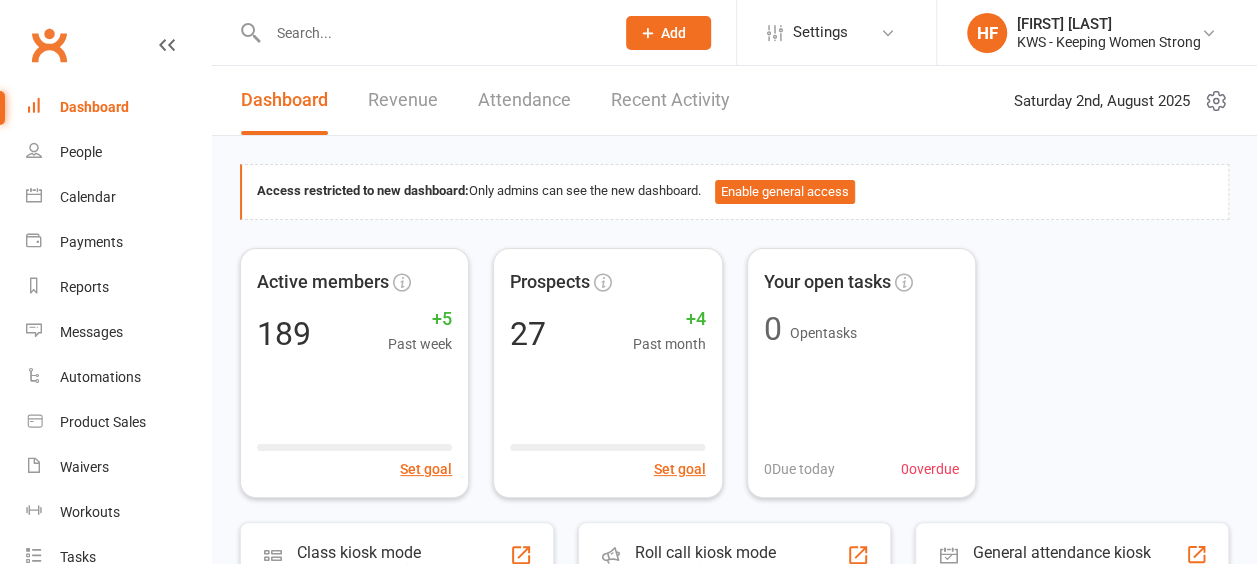 click at bounding box center (431, 33) 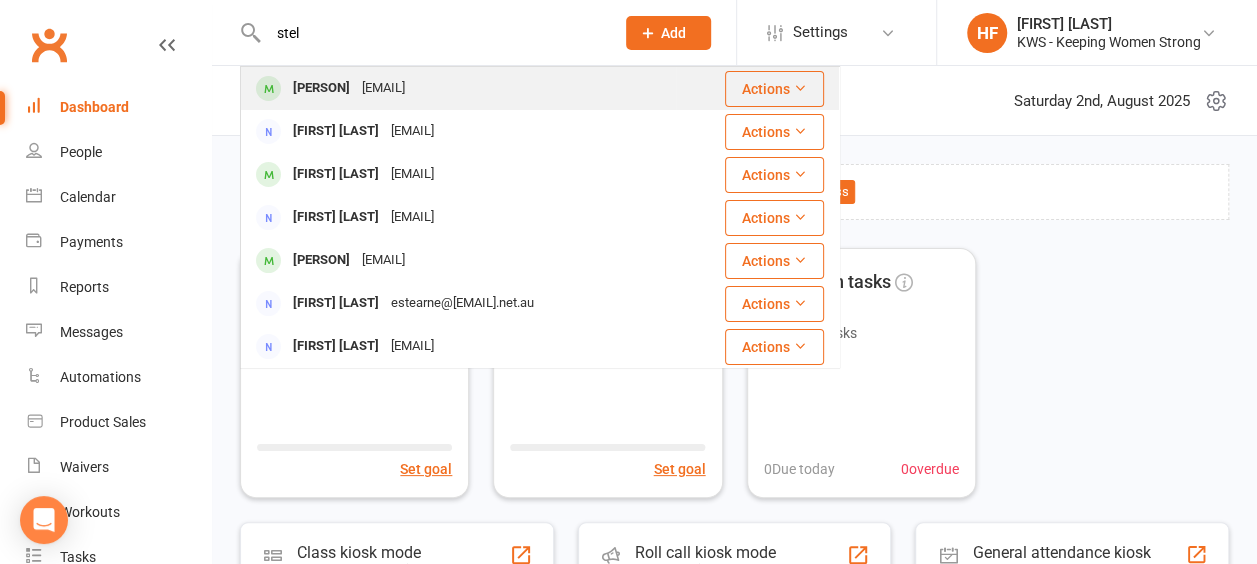 type on "stel" 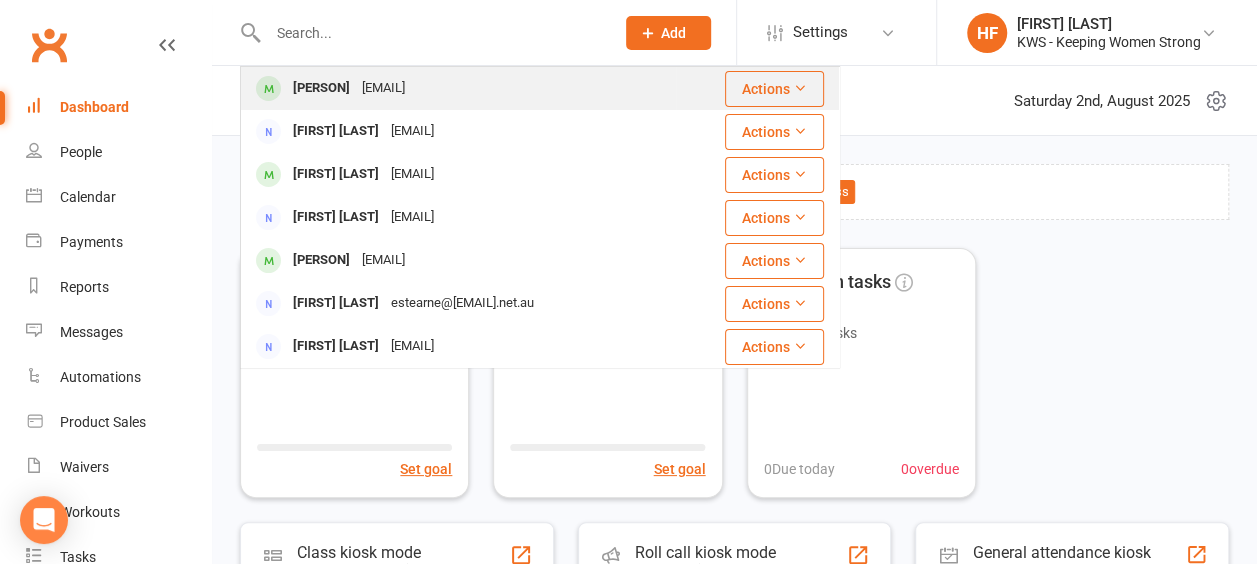 click on "Loading" at bounding box center (0, 0) 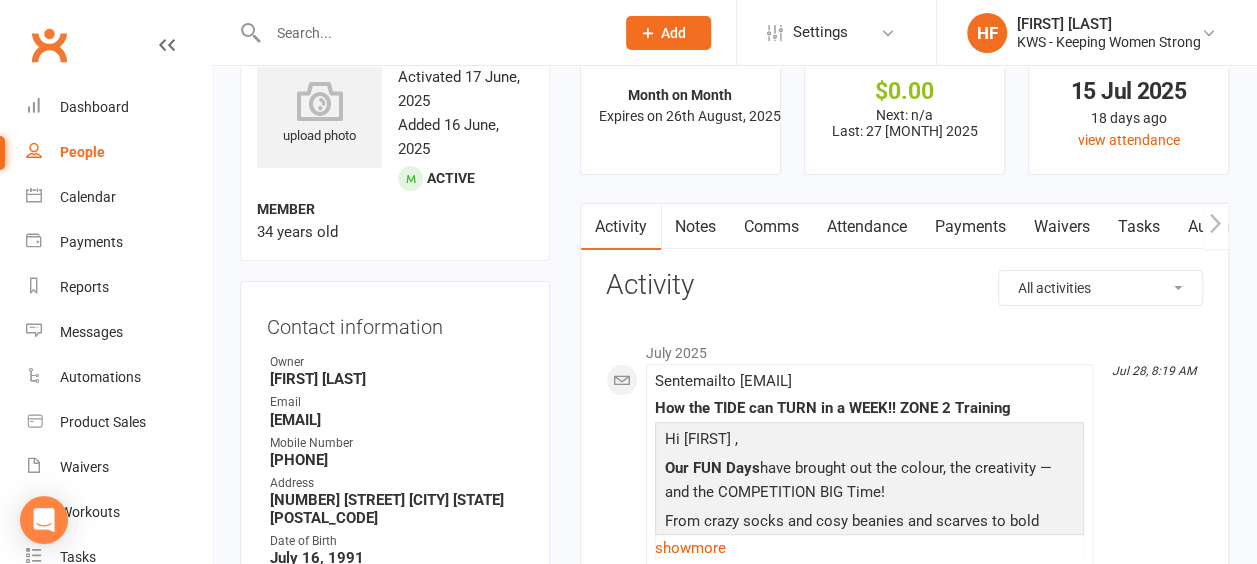 scroll, scrollTop: 100, scrollLeft: 0, axis: vertical 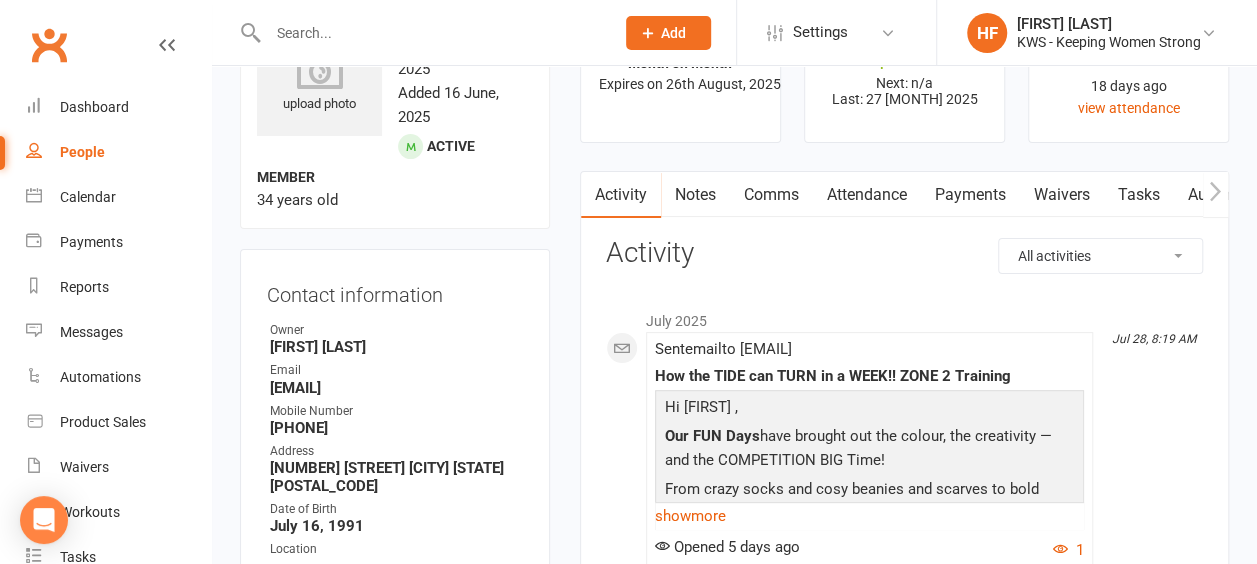 click on "Comms" at bounding box center (771, 195) 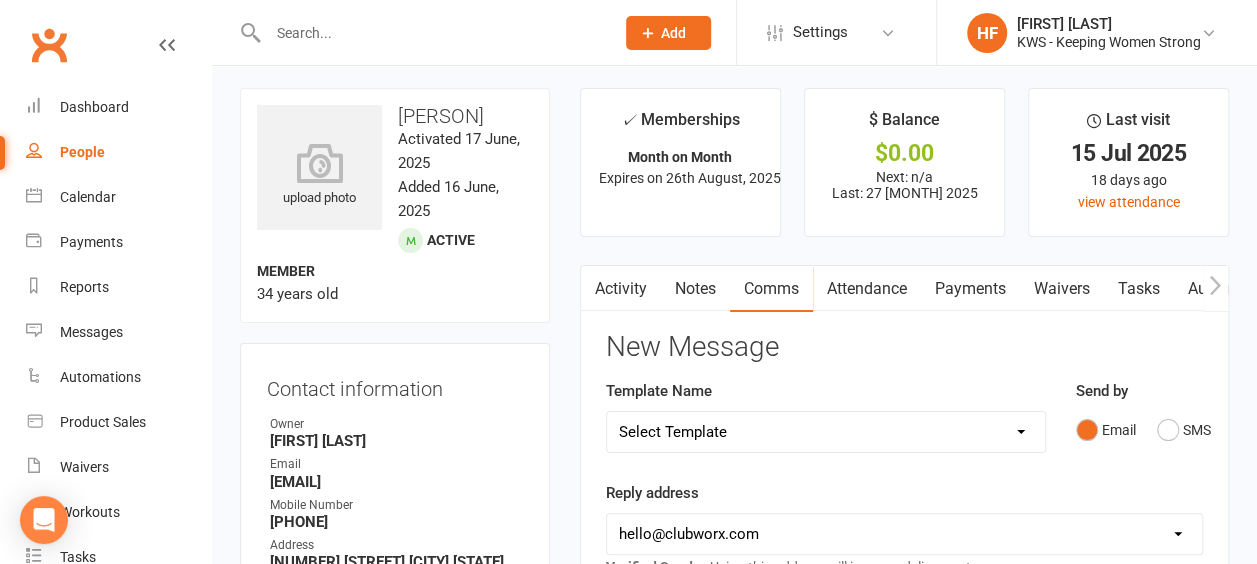 scroll, scrollTop: 0, scrollLeft: 0, axis: both 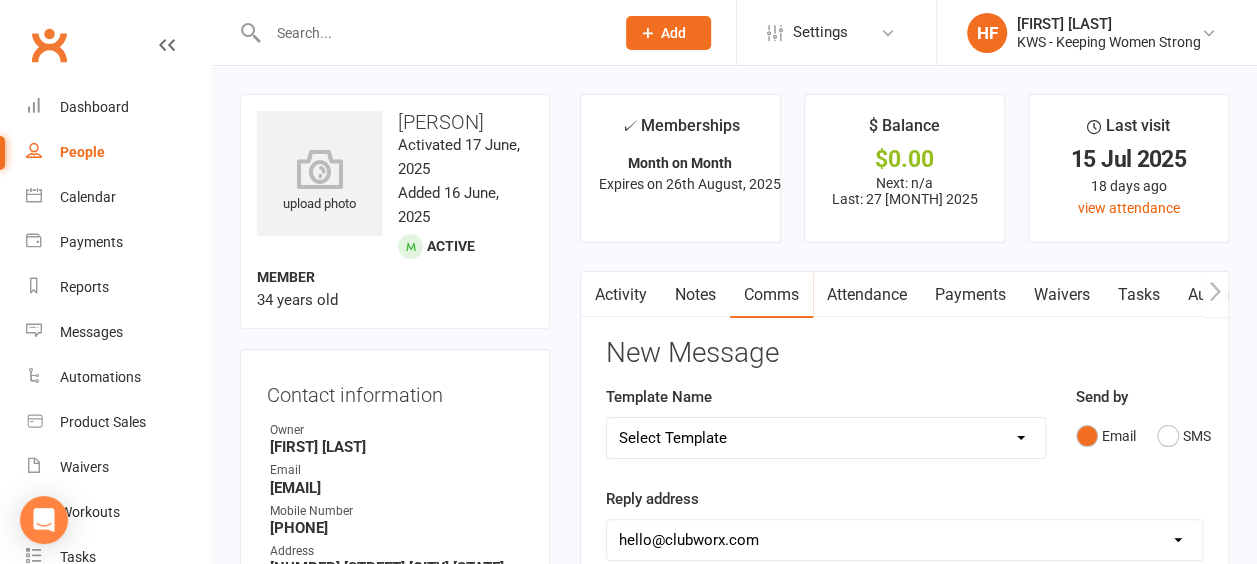 click on "Activity" at bounding box center [621, 295] 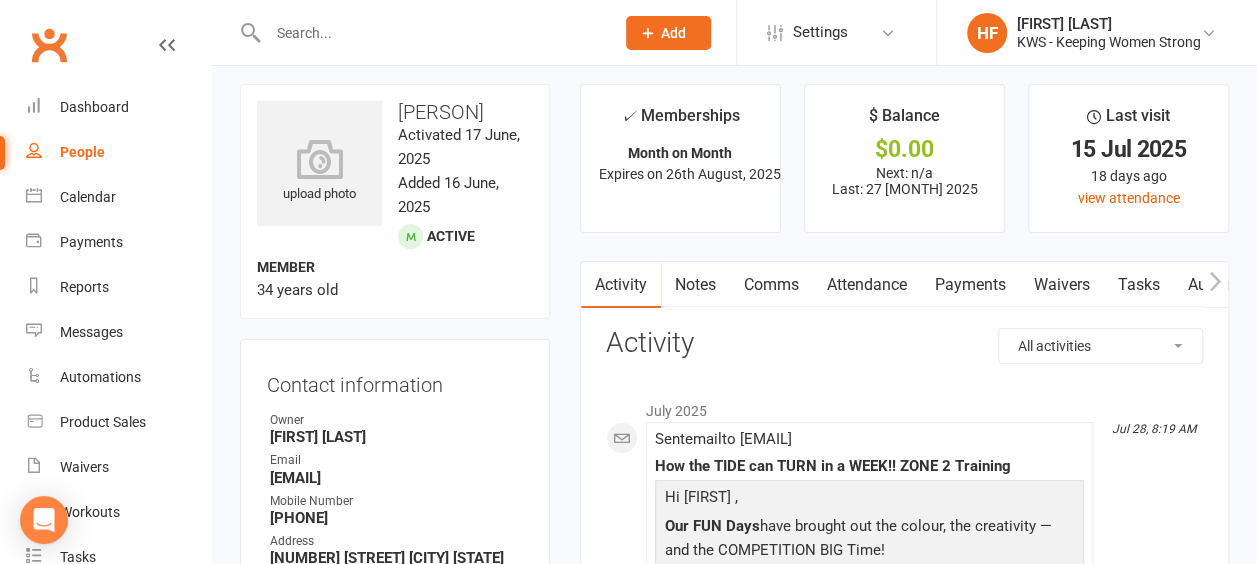 scroll, scrollTop: 0, scrollLeft: 0, axis: both 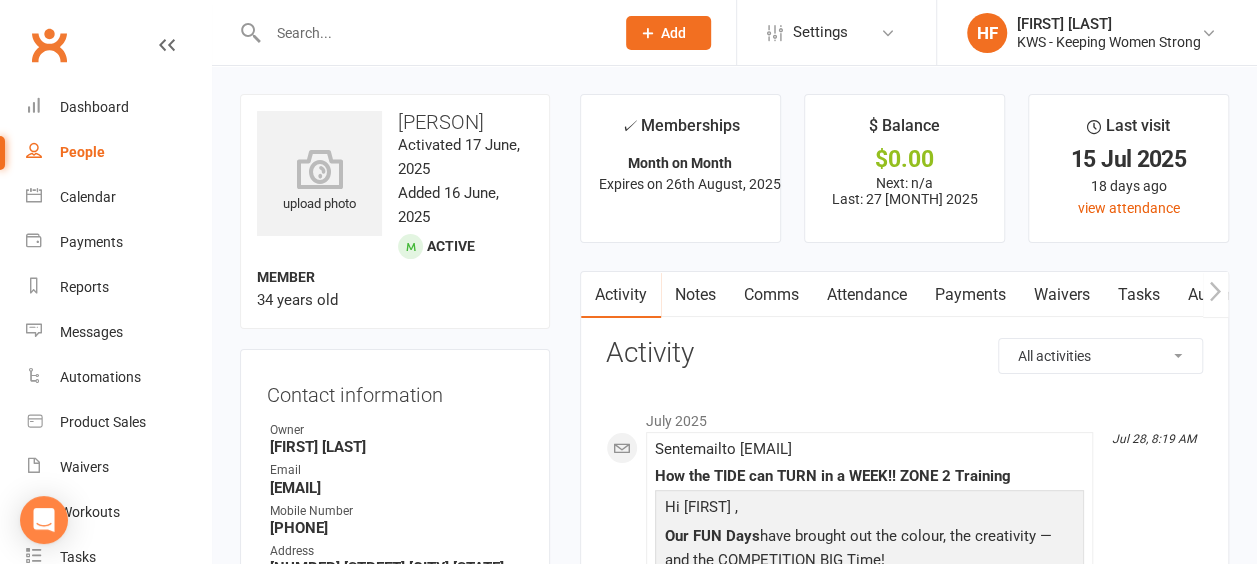 click on "Comms" at bounding box center (771, 295) 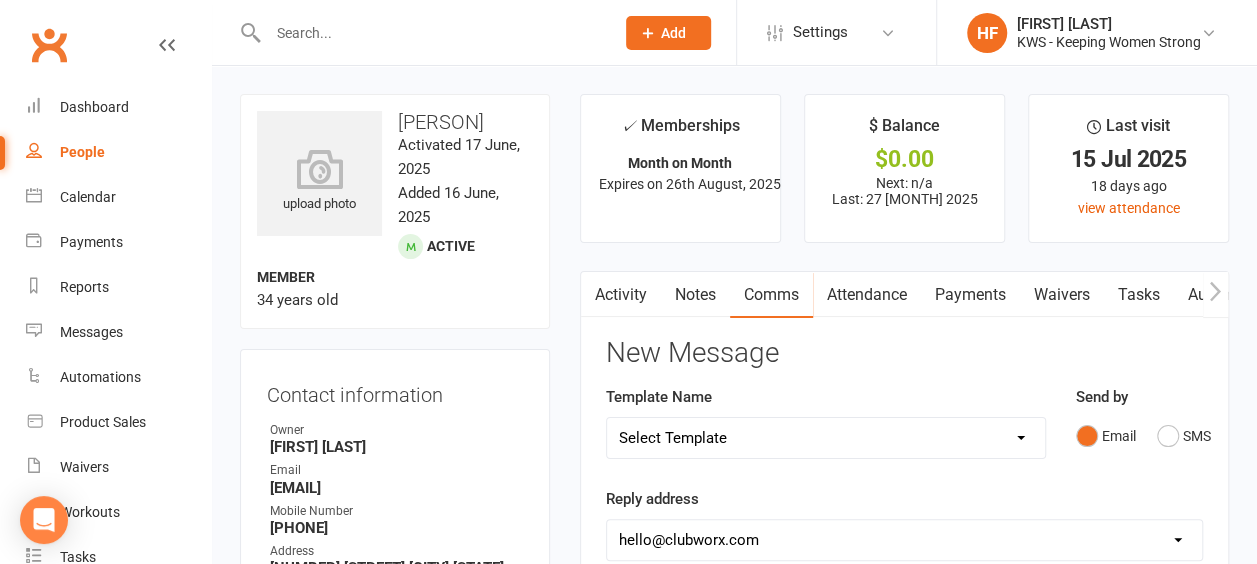 click on "Select Template [Email] KWS RENEWAL [Email] 1st WO CONFIRMATION  [Email] 4 Week Encouragement [Email] 6 week encouragement [Email] CONSULATION CONFIRMATION [Email] EX Member and Prospects OFFER [Email] Expired Membership [Email] FUTURE MEMBER 1 [Email] MEMBERSHIP Web or Phone Inquiry FU [Email] MIA Exercise Endorphins [Email] MIA Its a lifestyle [Email] New Member Motivator Week 1 Day 3 [Email] New Member Motivator Week 2  [Email] New Member Motivator Week 3 [Email] New Member Motivator Week 4  [Email] New Member Motivator Week 4 2-3 days before end   [Email] NEW MEMBER WELCOME 26/6/2025 [Email] Nutrition Consult Confirmation [Email] Trial Workout Confirmation [Email] Trial Workout Prospect FU [Email] UPGRADED Membership [Email] WELCOME BACK OLD MEMBER" at bounding box center (826, 438) 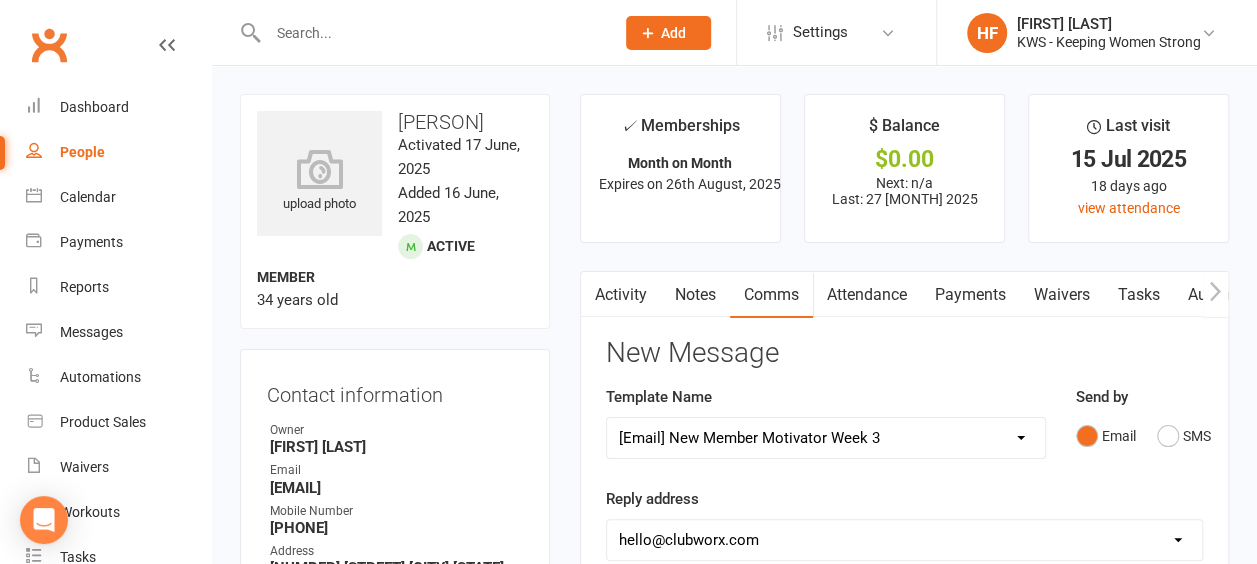 click on "Select Template [Email] KWS RENEWAL [Email] 1st WO CONFIRMATION  [Email] 4 Week Encouragement [Email] 6 week encouragement [Email] CONSULATION CONFIRMATION [Email] EX Member and Prospects OFFER [Email] Expired Membership [Email] FUTURE MEMBER 1 [Email] MEMBERSHIP Web or Phone Inquiry FU [Email] MIA Exercise Endorphins [Email] MIA Its a lifestyle [Email] New Member Motivator Week 1 Day 3 [Email] New Member Motivator Week 2  [Email] New Member Motivator Week 3 [Email] New Member Motivator Week 4  [Email] New Member Motivator Week 4 2-3 days before end   [Email] NEW MEMBER WELCOME 26/6/2025 [Email] Nutrition Consult Confirmation [Email] Trial Workout Confirmation [Email] Trial Workout Prospect FU [Email] UPGRADED Membership [Email] WELCOME BACK OLD MEMBER" at bounding box center (826, 438) 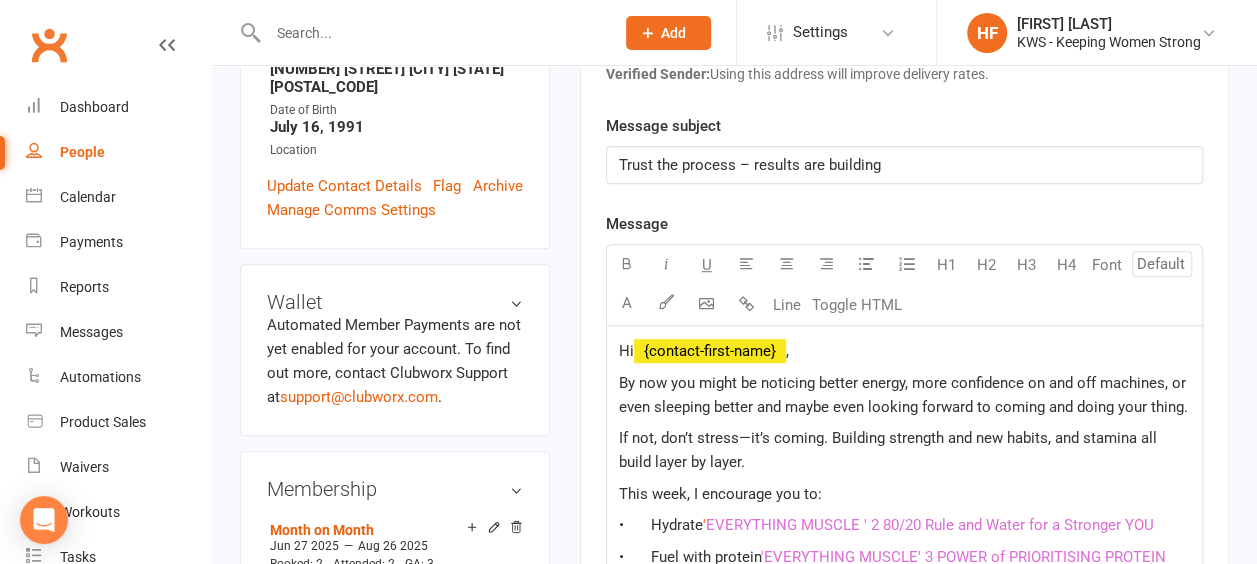 scroll, scrollTop: 500, scrollLeft: 0, axis: vertical 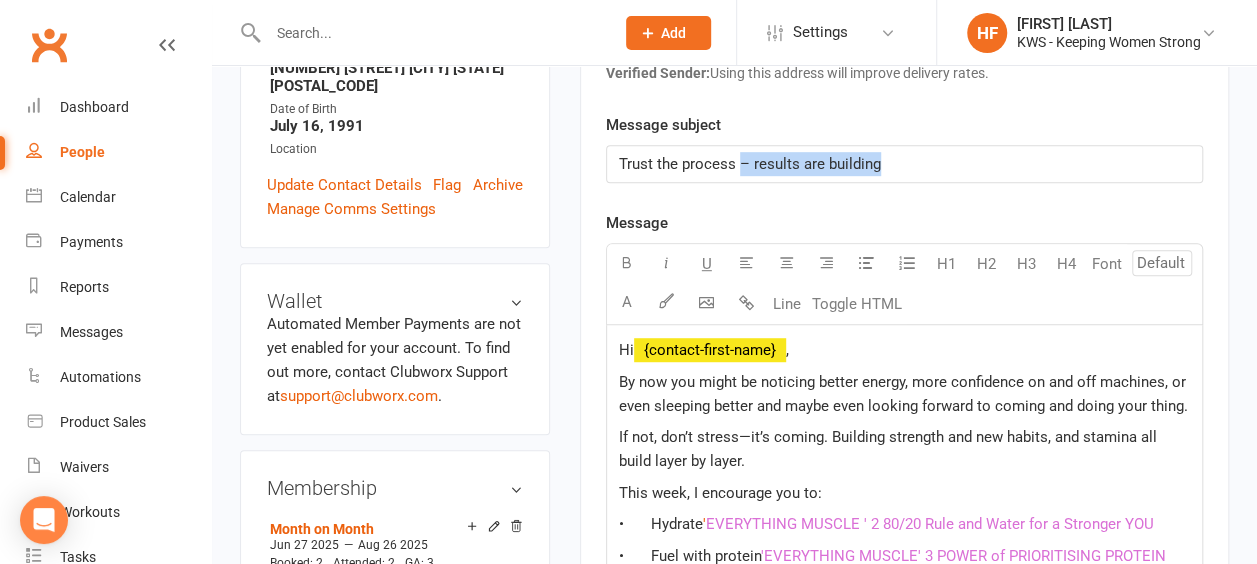drag, startPoint x: 886, startPoint y: 160, endPoint x: 740, endPoint y: 162, distance: 146.0137 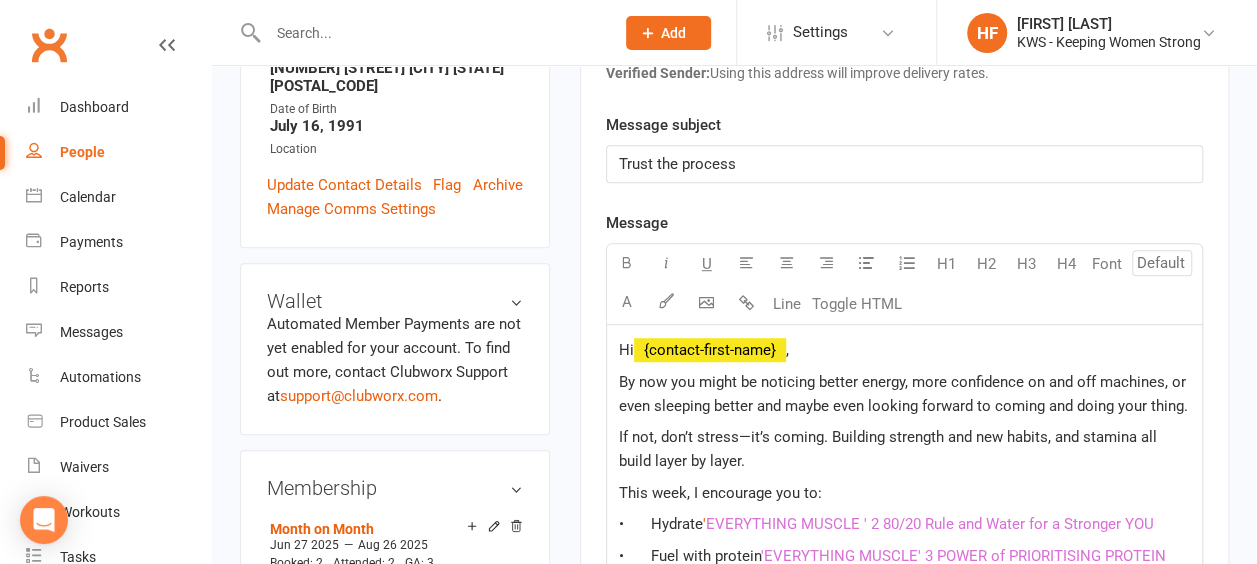 click on "By now you might be noticing better energy, more confidence on and off machines, or even sleeping better and maybe even looking forward to coming and doing your thing." 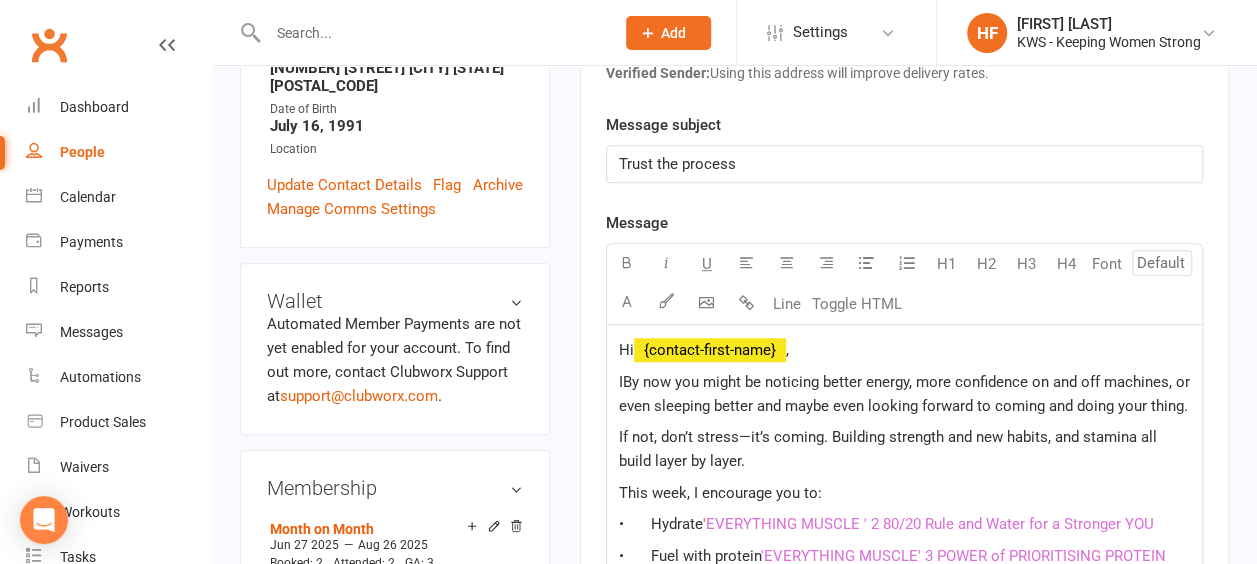 type 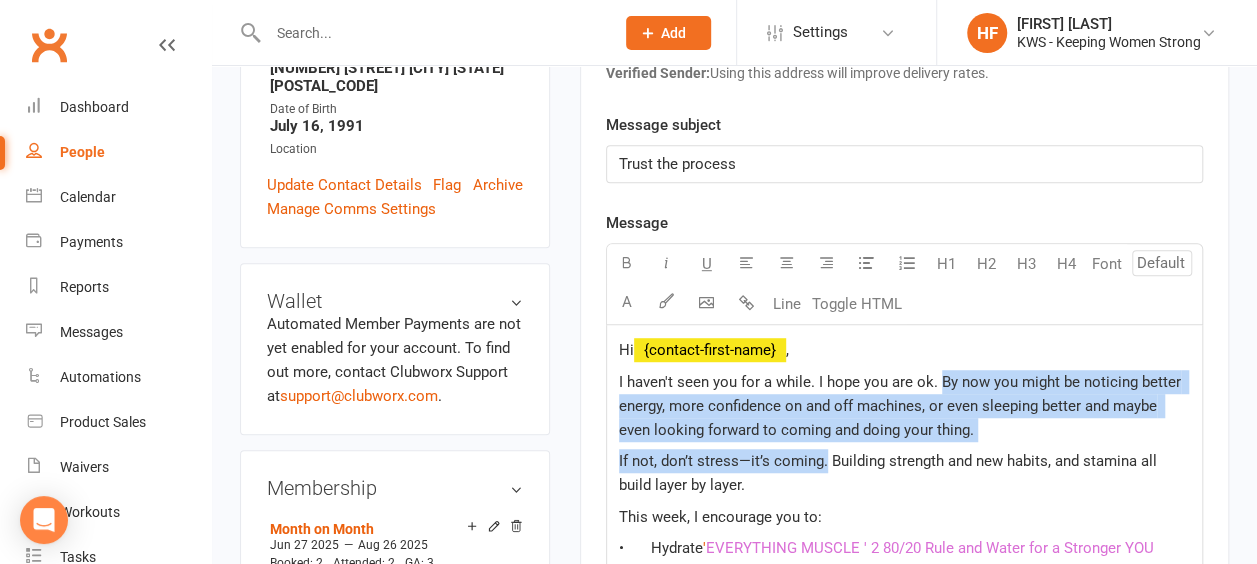 drag, startPoint x: 938, startPoint y: 377, endPoint x: 826, endPoint y: 458, distance: 138.22084 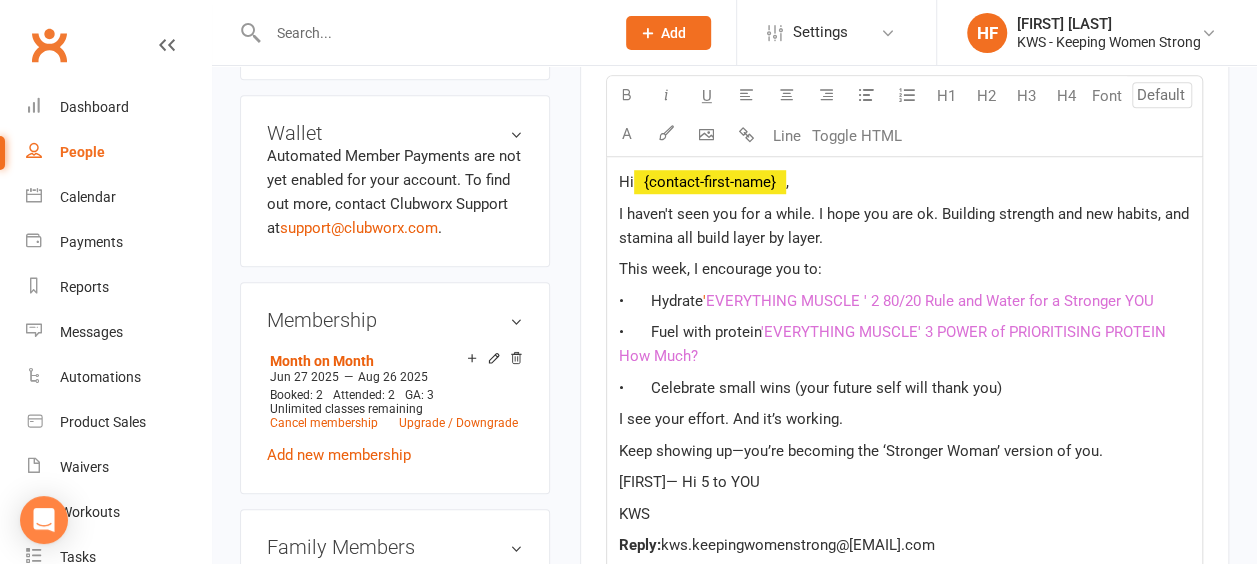 scroll, scrollTop: 700, scrollLeft: 0, axis: vertical 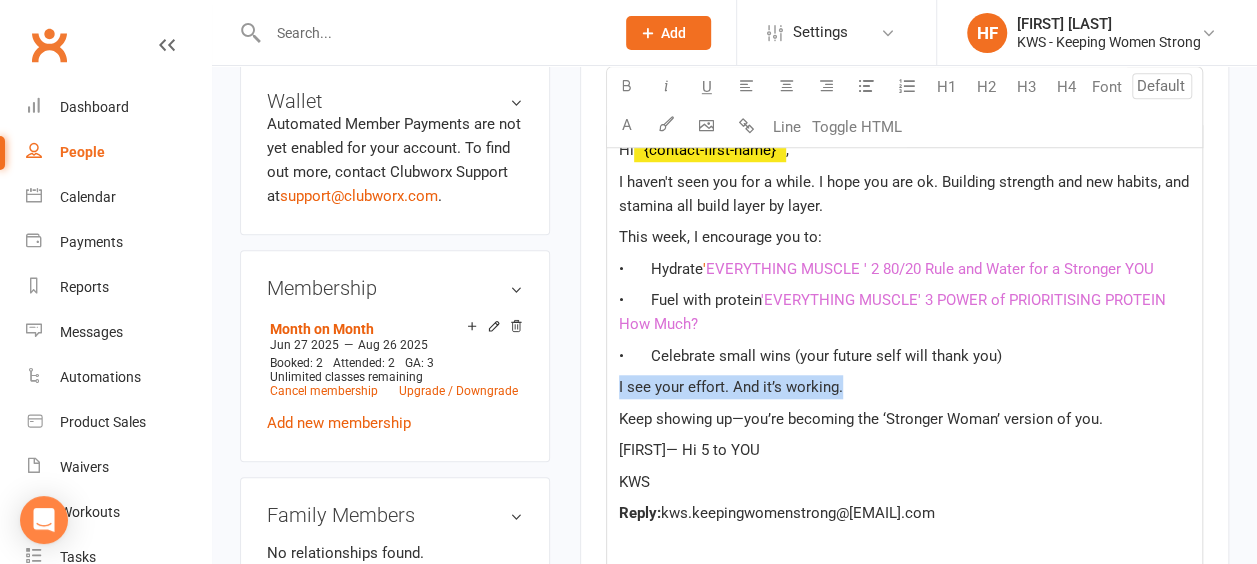 drag, startPoint x: 870, startPoint y: 382, endPoint x: 604, endPoint y: 382, distance: 266 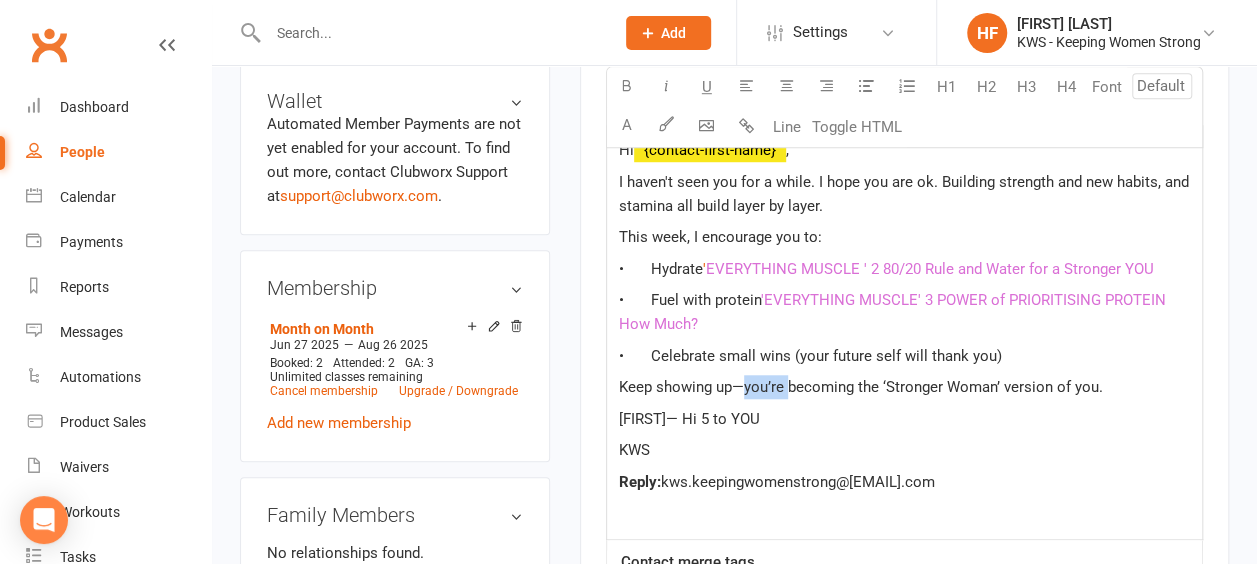 drag, startPoint x: 788, startPoint y: 380, endPoint x: 744, endPoint y: 384, distance: 44.181442 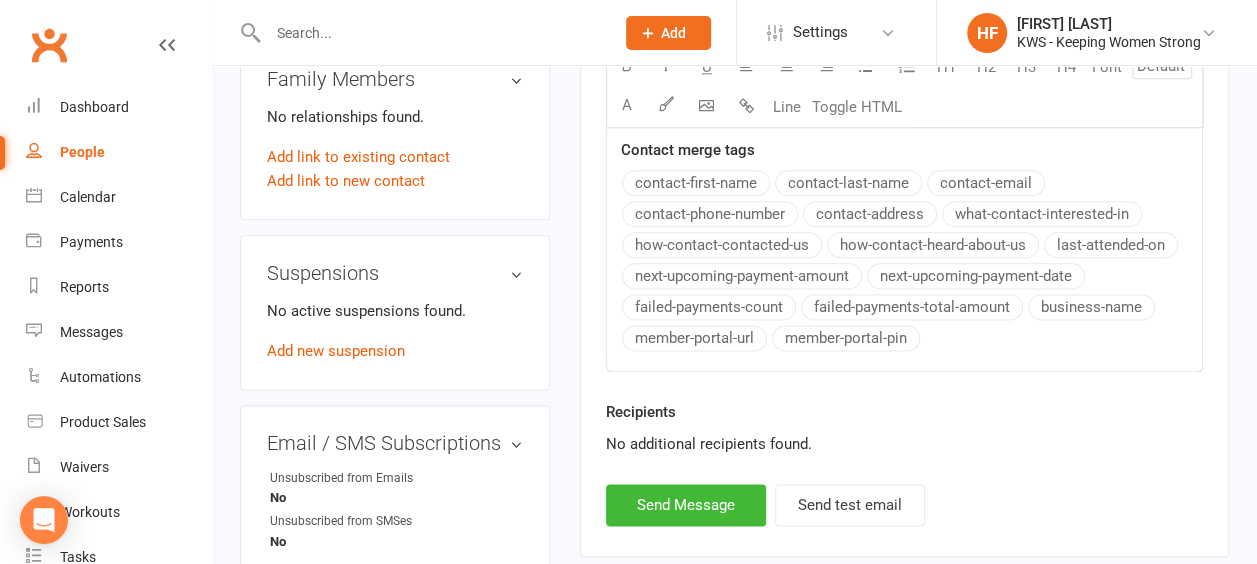 scroll, scrollTop: 1300, scrollLeft: 0, axis: vertical 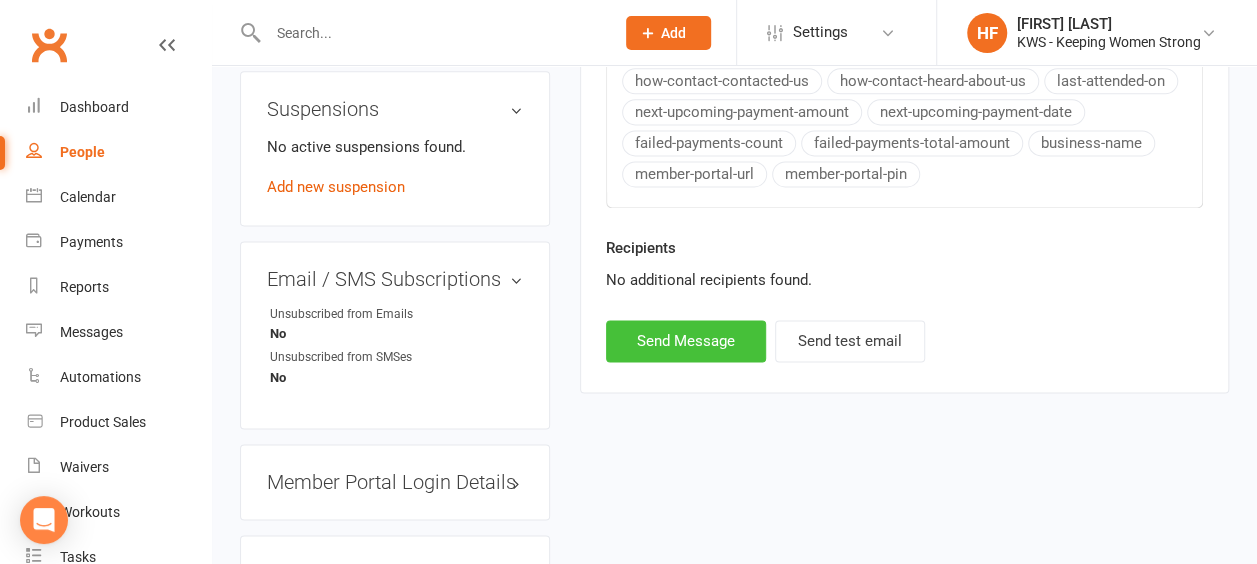 click on "Send Message" at bounding box center [686, 341] 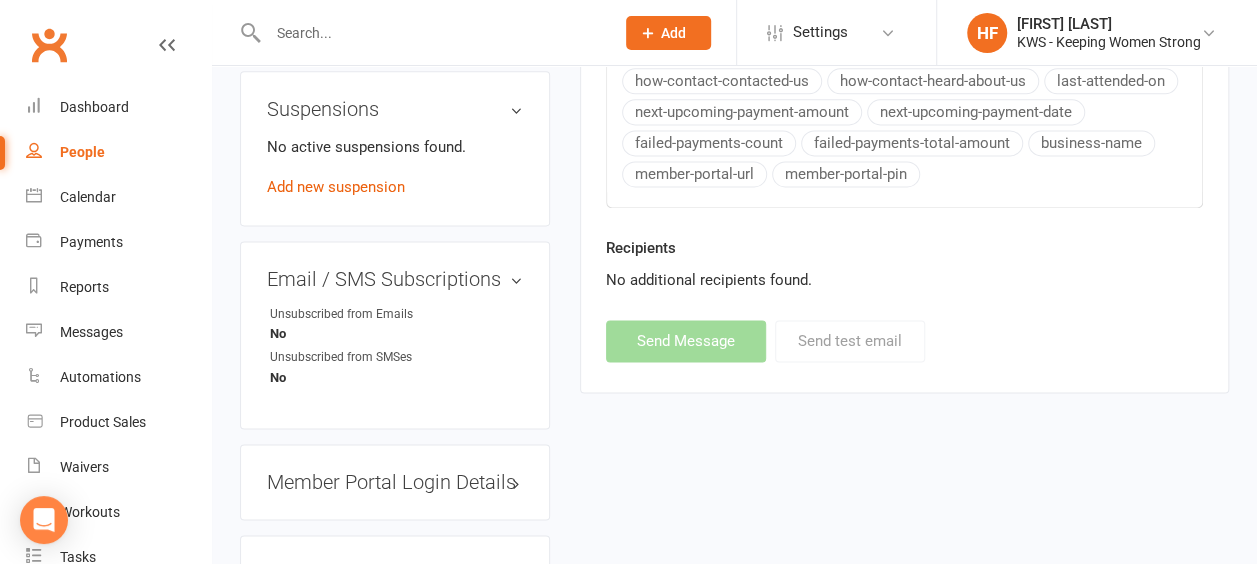 select 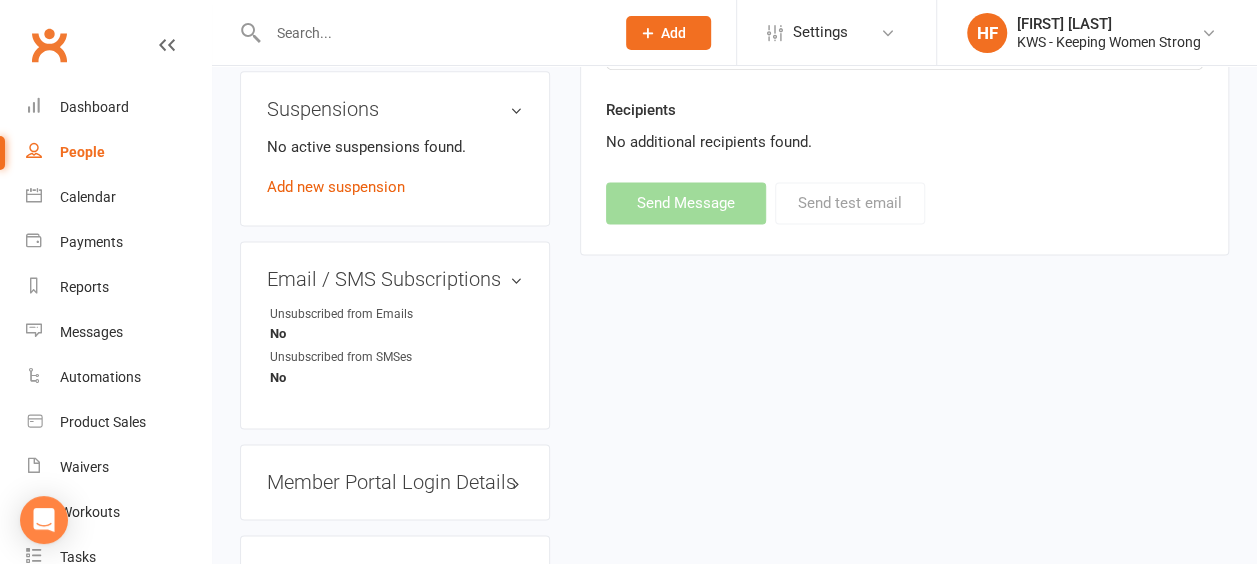 click at bounding box center [431, 33] 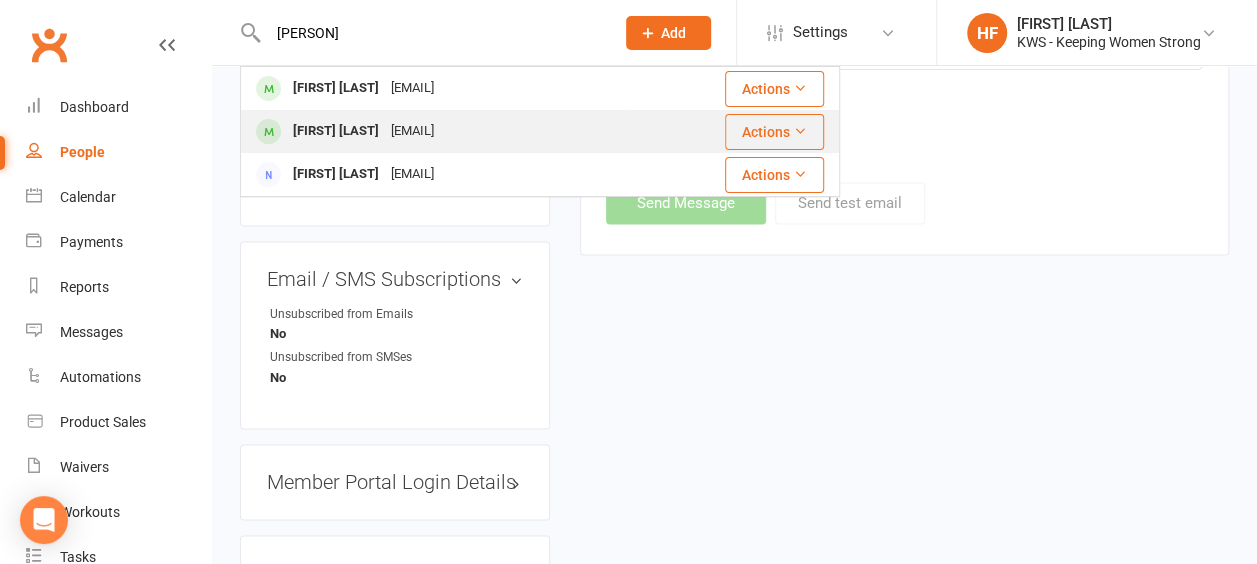 type on "yamin" 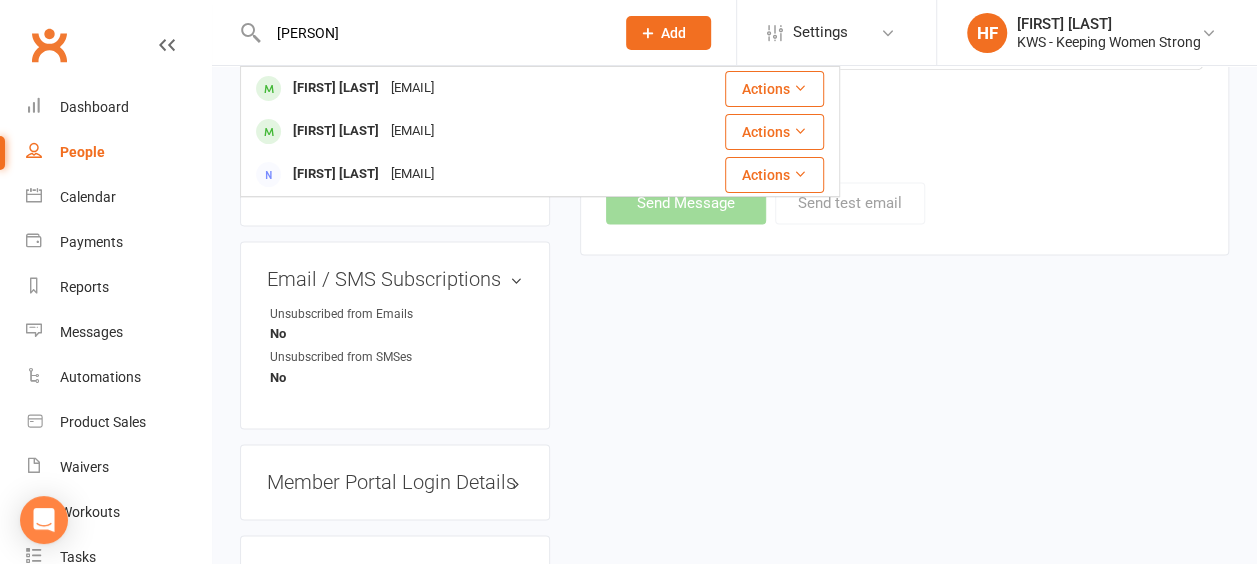 type 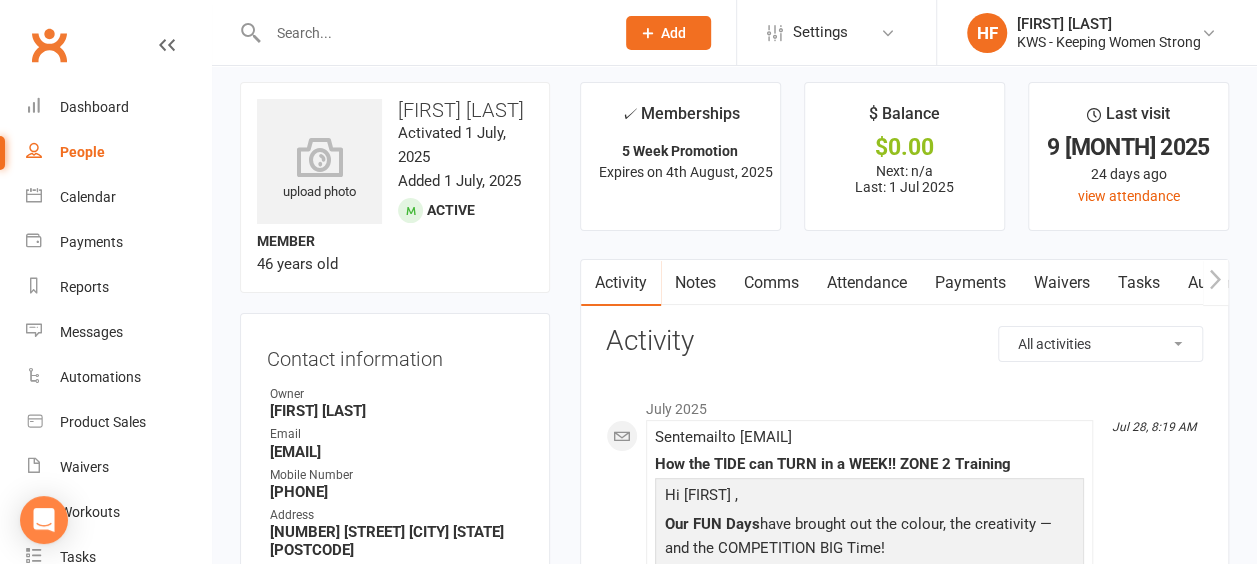 scroll, scrollTop: 0, scrollLeft: 0, axis: both 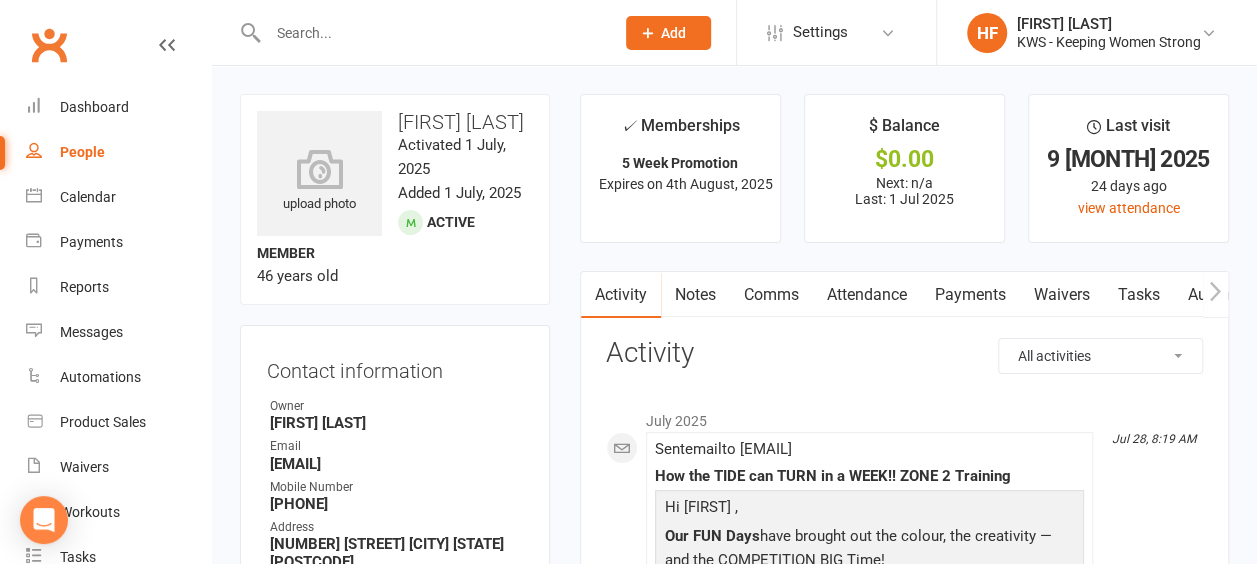 click on "Comms" at bounding box center [771, 295] 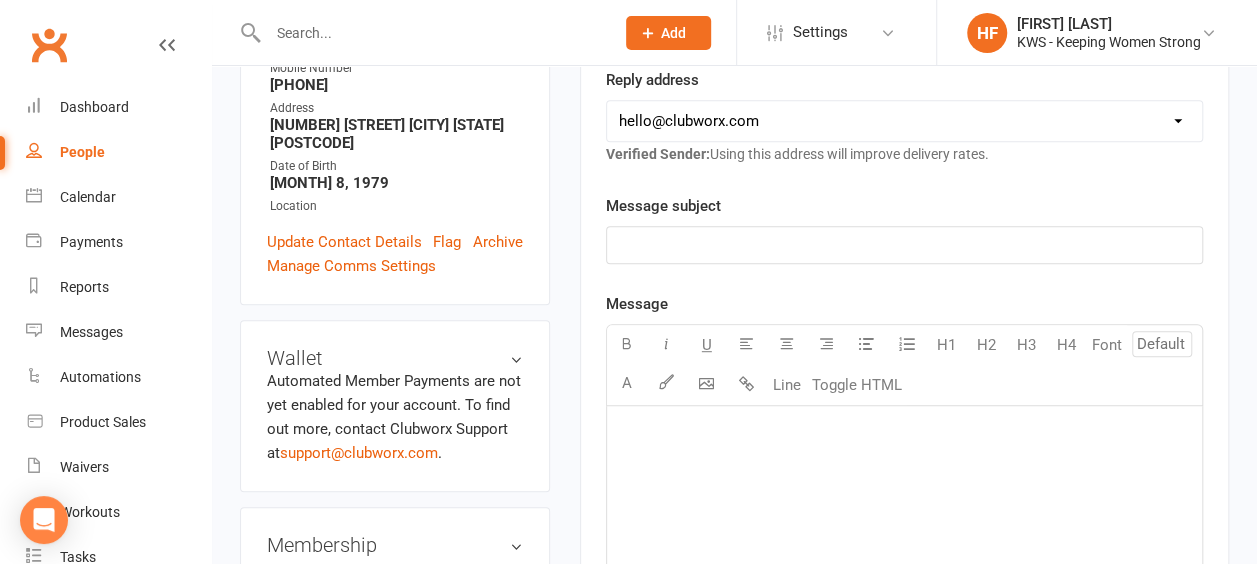 scroll, scrollTop: 300, scrollLeft: 0, axis: vertical 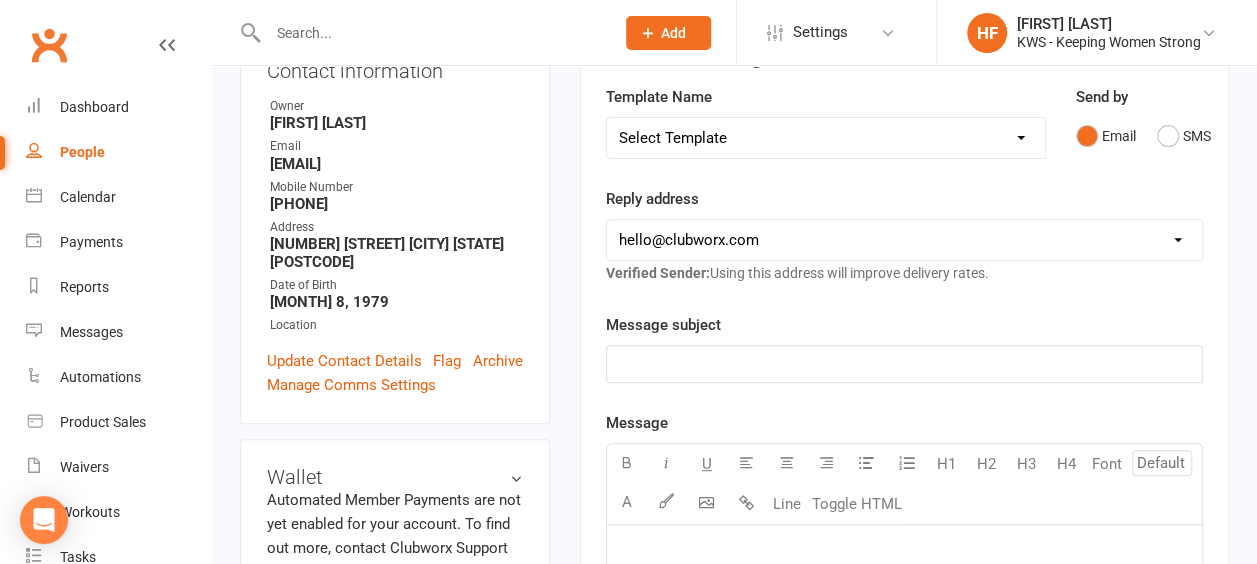 click on "Select Template [Email] KWS RENEWAL [Email] 1st WO CONFIRMATION  [Email] 4 Week Encouragement [Email] 6 week encouragement [Email] CONSULATION CONFIRMATION [Email] EX Member and Prospects OFFER [Email] Expired Membership [Email] FUTURE MEMBER 1 [Email] MEMBERSHIP Web or Phone Inquiry FU [Email] MIA Exercise Endorphins [Email] MIA Its a lifestyle [Email] New Member Motivator Week 1 Day 3 [Email] New Member Motivator Week 2  [Email] New Member Motivator Week 3 [Email] New Member Motivator Week 4  [Email] New Member Motivator Week 4 2-3 days before end   [Email] NEW MEMBER WELCOME 26/6/2025 [Email] Nutrition Consult Confirmation [Email] Trial Workout Confirmation [Email] Trial Workout Prospect FU [Email] UPGRADED Membership [Email] WELCOME BACK OLD MEMBER" at bounding box center (826, 138) 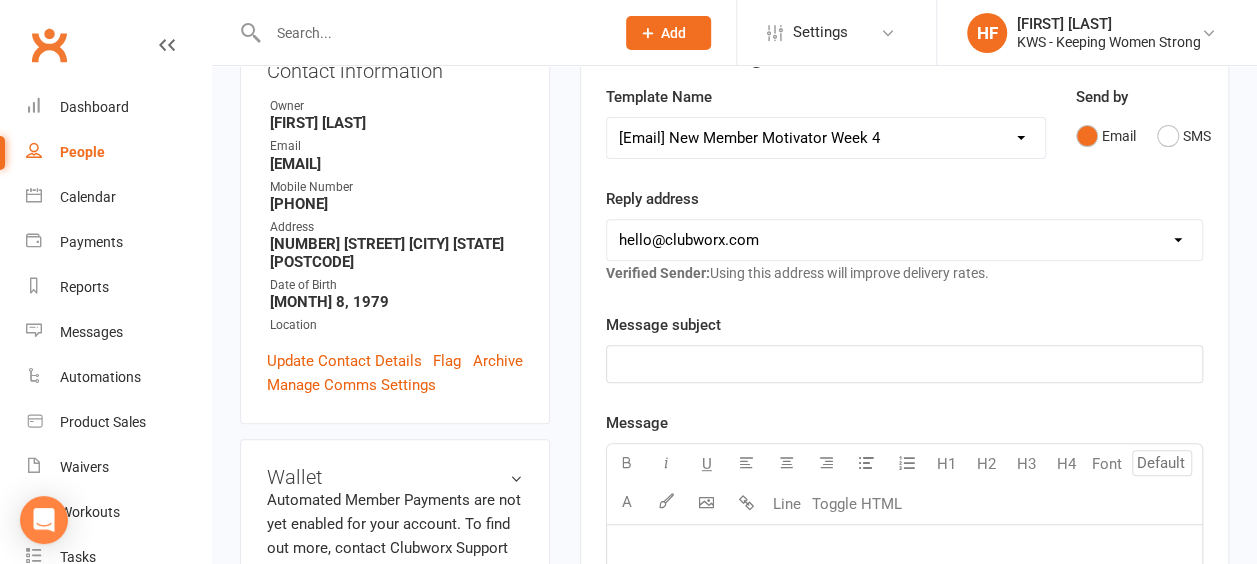 click on "Select Template [Email] KWS RENEWAL [Email] 1st WO CONFIRMATION  [Email] 4 Week Encouragement [Email] 6 week encouragement [Email] CONSULATION CONFIRMATION [Email] EX Member and Prospects OFFER [Email] Expired Membership [Email] FUTURE MEMBER 1 [Email] MEMBERSHIP Web or Phone Inquiry FU [Email] MIA Exercise Endorphins [Email] MIA Its a lifestyle [Email] New Member Motivator Week 1 Day 3 [Email] New Member Motivator Week 2  [Email] New Member Motivator Week 3 [Email] New Member Motivator Week 4  [Email] New Member Motivator Week 4 2-3 days before end   [Email] NEW MEMBER WELCOME 26/6/2025 [Email] Nutrition Consult Confirmation [Email] Trial Workout Confirmation [Email] Trial Workout Prospect FU [Email] UPGRADED Membership [Email] WELCOME BACK OLD MEMBER" at bounding box center (826, 138) 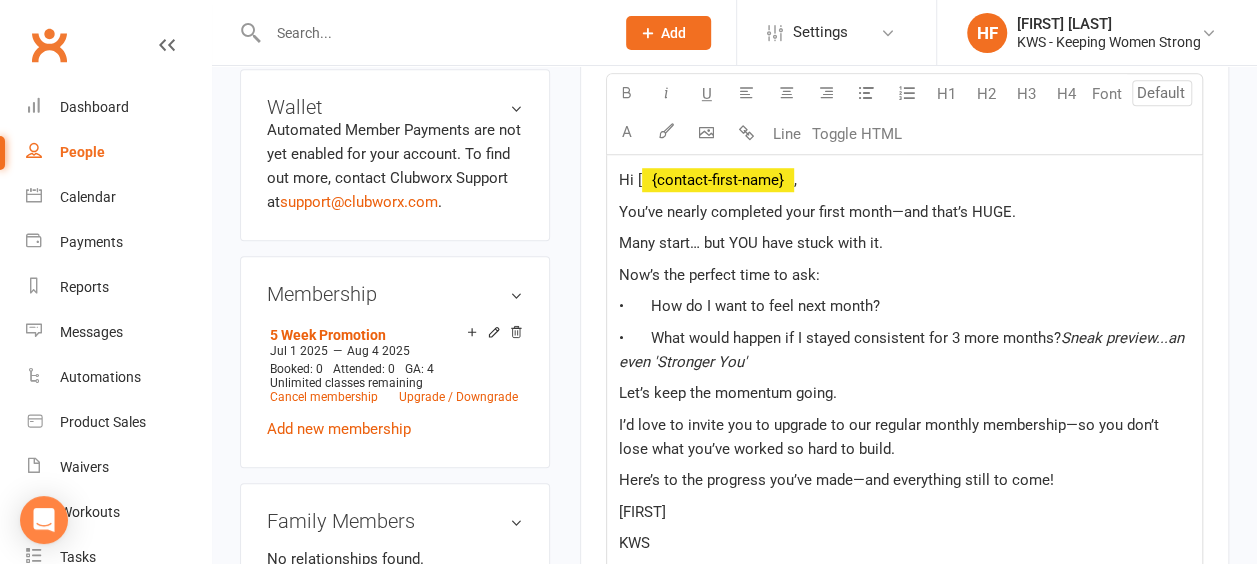 scroll, scrollTop: 700, scrollLeft: 0, axis: vertical 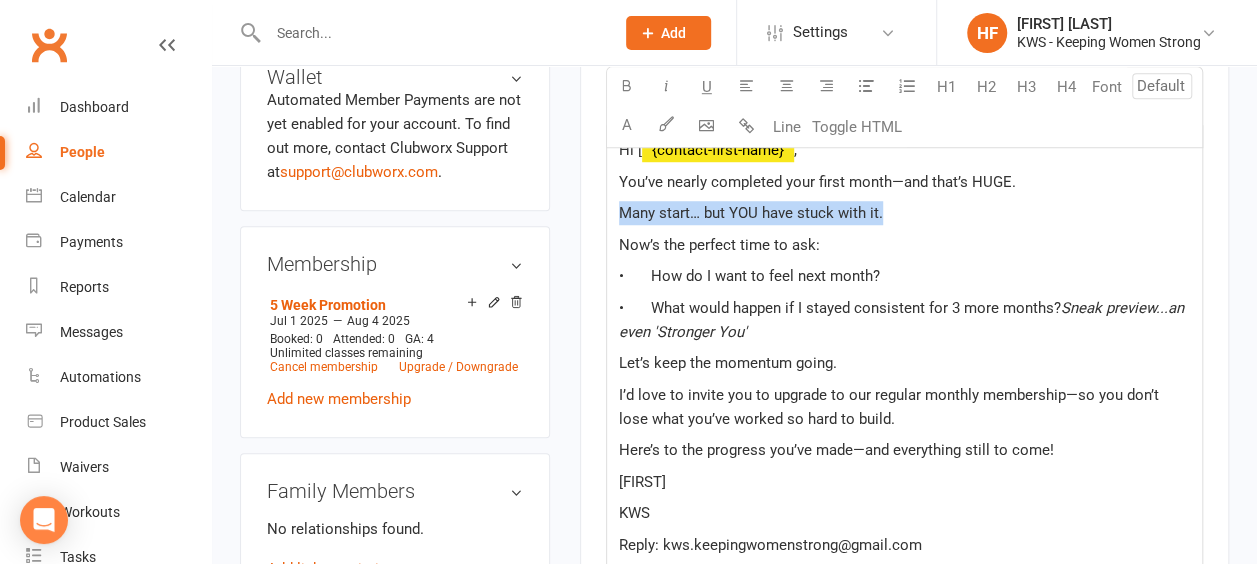 drag, startPoint x: 895, startPoint y: 212, endPoint x: 585, endPoint y: 203, distance: 310.1306 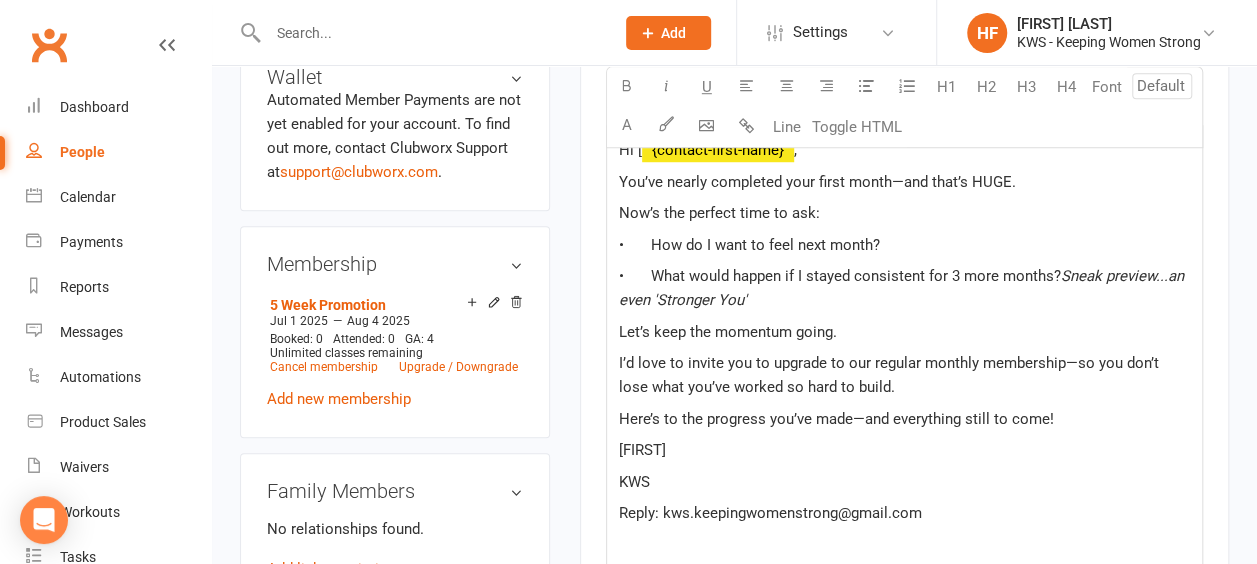 scroll, scrollTop: 800, scrollLeft: 0, axis: vertical 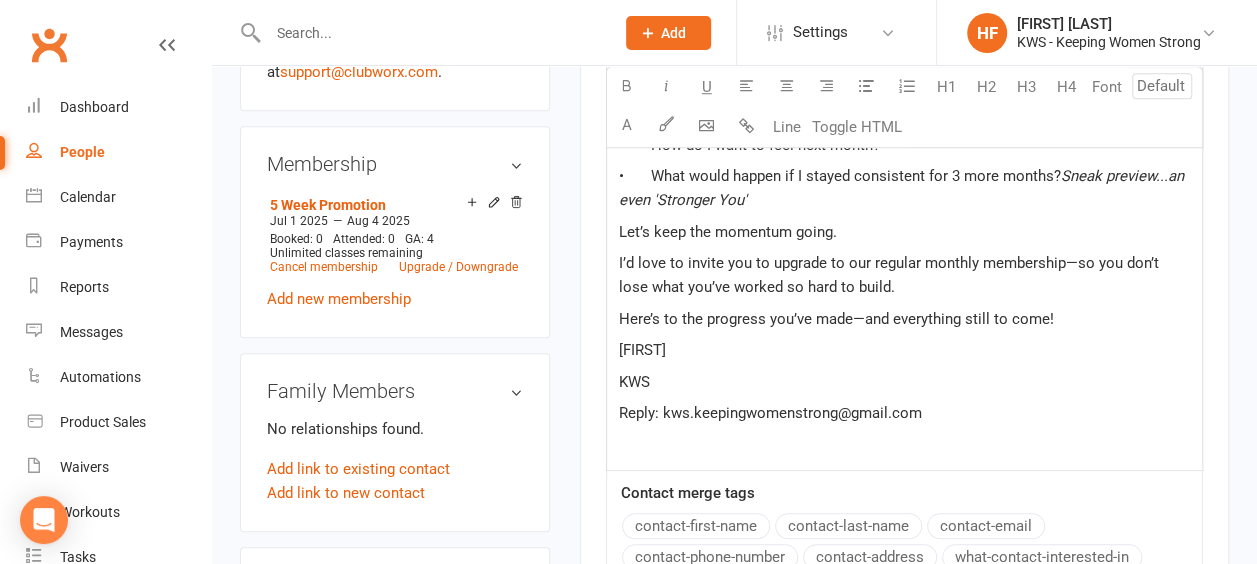 drag, startPoint x: 698, startPoint y: 278, endPoint x: 732, endPoint y: 267, distance: 35.735138 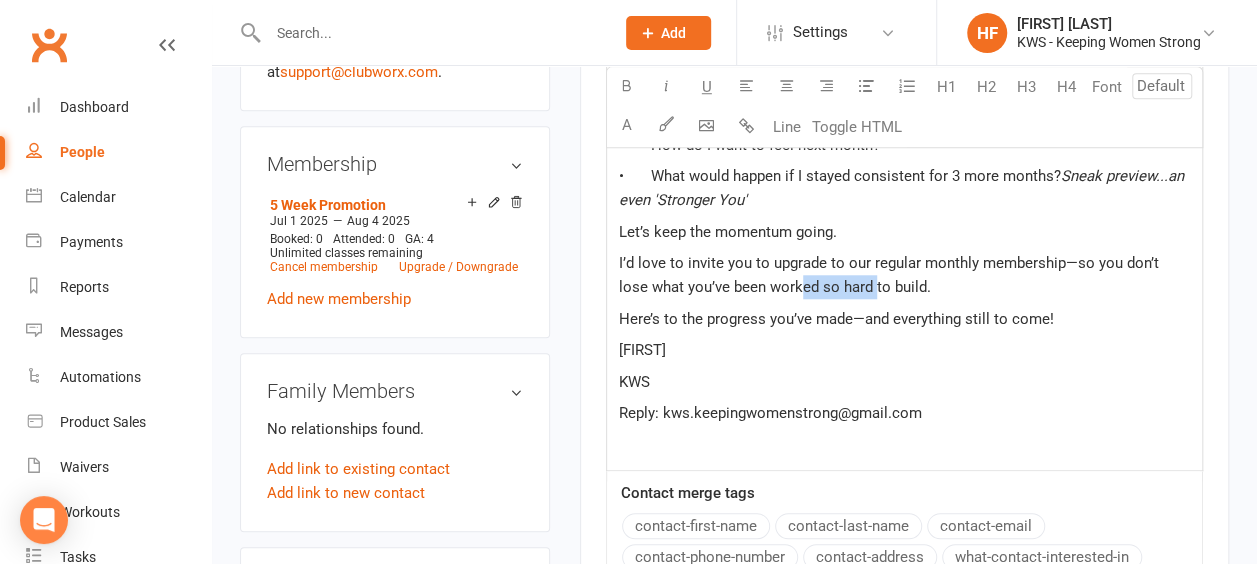 drag, startPoint x: 842, startPoint y: 284, endPoint x: 770, endPoint y: 288, distance: 72.11102 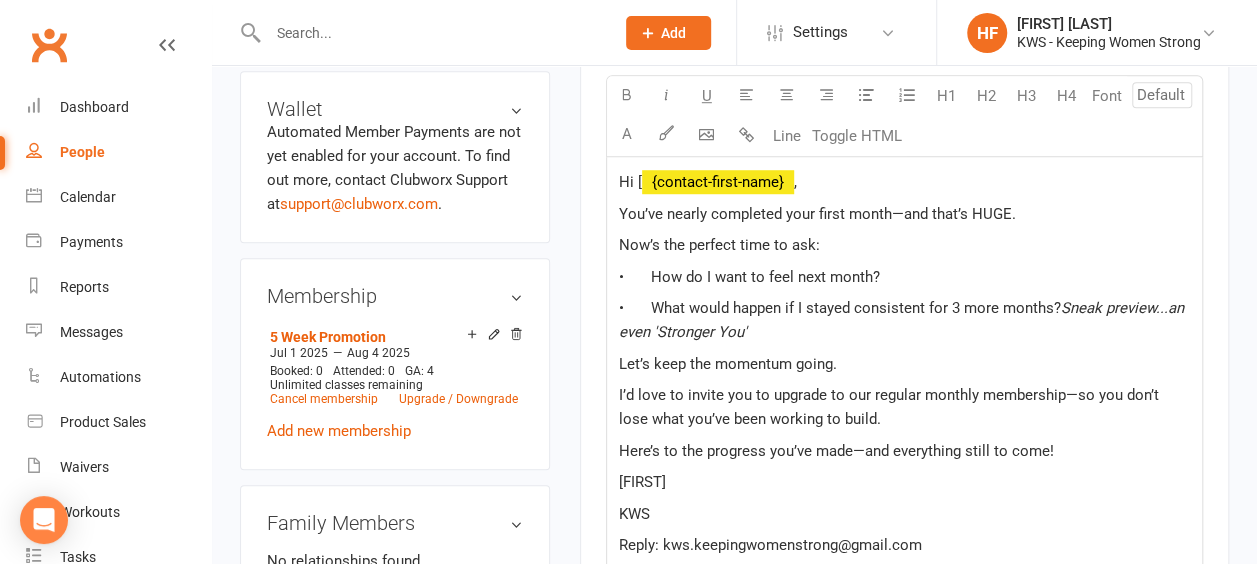 scroll, scrollTop: 700, scrollLeft: 0, axis: vertical 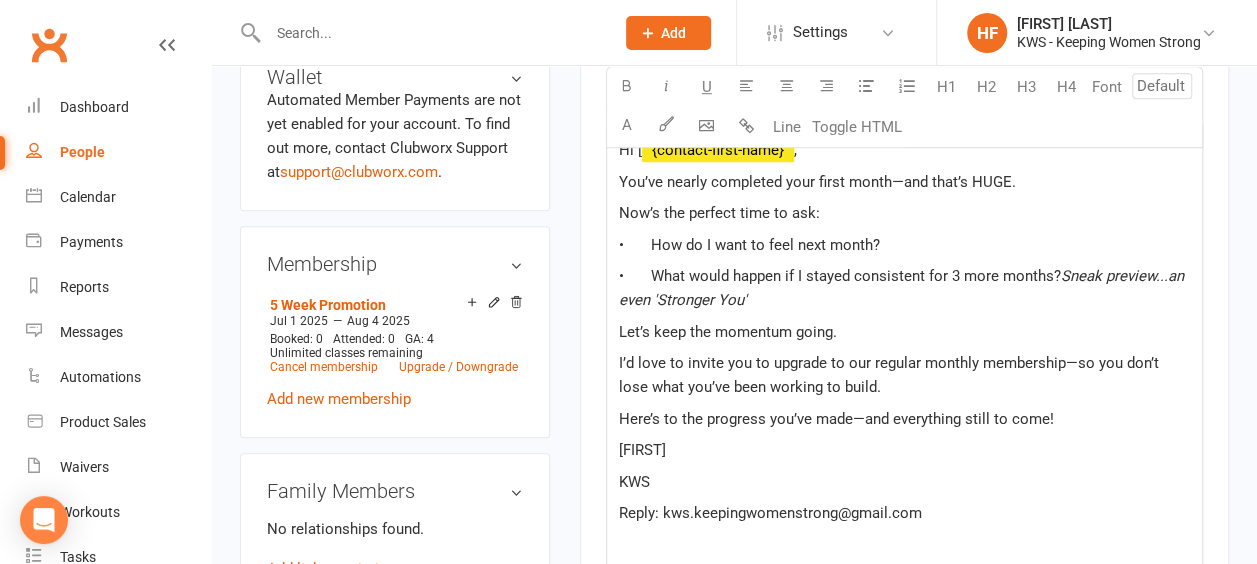 click on "•	What would happen if I stayed consistent for 3 more months?" 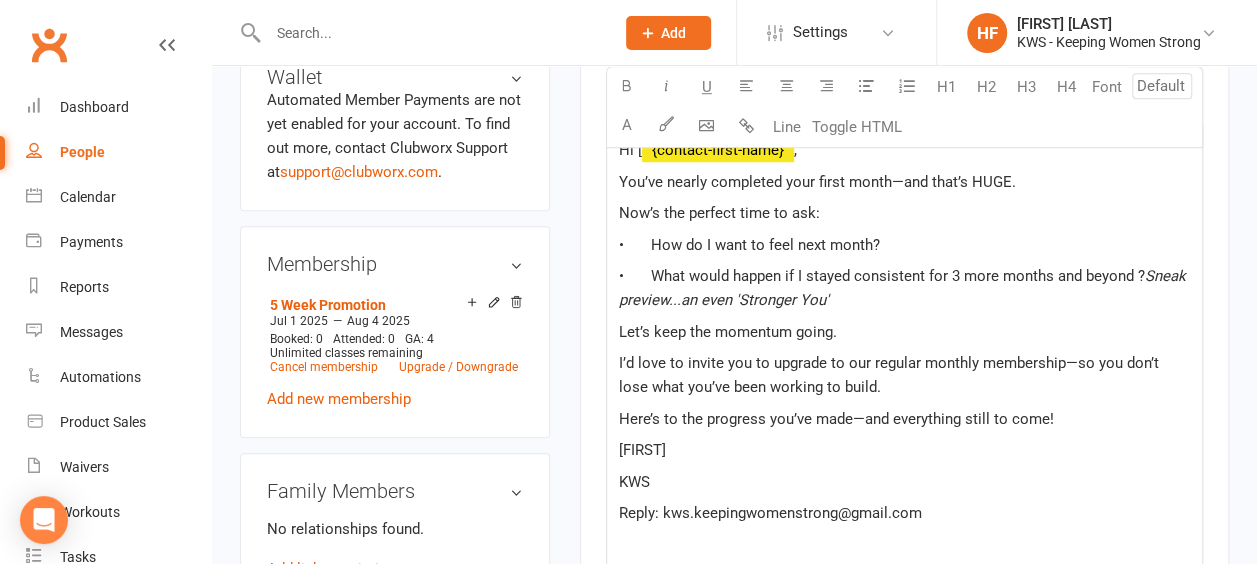 click on "I’d love to invite you to upgrade to our regular monthly membership—so you don’t lose what you’ve been working to build." 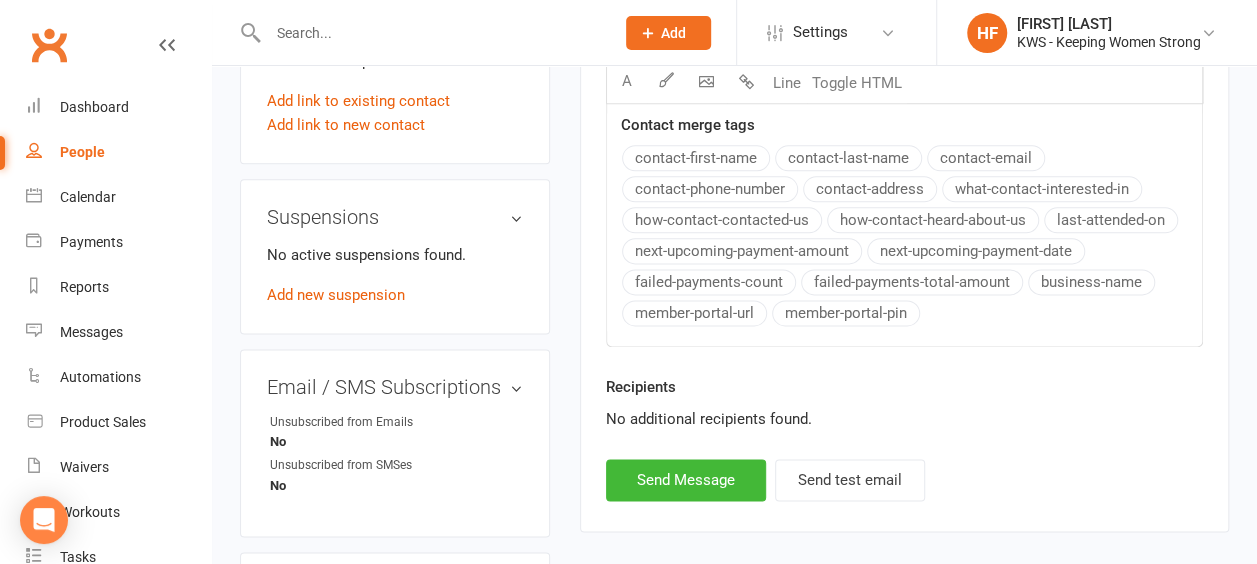 scroll, scrollTop: 1200, scrollLeft: 0, axis: vertical 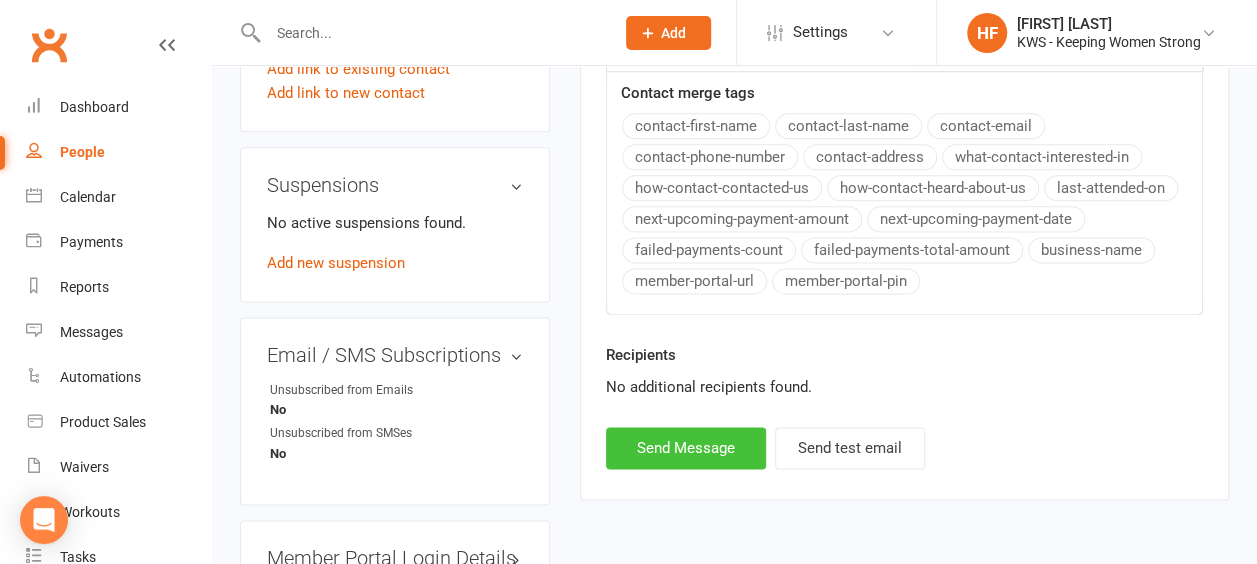 click on "Send Message" at bounding box center (686, 448) 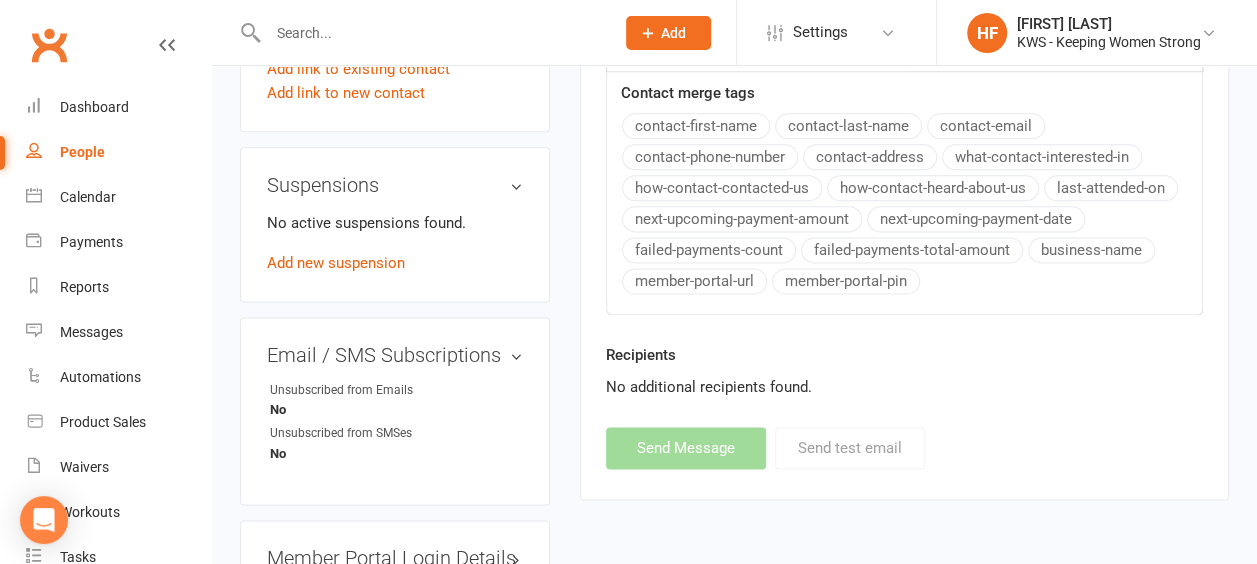 select 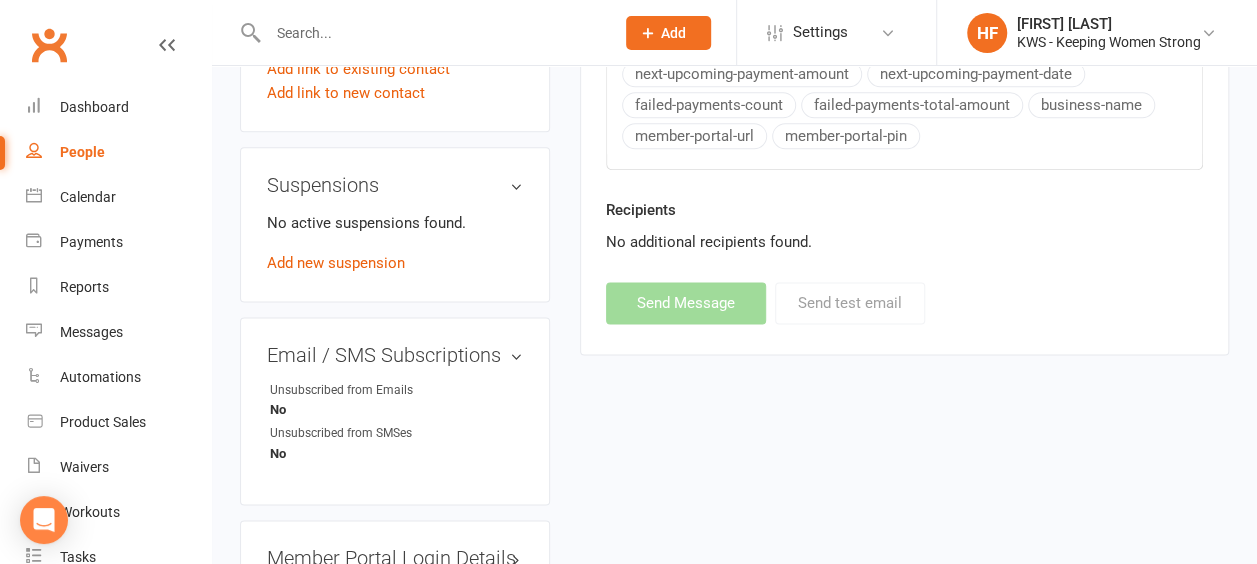 drag, startPoint x: 322, startPoint y: 38, endPoint x: 334, endPoint y: 34, distance: 12.649111 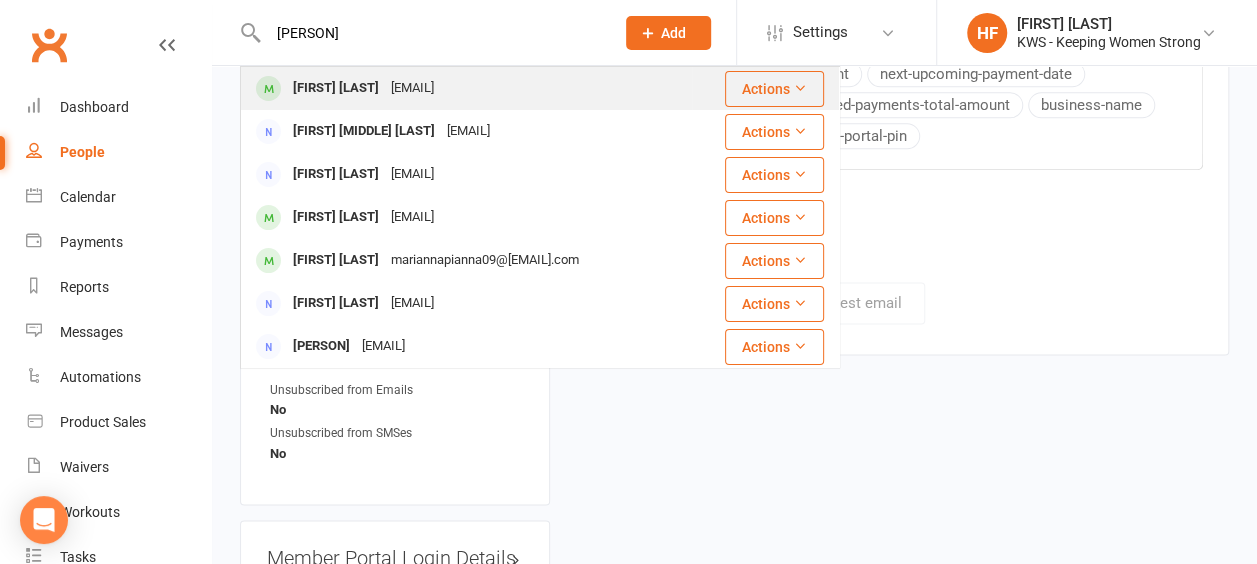 type on "marion" 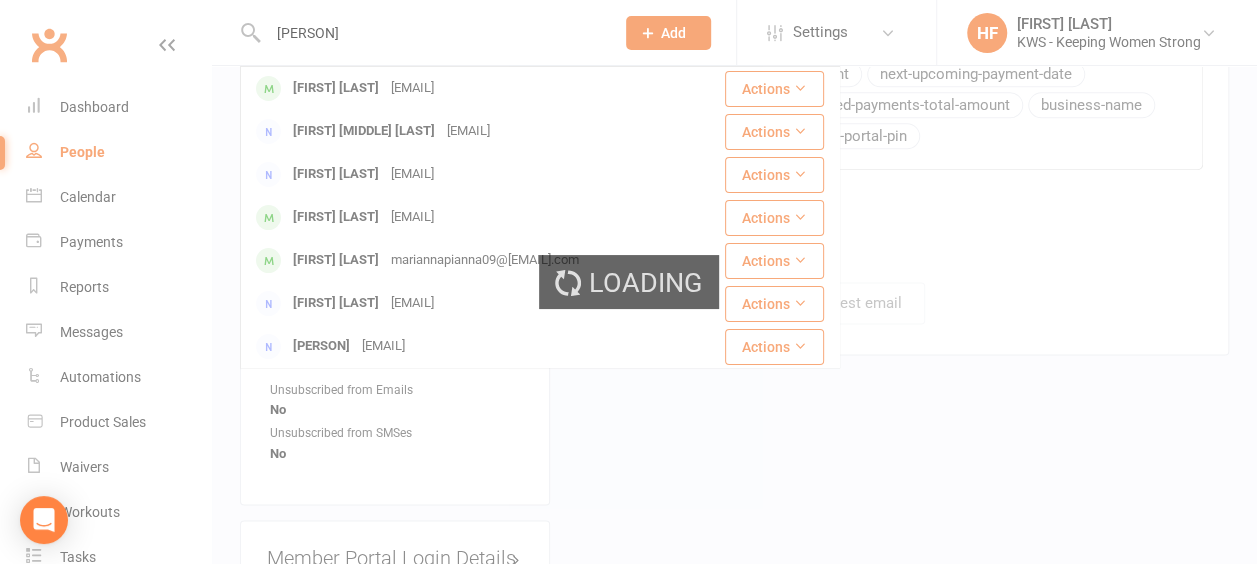 type 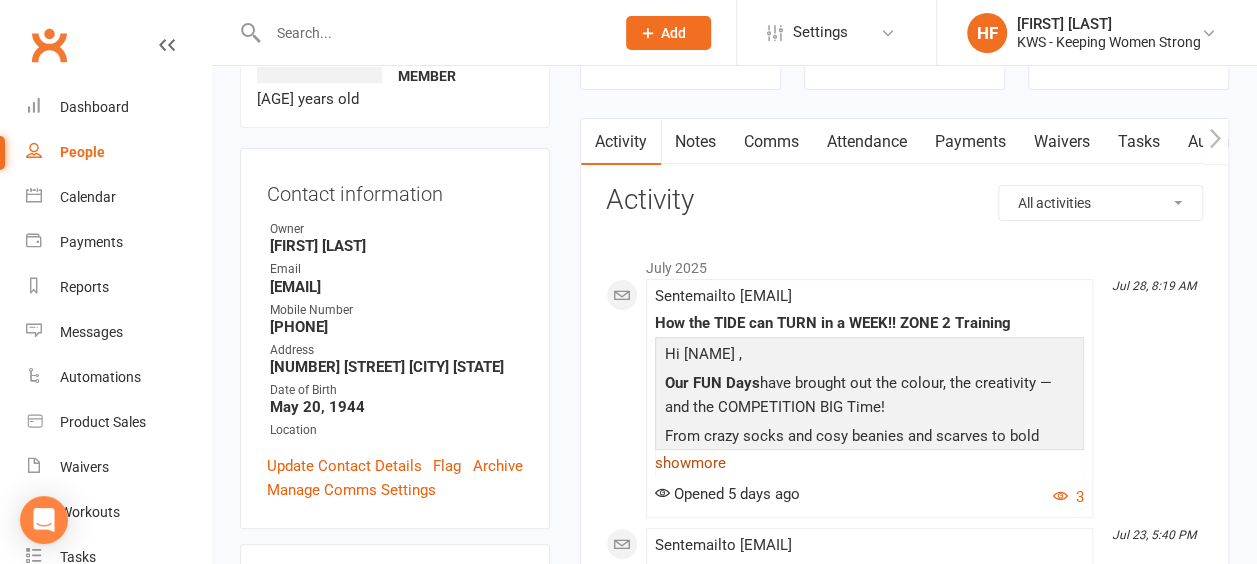 scroll, scrollTop: 100, scrollLeft: 0, axis: vertical 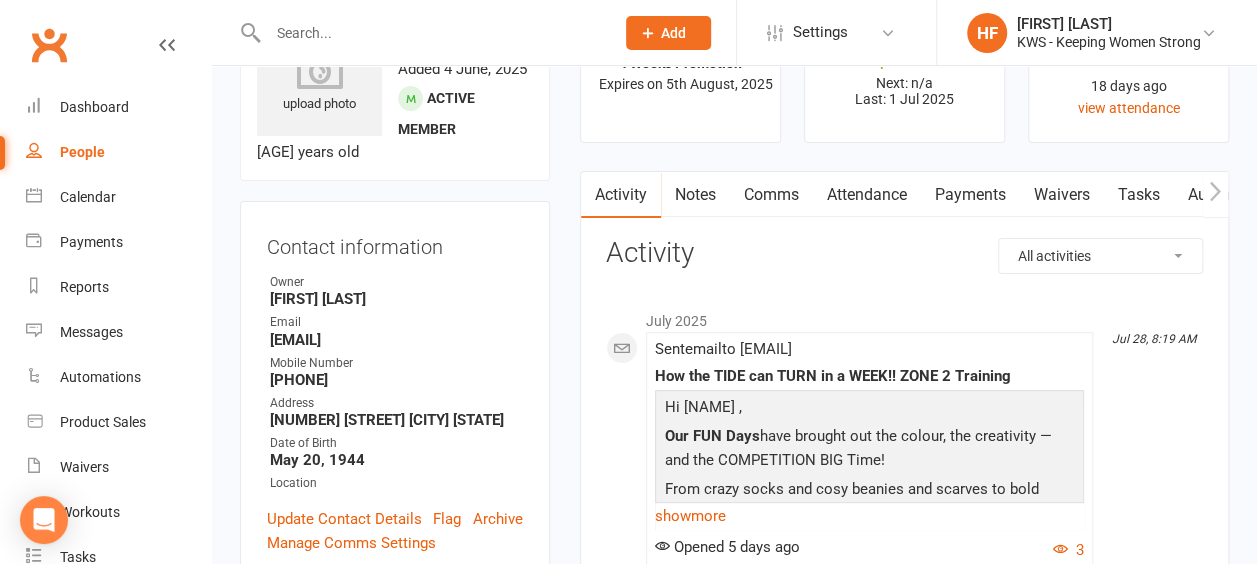 click on "Comms" at bounding box center (771, 195) 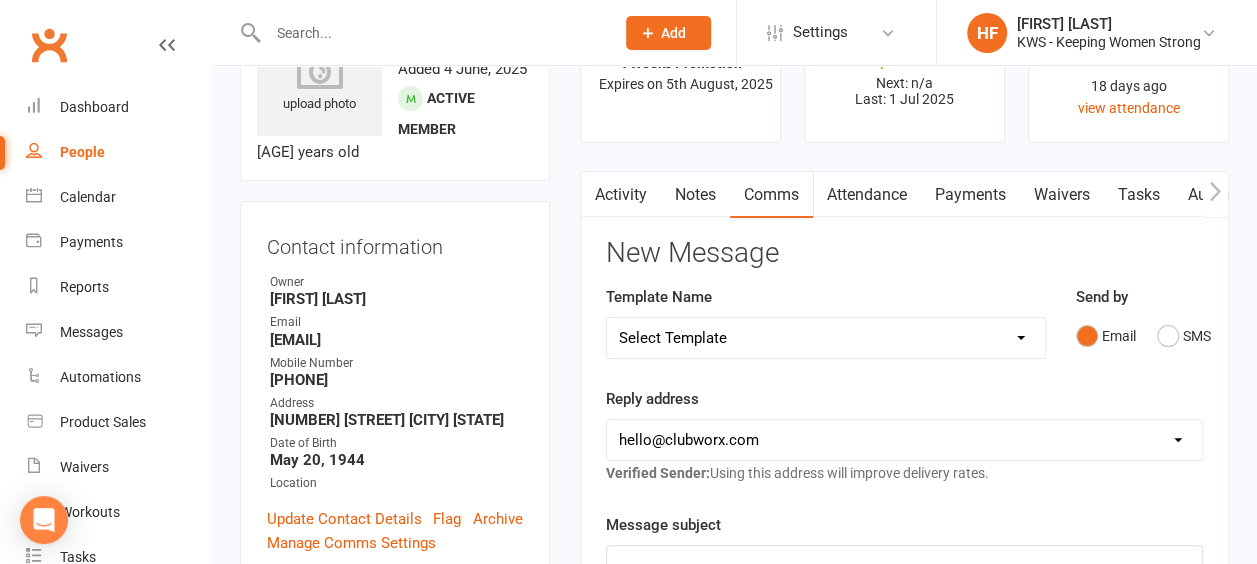 click on "Select Template [Email] KWS RENEWAL [Email] 1st WO CONFIRMATION  [Email] 4 Week Encouragement [Email] 6 week encouragement [Email] CONSULATION CONFIRMATION [Email] EX Member and Prospects OFFER [Email] Expired Membership [Email] FUTURE MEMBER 1 [Email] MEMBERSHIP Web or Phone Inquiry FU [Email] MIA Exercise Endorphins [Email] MIA Its a lifestyle [Email] New Member Motivator Week 1 Day 3 [Email] New Member Motivator Week 2  [Email] New Member Motivator Week 3 [Email] New Member Motivator Week 4  [Email] New Member Motivator Week 4 2-3 days before end   [Email] NEW MEMBER WELCOME 26/6/2025 [Email] Nutrition Consult Confirmation [Email] Trial Workout Confirmation [Email] Trial Workout Prospect FU [Email] UPGRADED Membership [Email] WELCOME BACK OLD MEMBER" at bounding box center [826, 338] 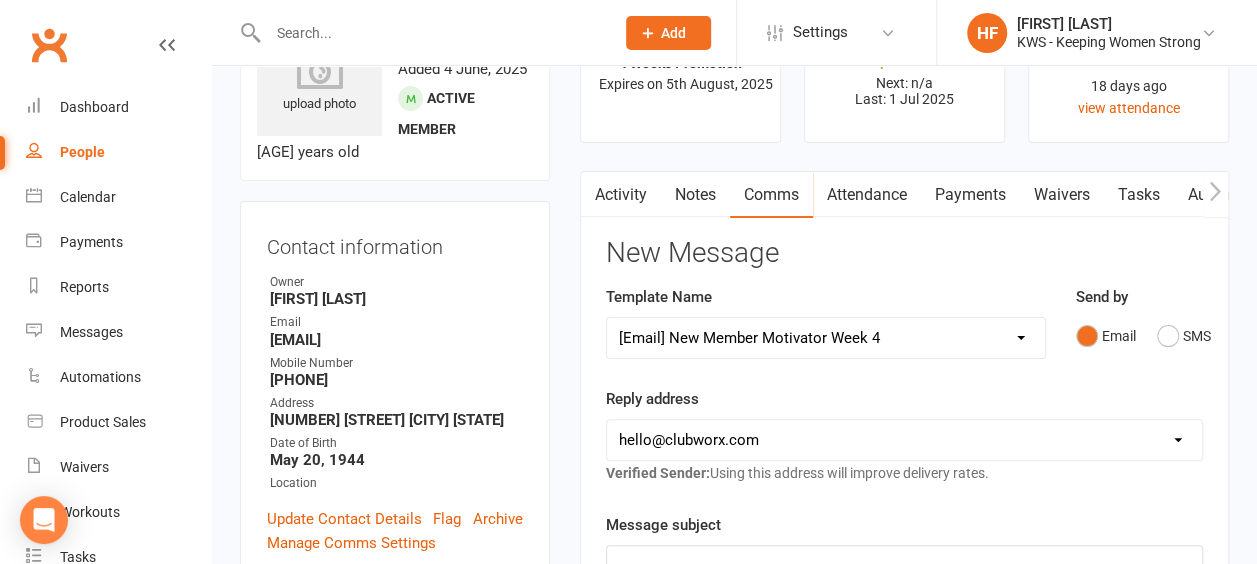 click on "Select Template [Email] KWS RENEWAL [Email] 1st WO CONFIRMATION  [Email] 4 Week Encouragement [Email] 6 week encouragement [Email] CONSULATION CONFIRMATION [Email] EX Member and Prospects OFFER [Email] Expired Membership [Email] FUTURE MEMBER 1 [Email] MEMBERSHIP Web or Phone Inquiry FU [Email] MIA Exercise Endorphins [Email] MIA Its a lifestyle [Email] New Member Motivator Week 1 Day 3 [Email] New Member Motivator Week 2  [Email] New Member Motivator Week 3 [Email] New Member Motivator Week 4  [Email] New Member Motivator Week 4 2-3 days before end   [Email] NEW MEMBER WELCOME 26/6/2025 [Email] Nutrition Consult Confirmation [Email] Trial Workout Confirmation [Email] Trial Workout Prospect FU [Email] UPGRADED Membership [Email] WELCOME BACK OLD MEMBER" at bounding box center [826, 338] 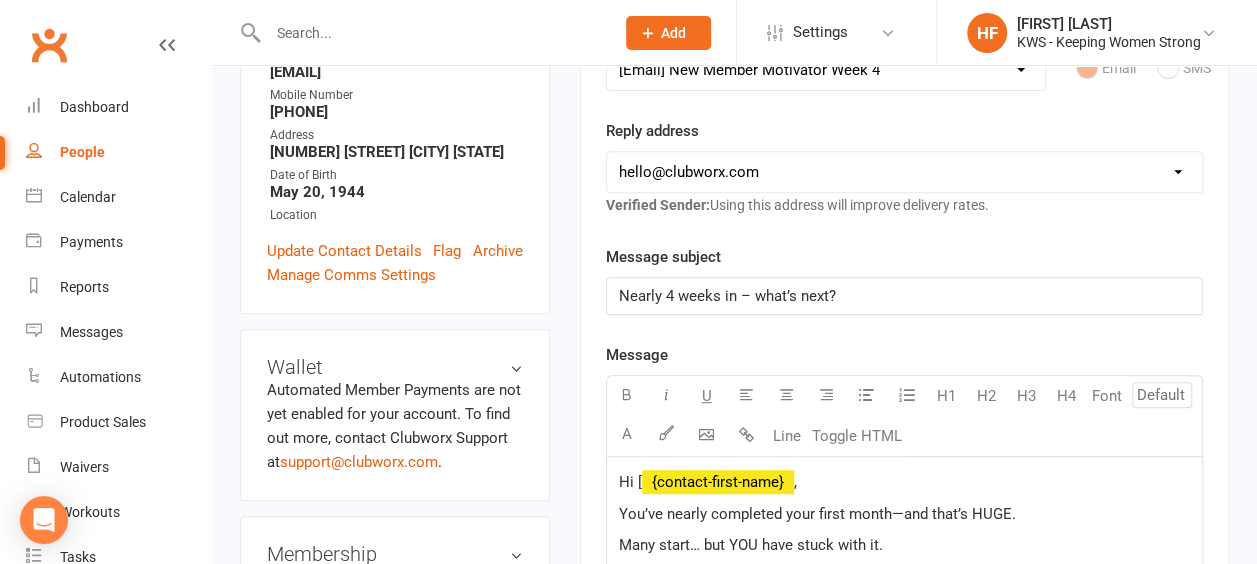scroll, scrollTop: 400, scrollLeft: 0, axis: vertical 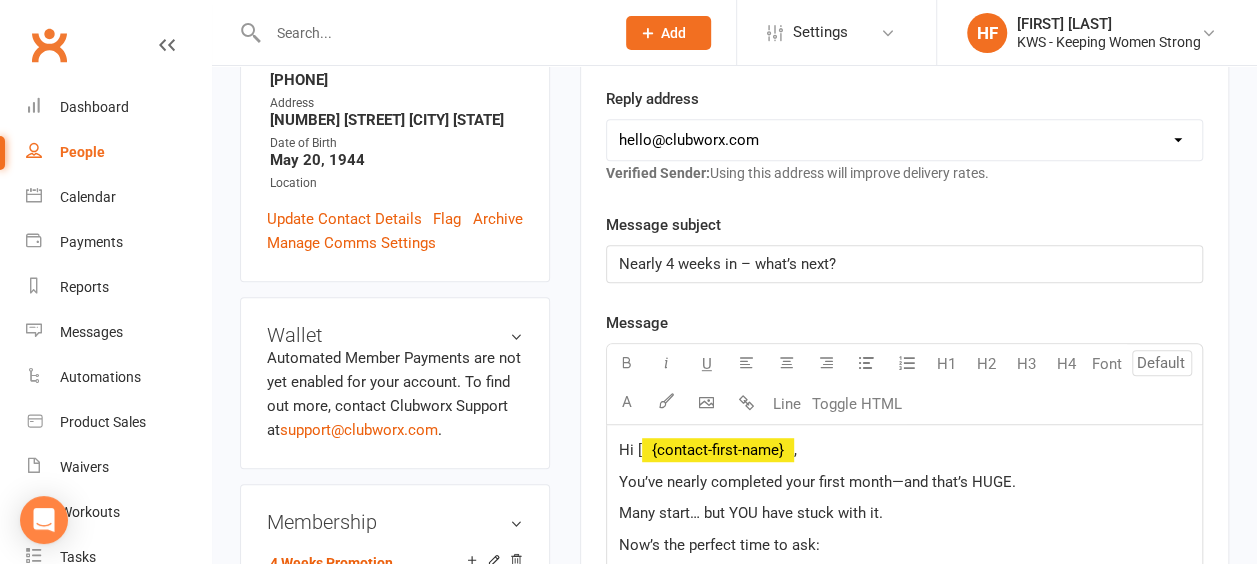 click on "Nearly 4 weeks in – what’s next?" 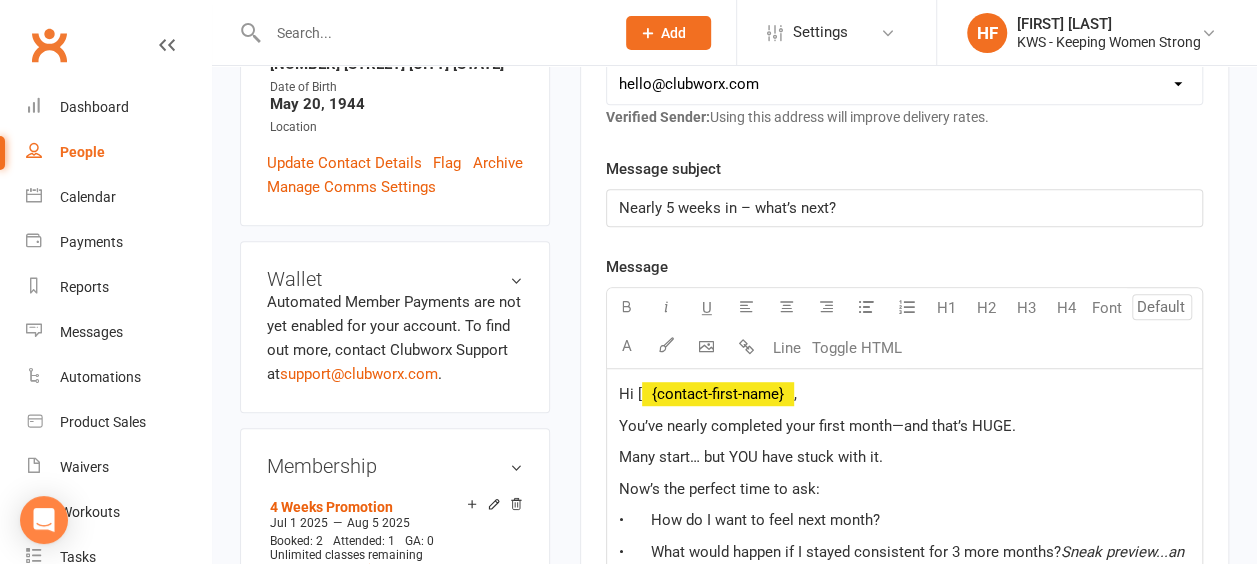 scroll, scrollTop: 600, scrollLeft: 0, axis: vertical 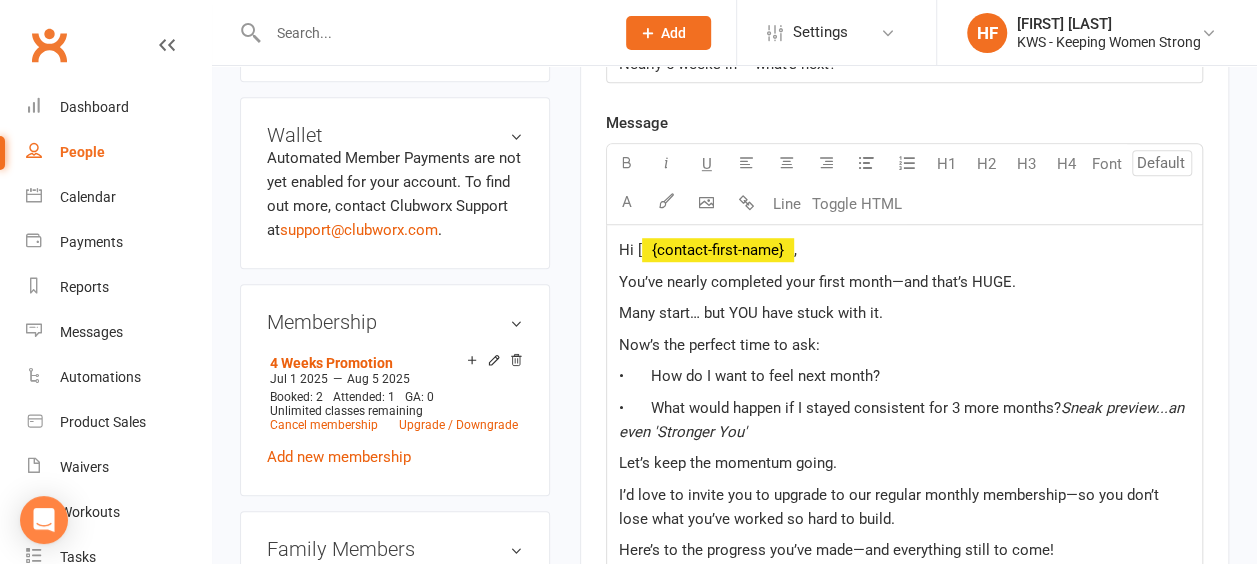 click on "Many start… but YOU have stuck with it." 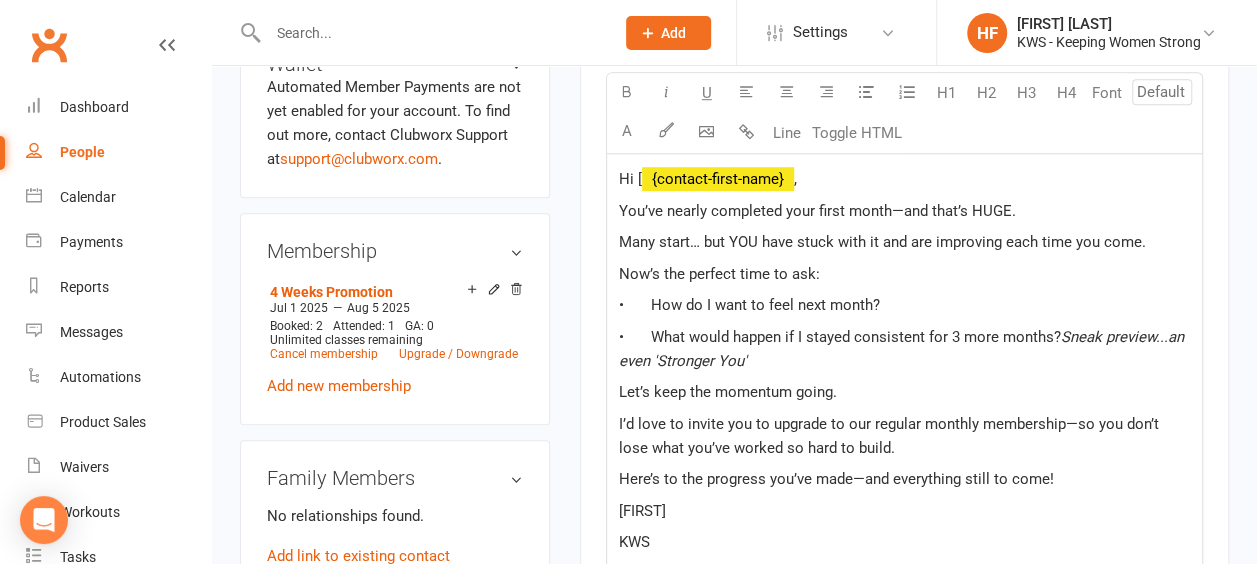 scroll, scrollTop: 700, scrollLeft: 0, axis: vertical 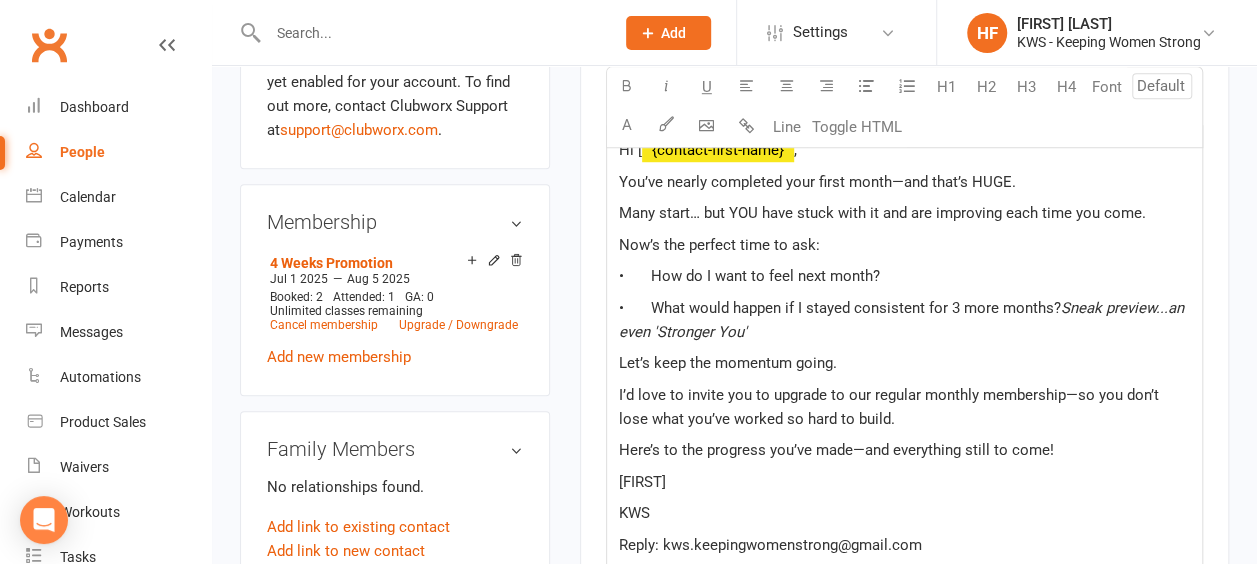 click on "•	What would happen if I stayed consistent for 3 more months?" 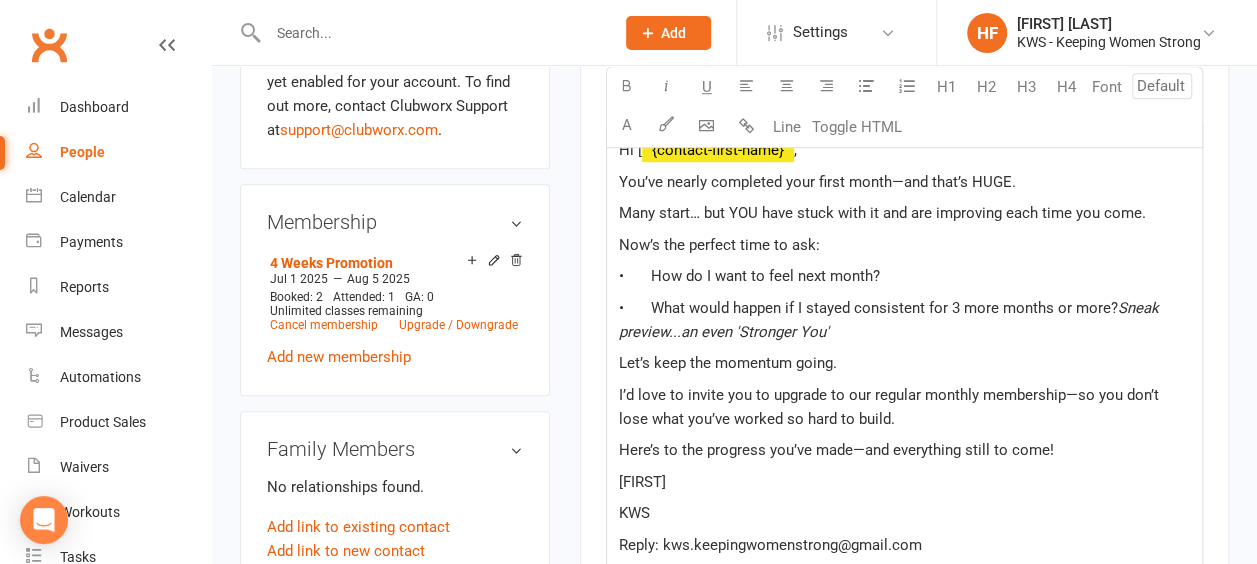 scroll, scrollTop: 800, scrollLeft: 0, axis: vertical 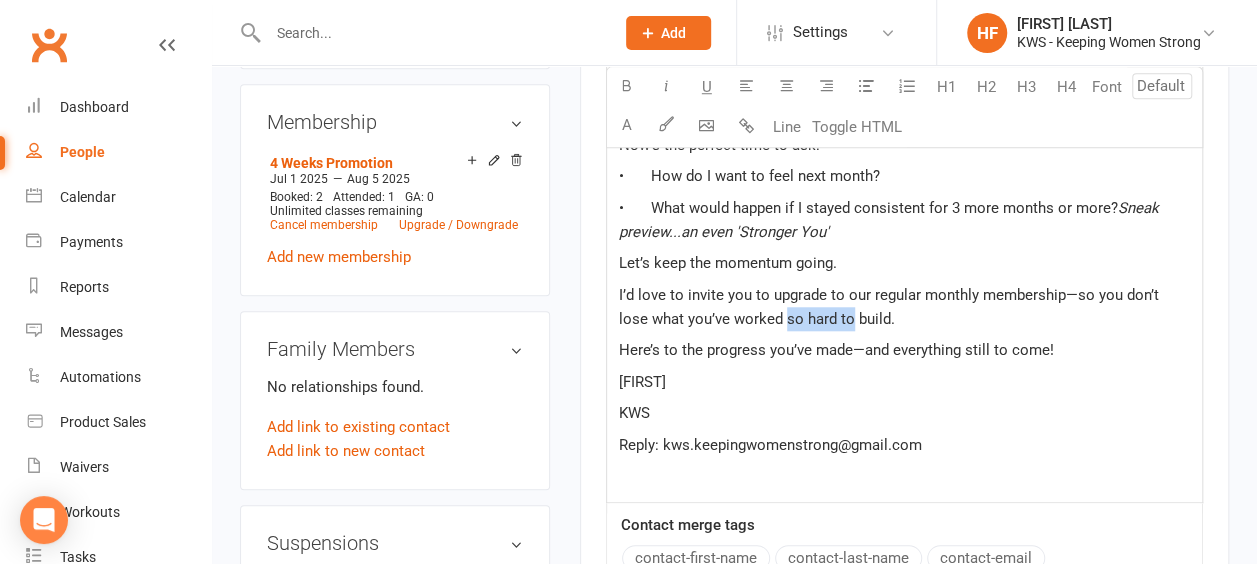 drag, startPoint x: 820, startPoint y: 314, endPoint x: 752, endPoint y: 315, distance: 68.007355 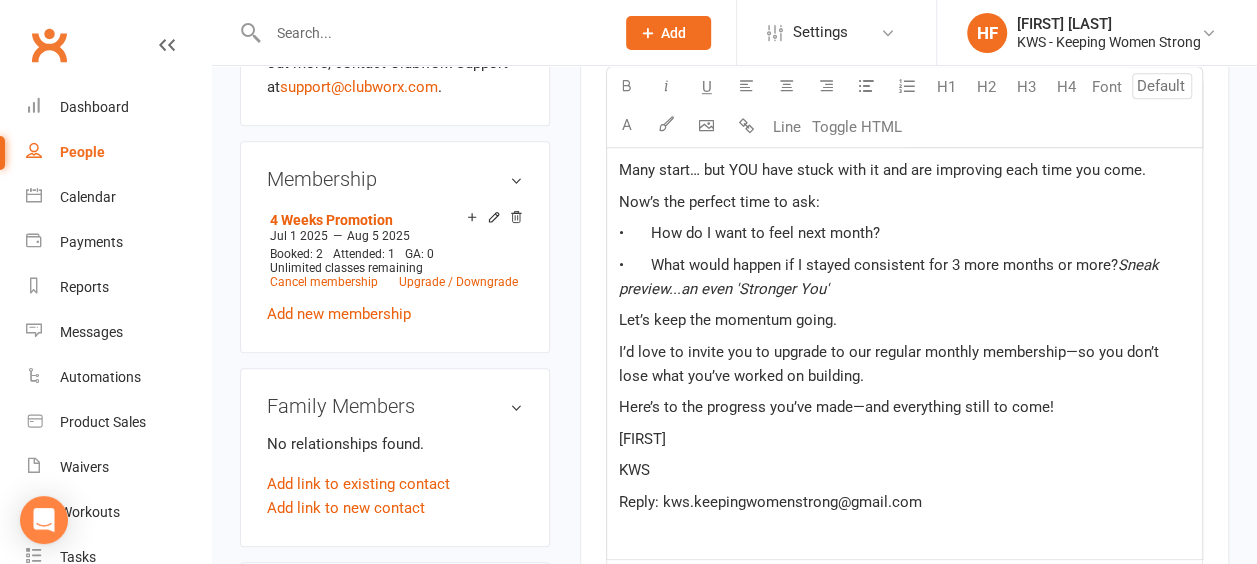 scroll, scrollTop: 700, scrollLeft: 0, axis: vertical 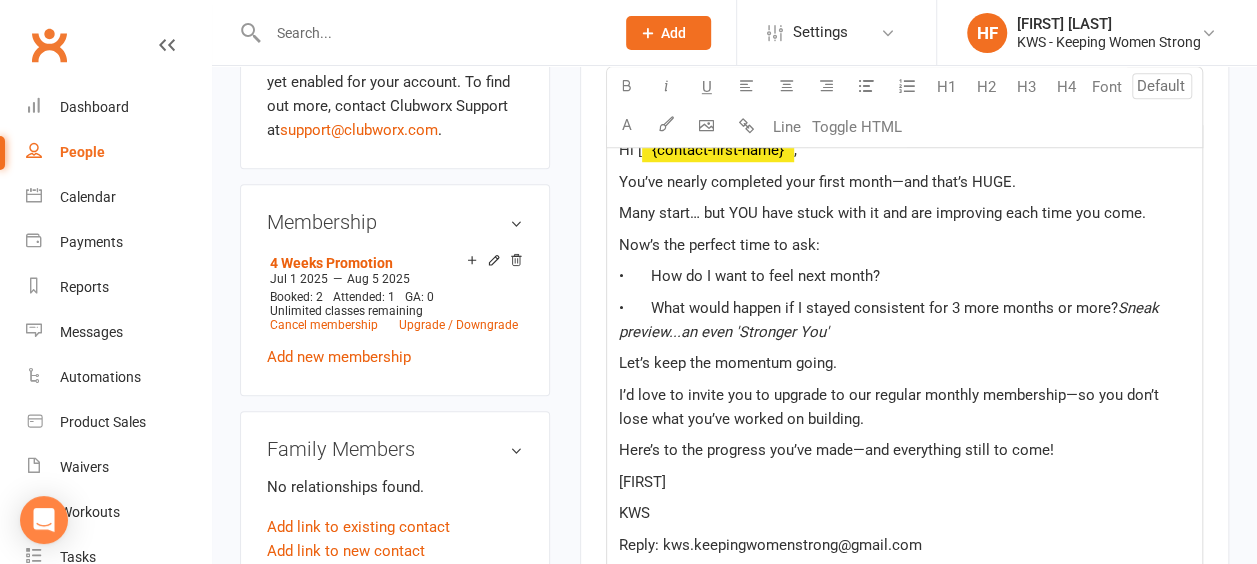 click on "I’d love to invite you to upgrade to our regular monthly membership—so you don’t lose what you’ve worked on building." 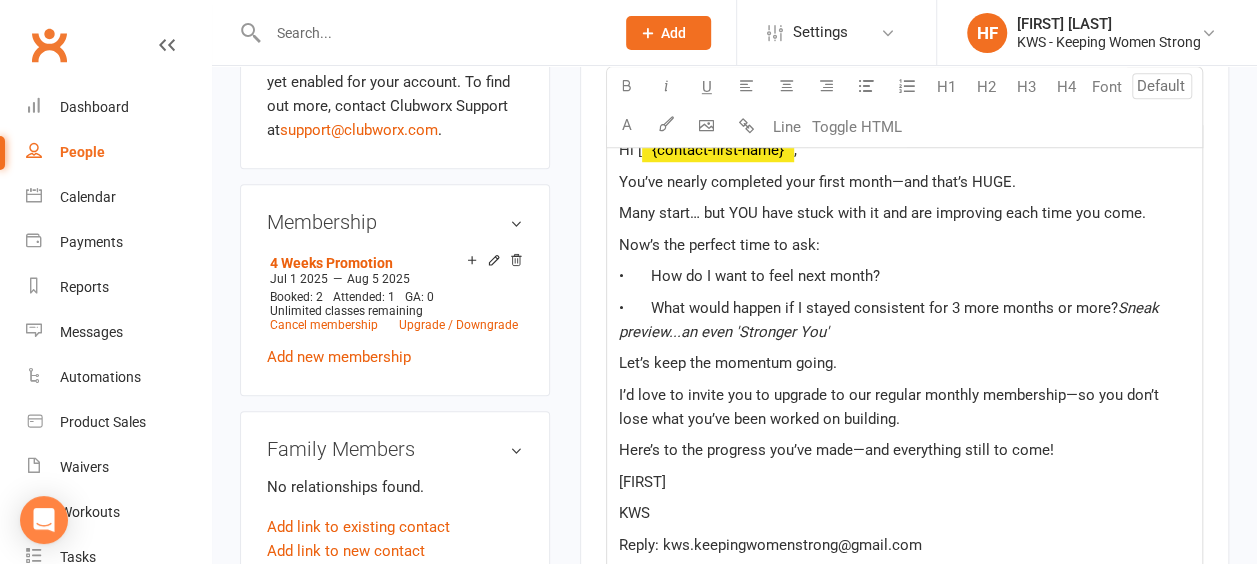 click on "I’d love to invite you to upgrade to our regular monthly membership—so you don’t lose what you’ve been worked on building." 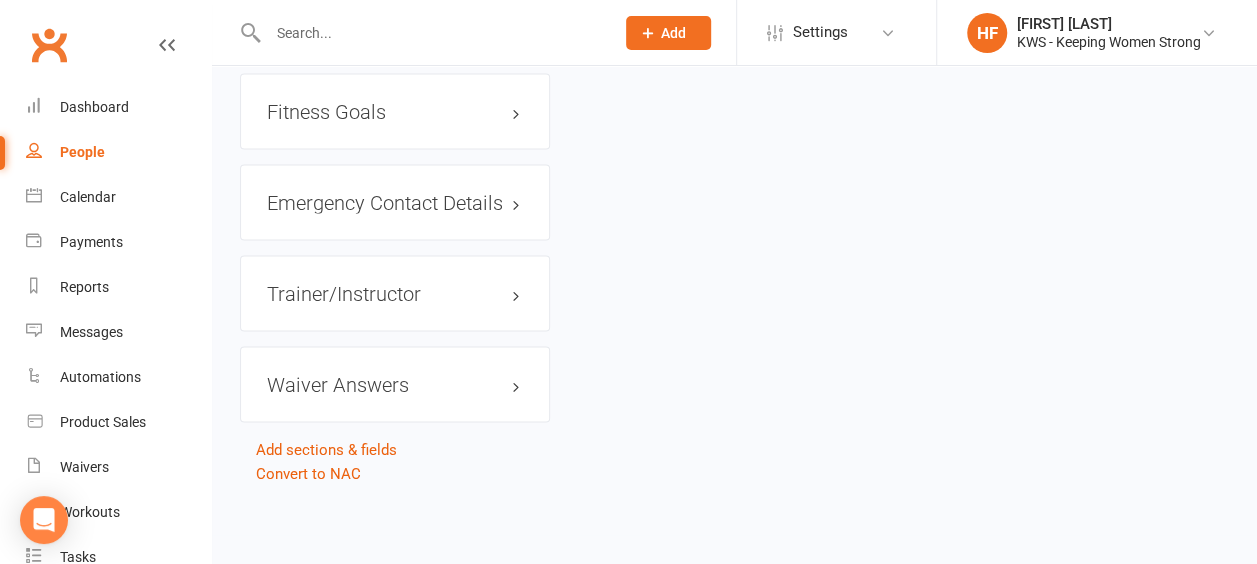 scroll, scrollTop: 1424, scrollLeft: 0, axis: vertical 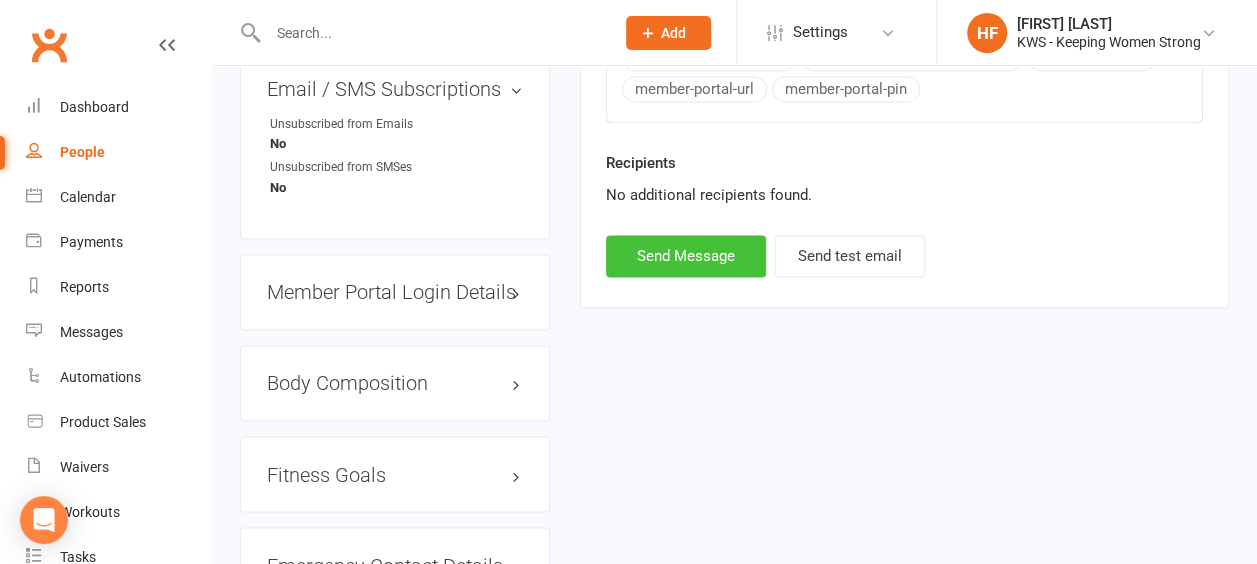 click on "Send Message" at bounding box center (686, 256) 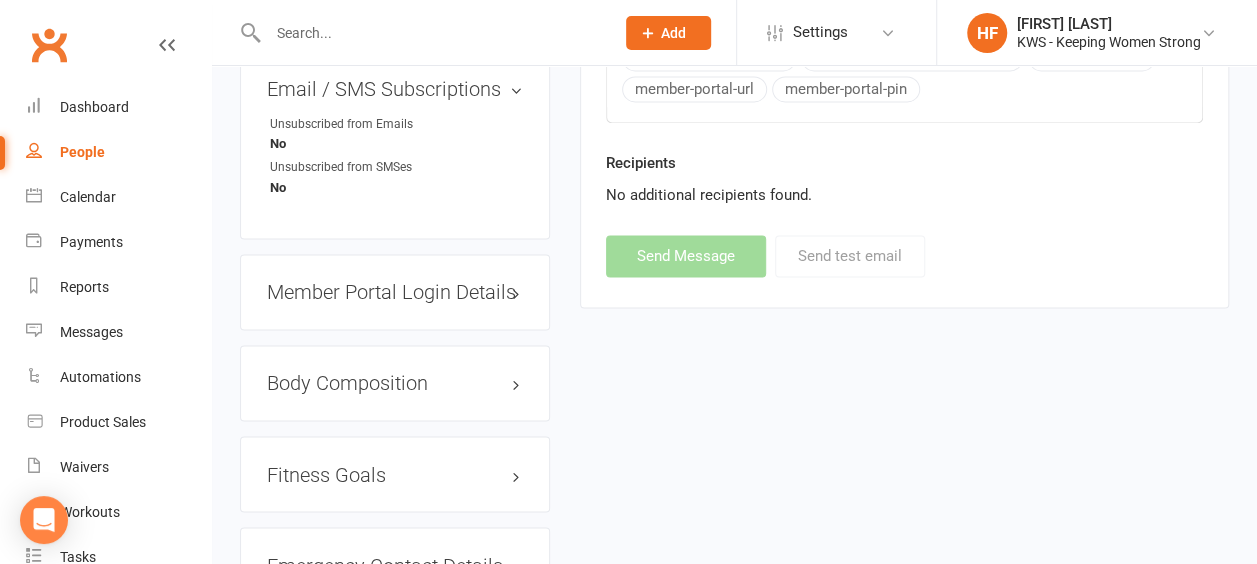 select 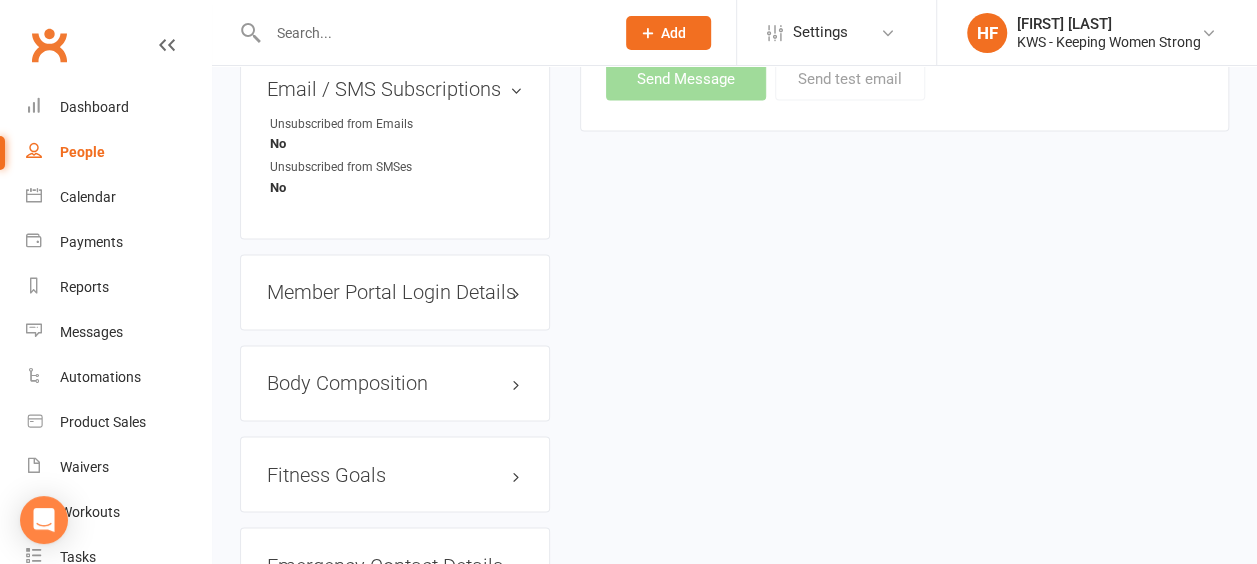 click at bounding box center [431, 33] 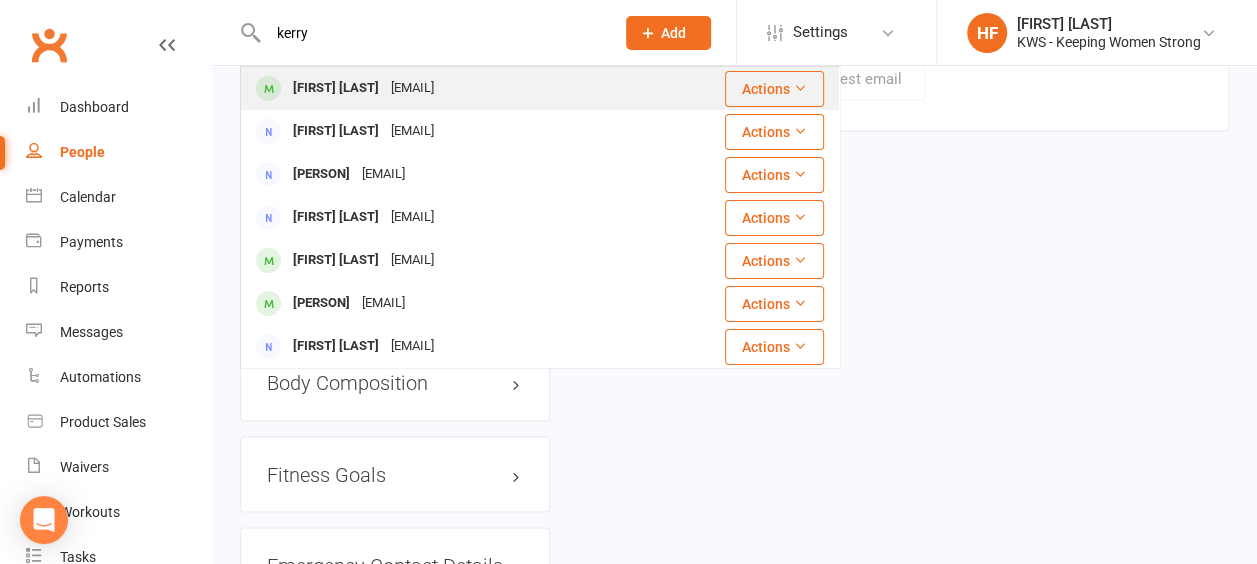 type on "kerry" 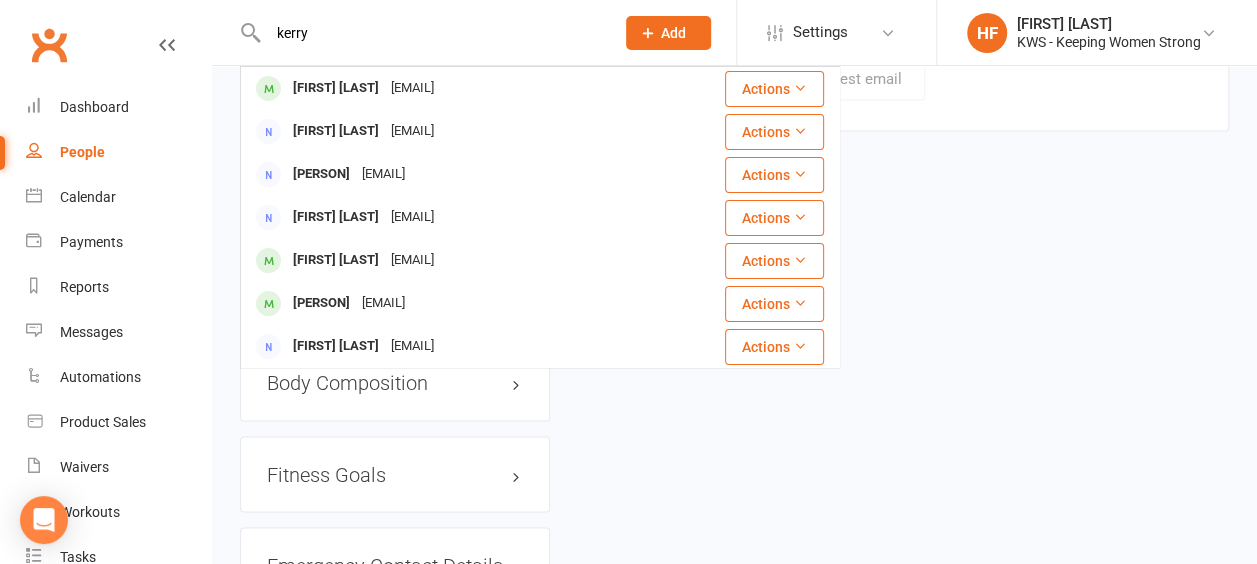 click on "[EMAIL]" at bounding box center (412, 88) 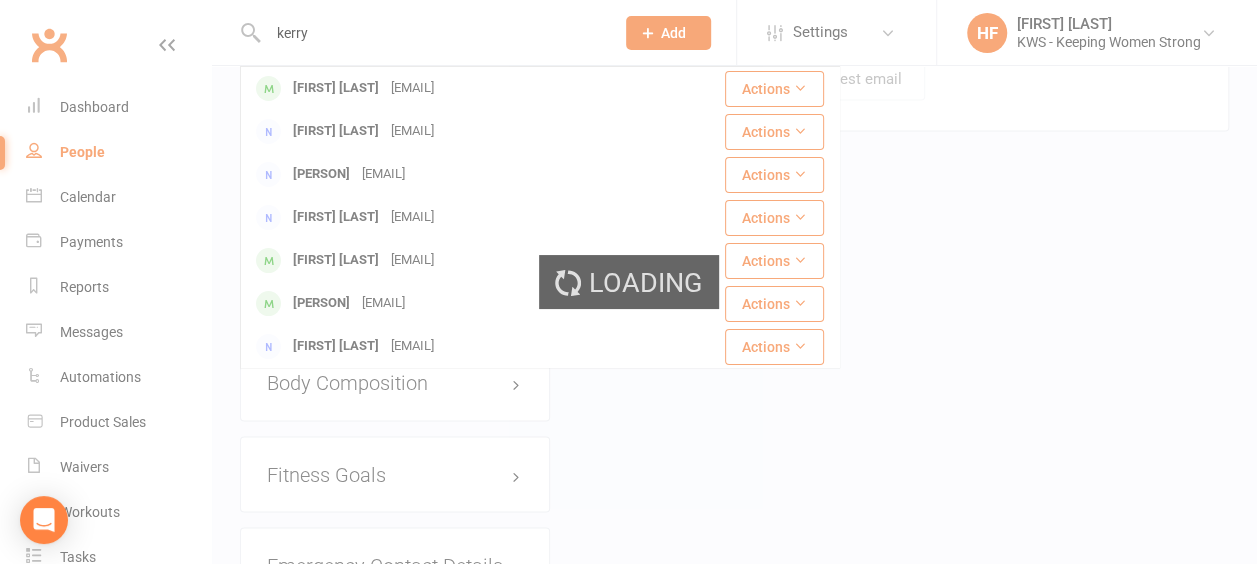 type 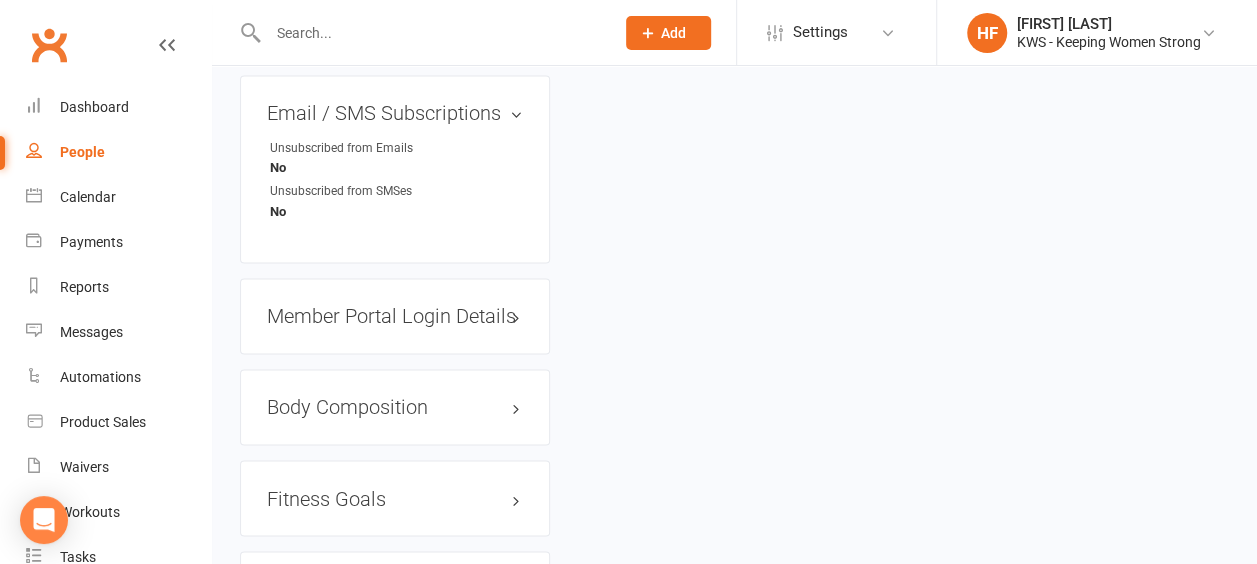 scroll, scrollTop: 0, scrollLeft: 0, axis: both 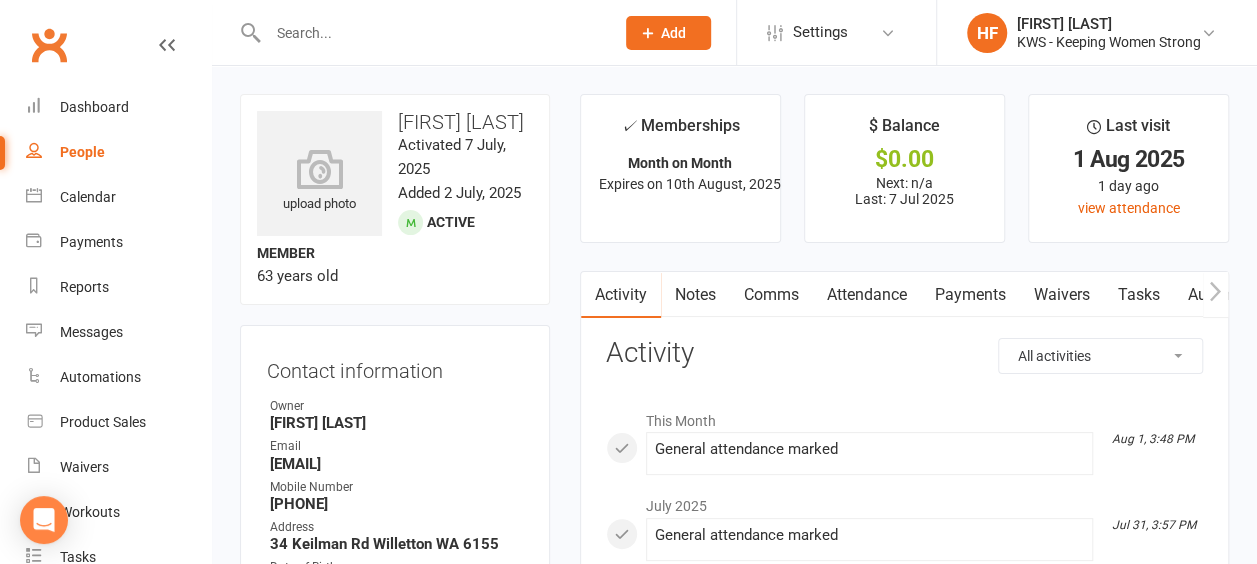 click on "Comms" at bounding box center (771, 295) 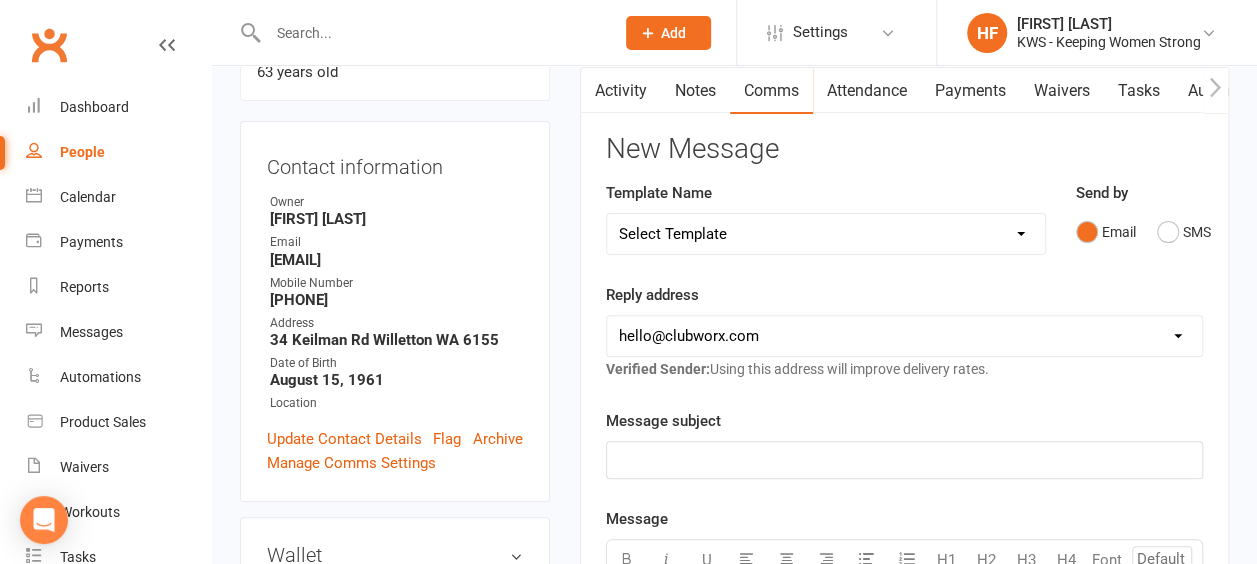 scroll, scrollTop: 200, scrollLeft: 0, axis: vertical 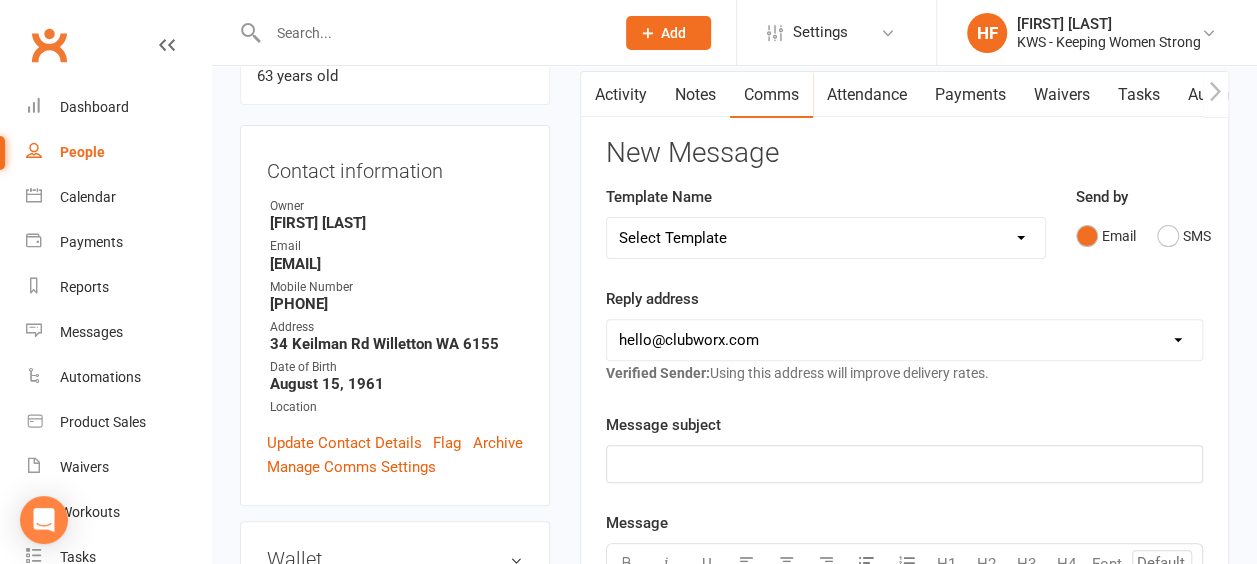 click on "Select Template [Email] KWS RENEWAL [Email] 1st WO CONFIRMATION  [Email] 4 Week Encouragement [Email] 6 week encouragement [Email] CONSULATION CONFIRMATION [Email] EX Member and Prospects OFFER [Email] Expired Membership [Email] FUTURE MEMBER 1 [Email] MEMBERSHIP Web or Phone Inquiry FU [Email] MIA Exercise Endorphins [Email] MIA Its a lifestyle [Email] New Member Motivator Week 1 Day 3 [Email] New Member Motivator Week 2  [Email] New Member Motivator Week 3 [Email] New Member Motivator Week 4  [Email] New Member Motivator Week 4 2-3 days before end   [Email] NEW MEMBER WELCOME 26/6/2025 [Email] Nutrition Consult Confirmation [Email] Trial Workout Confirmation [Email] Trial Workout Prospect FU [Email] UPGRADED Membership [Email] WELCOME BACK OLD MEMBER" at bounding box center [826, 238] 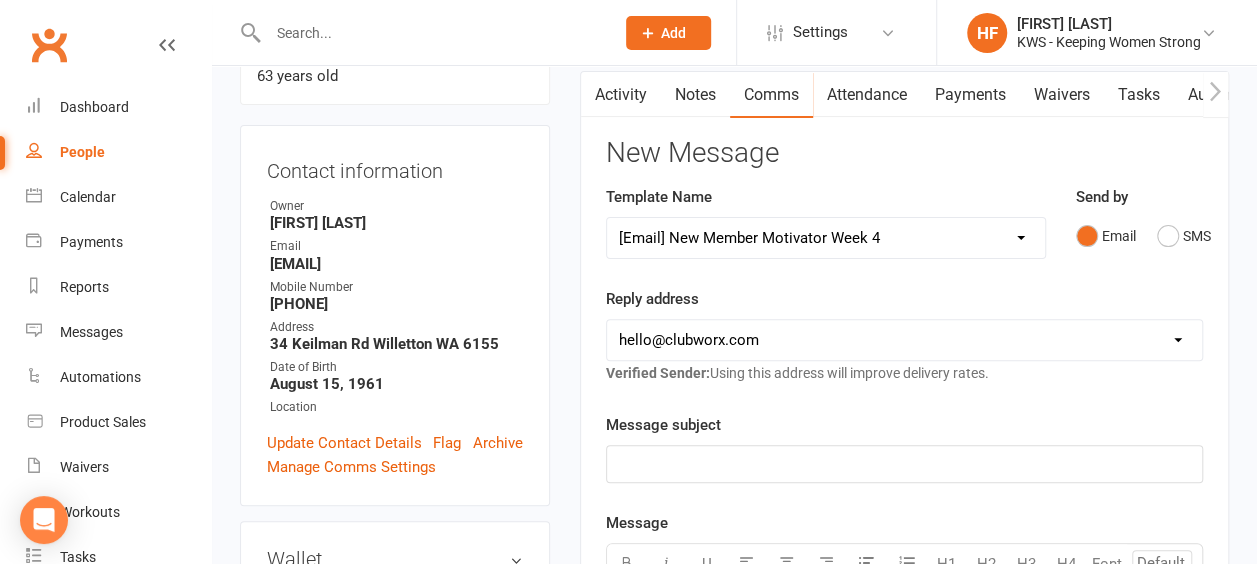 click on "Select Template [Email] KWS RENEWAL [Email] 1st WO CONFIRMATION  [Email] 4 Week Encouragement [Email] 6 week encouragement [Email] CONSULATION CONFIRMATION [Email] EX Member and Prospects OFFER [Email] Expired Membership [Email] FUTURE MEMBER 1 [Email] MEMBERSHIP Web or Phone Inquiry FU [Email] MIA Exercise Endorphins [Email] MIA Its a lifestyle [Email] New Member Motivator Week 1 Day 3 [Email] New Member Motivator Week 2  [Email] New Member Motivator Week 3 [Email] New Member Motivator Week 4  [Email] New Member Motivator Week 4 2-3 days before end   [Email] NEW MEMBER WELCOME 26/6/2025 [Email] Nutrition Consult Confirmation [Email] Trial Workout Confirmation [Email] Trial Workout Prospect FU [Email] UPGRADED Membership [Email] WELCOME BACK OLD MEMBER" at bounding box center (826, 238) 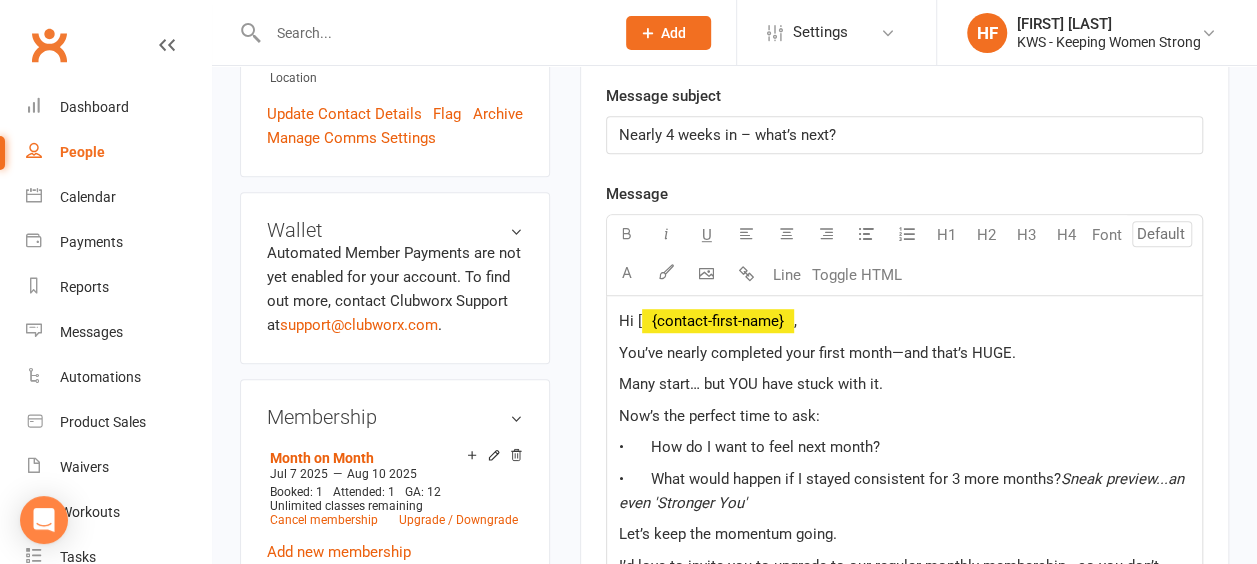 scroll, scrollTop: 500, scrollLeft: 0, axis: vertical 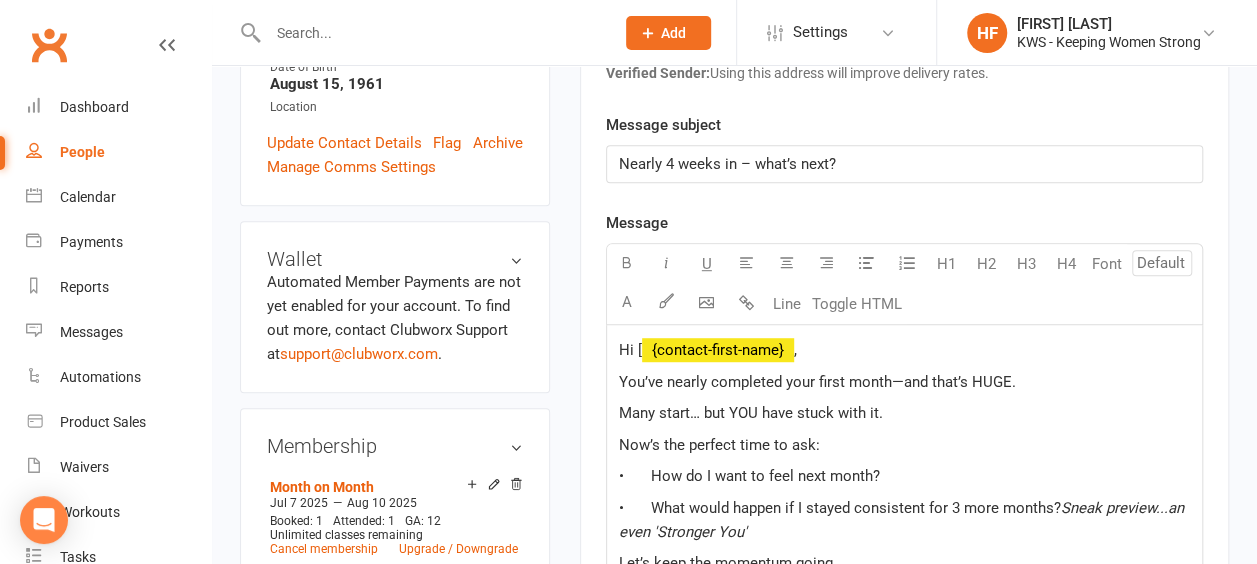 drag, startPoint x: 670, startPoint y: 163, endPoint x: 680, endPoint y: 146, distance: 19.723083 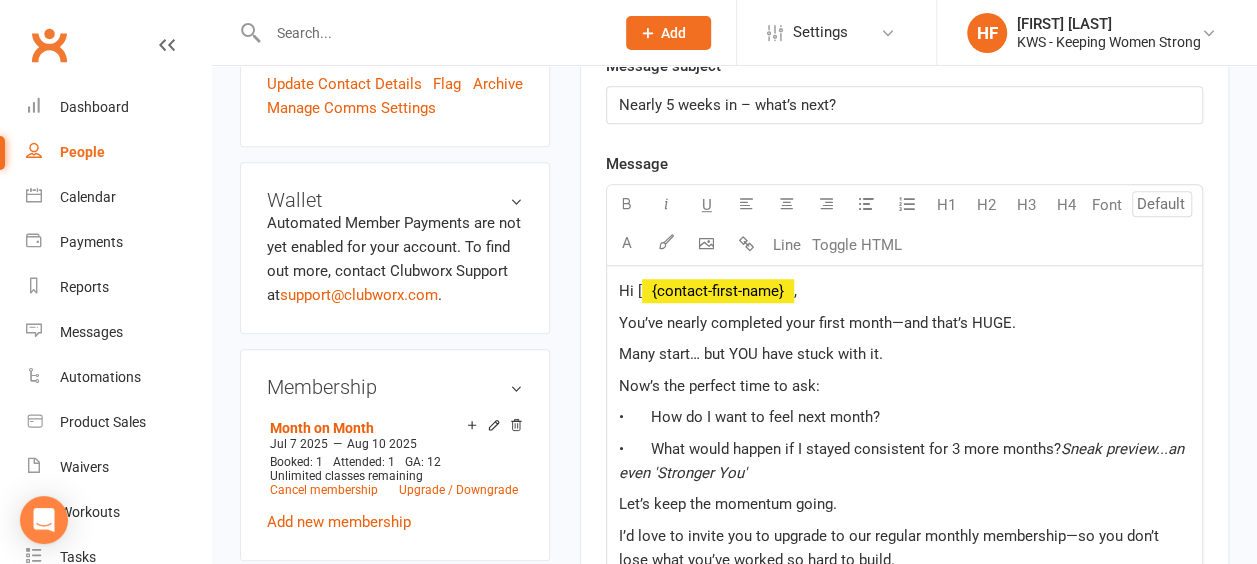 scroll, scrollTop: 600, scrollLeft: 0, axis: vertical 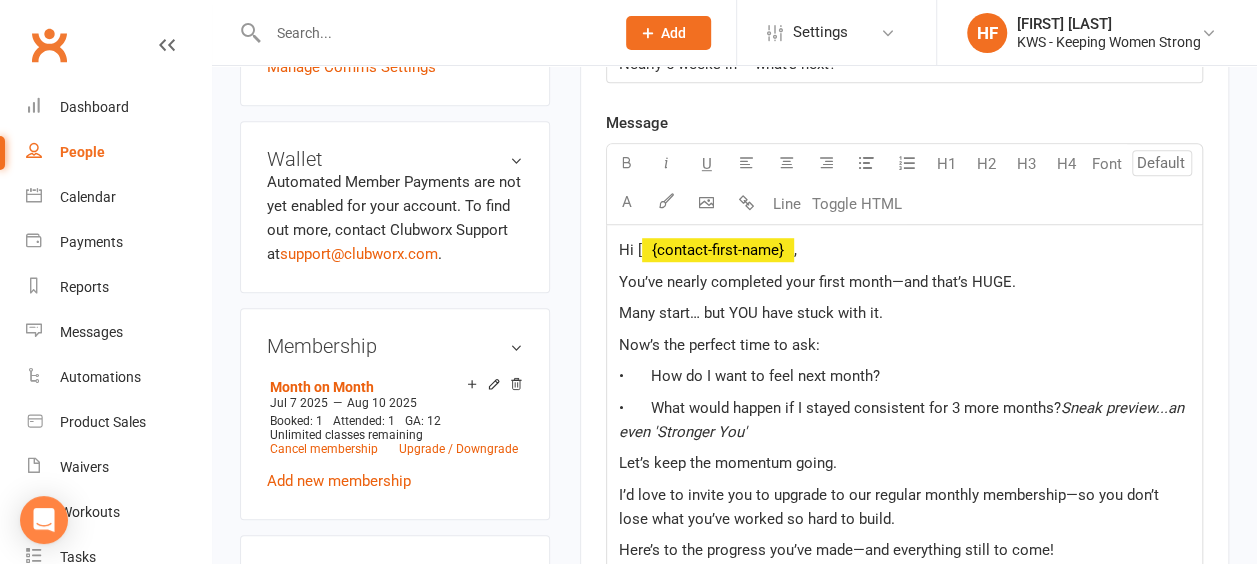 click on "You’ve nearly completed your first month—and that’s HUGE." 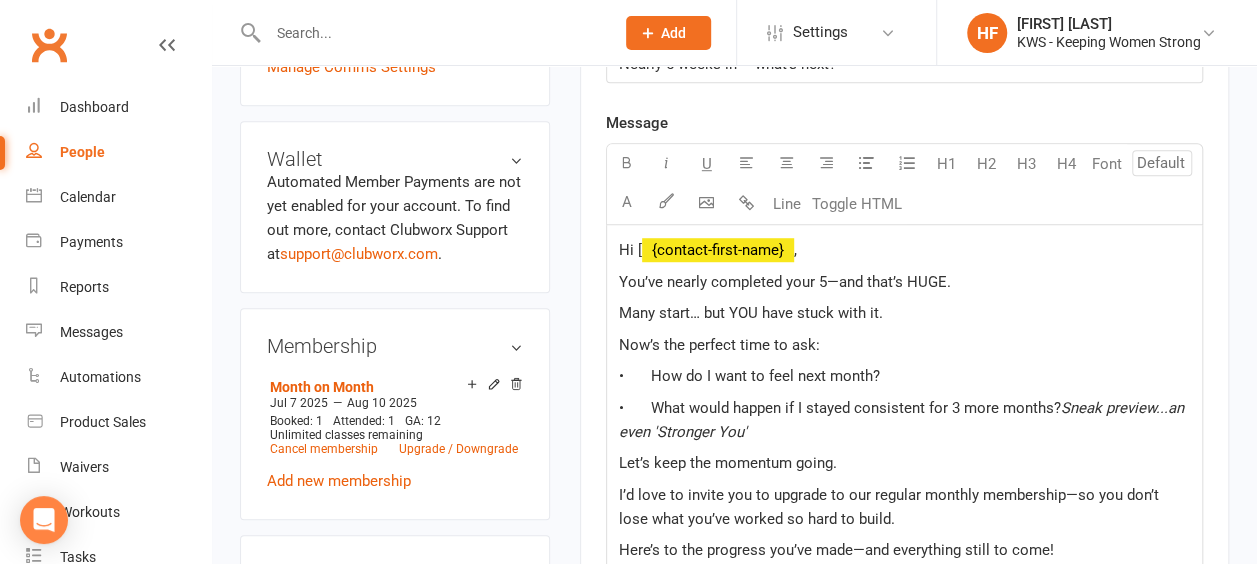 type 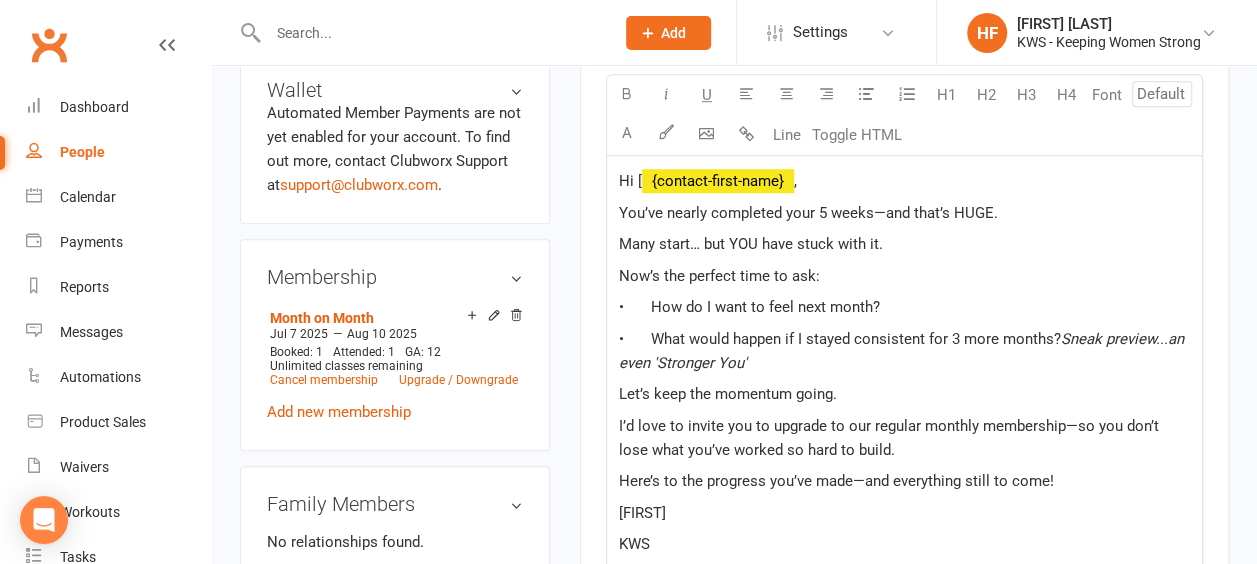 scroll, scrollTop: 700, scrollLeft: 0, axis: vertical 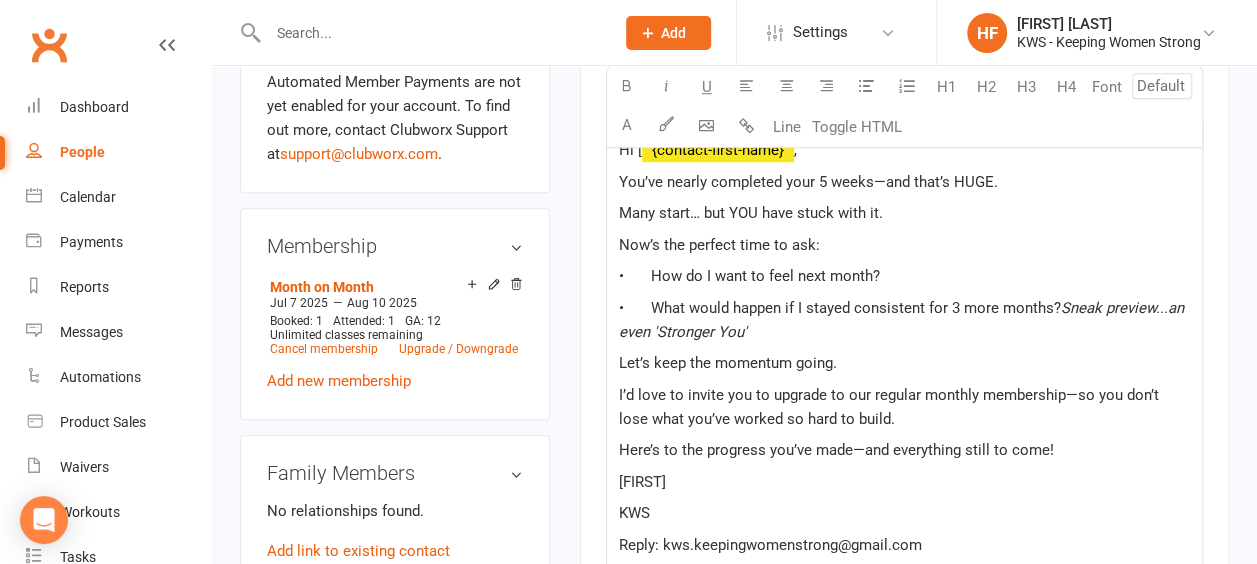 click on "Many start… but YOU have stuck with it." 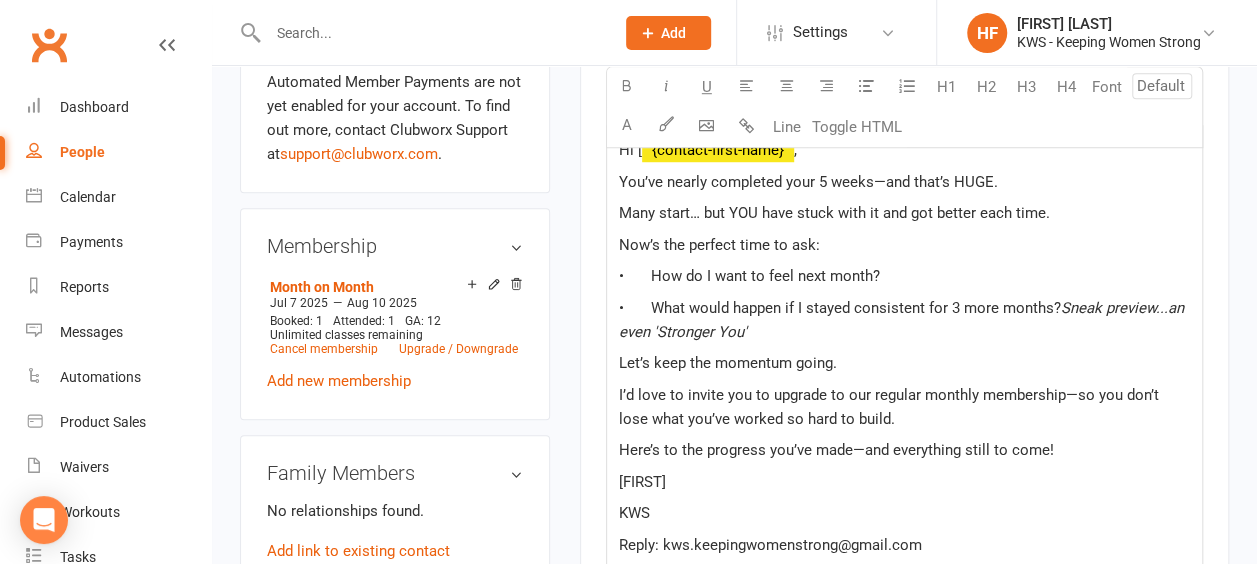click on "Many start… but YOU have stuck with it and got better each time." 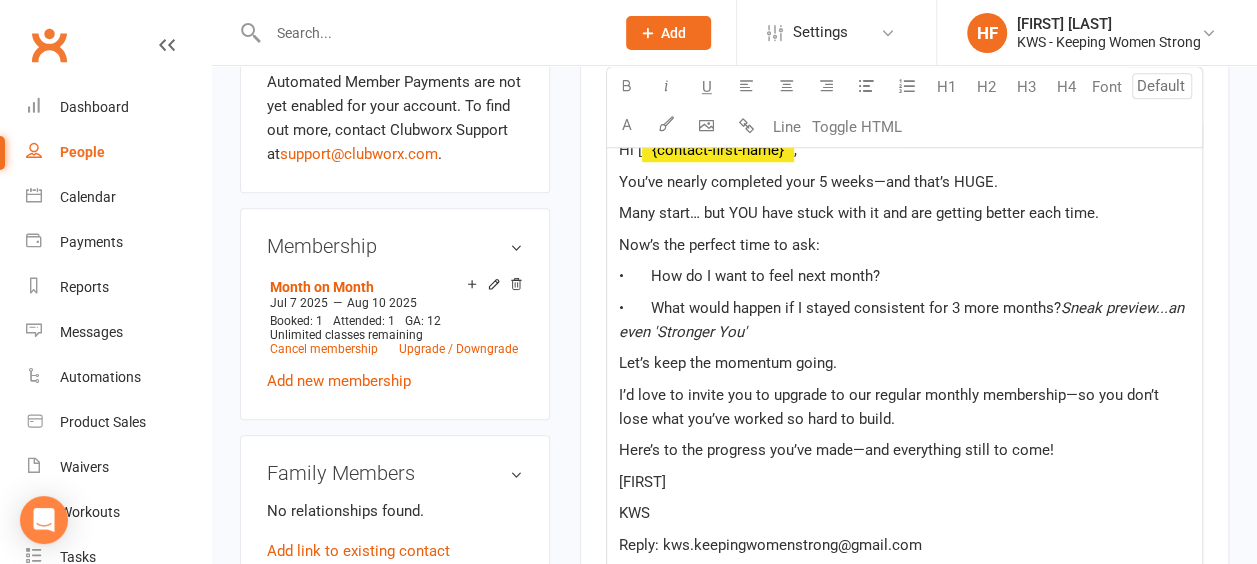 click on "Many start… but YOU have stuck with it and are getting better each time." 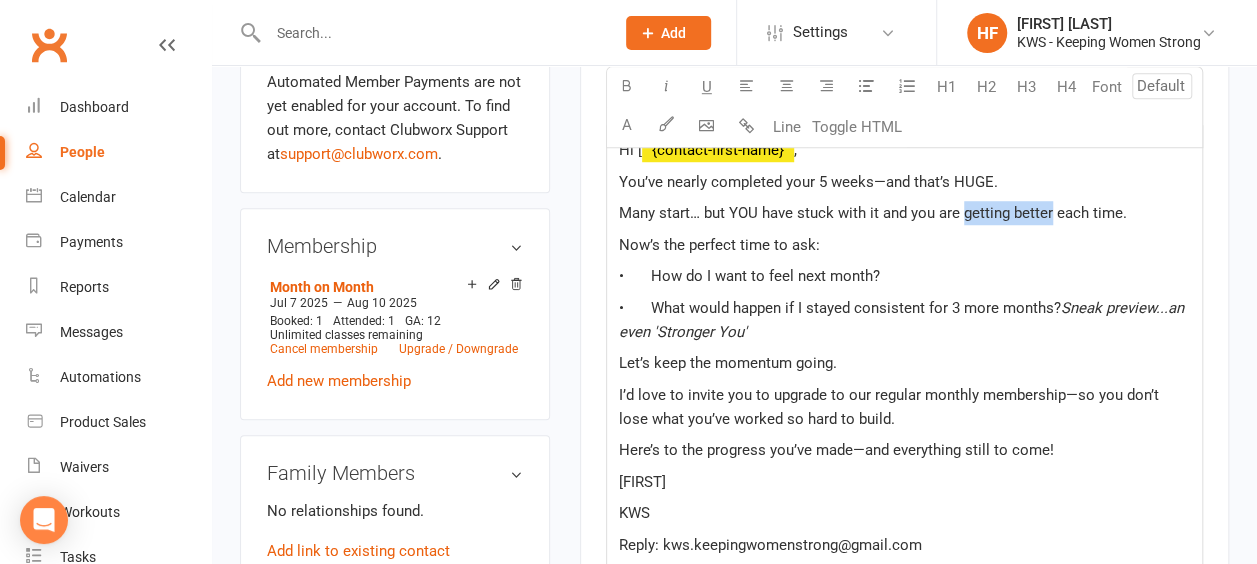 drag, startPoint x: 1049, startPoint y: 210, endPoint x: 967, endPoint y: 206, distance: 82.0975 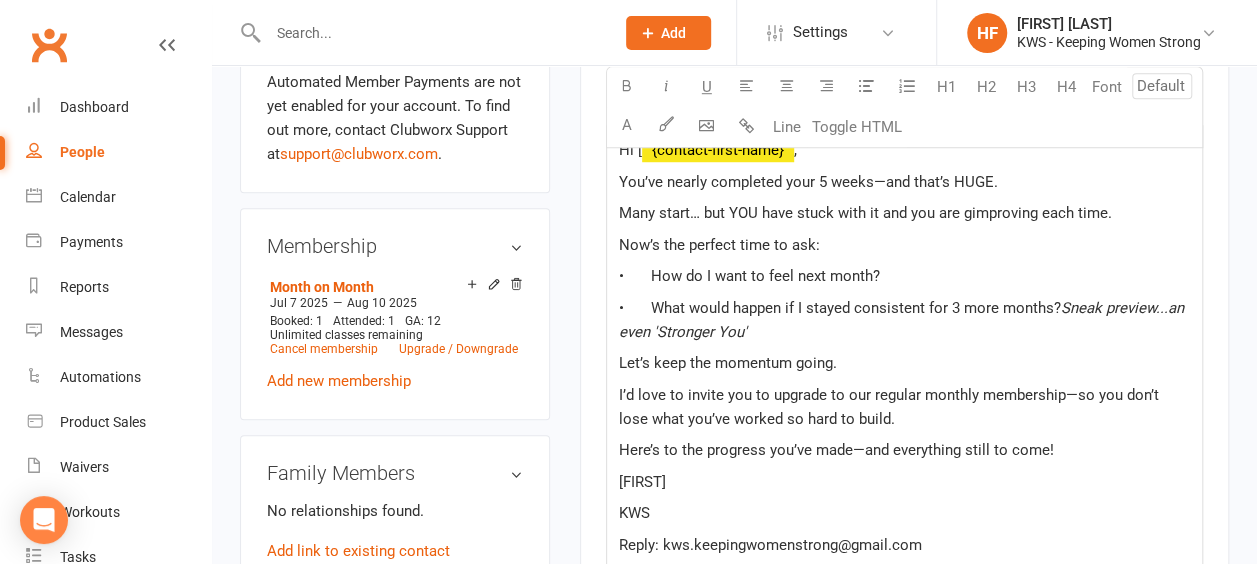 drag, startPoint x: 1048, startPoint y: 300, endPoint x: 1064, endPoint y: 294, distance: 17.088007 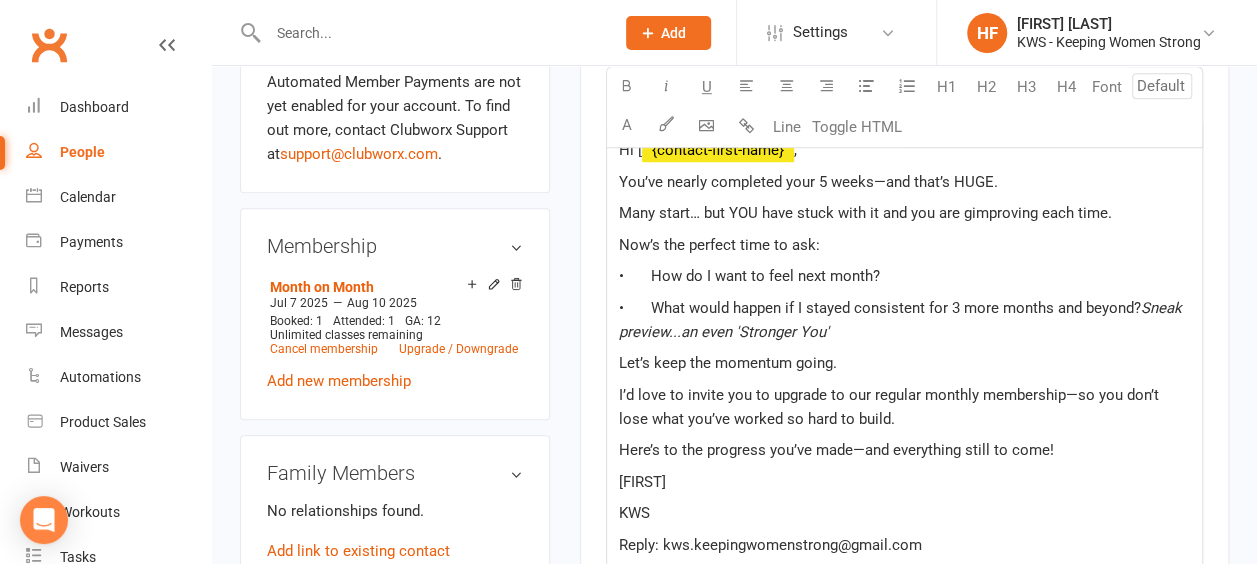 scroll, scrollTop: 800, scrollLeft: 0, axis: vertical 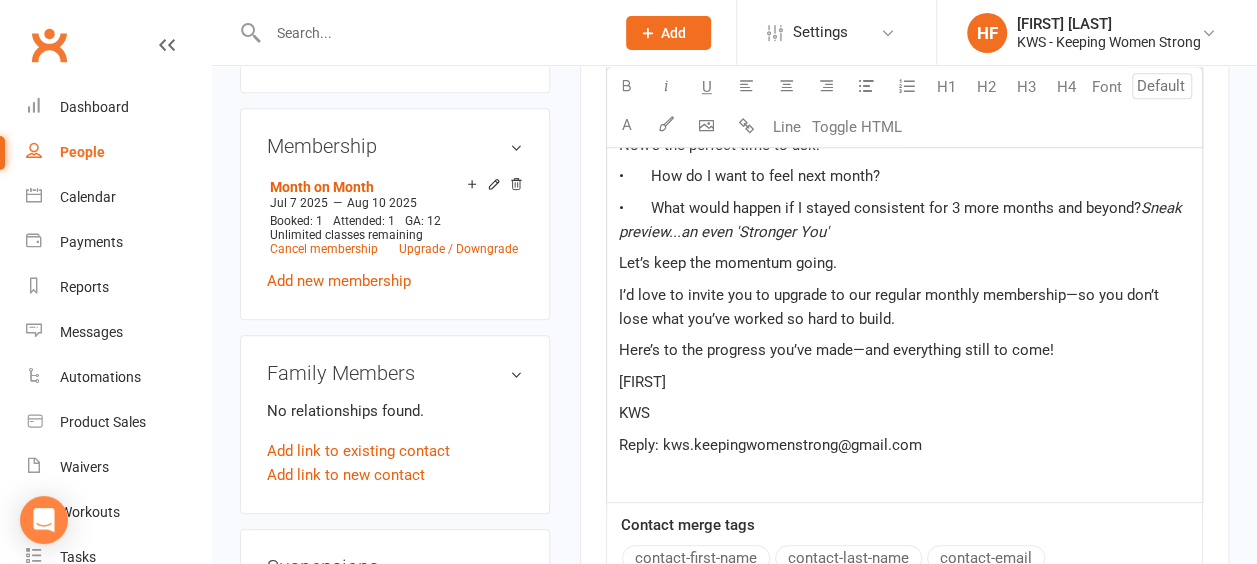 click on "Hi [  ﻿ {contact-first-name}  , You’ve nearly completed your 5 weeks—and that’s HUGE. Many start… but YOU have stuck with it and you are gimproving each time. Now’s the perfect time to ask: •	How do I want to feel next month? •	What would happen if I stayed consistent for 3 more months and beyond?  Sneak preview...an even 'Stronger You' Let’s keep the momentum going.  I’d love to invite you to upgrade to our regular monthly membership—so you don’t lose what you’ve worked so hard to build. Here’s to the progress you’ve made—and everything still to come! Helen  KWS Reply: kws.keepingwomenstrong@gmail.com" 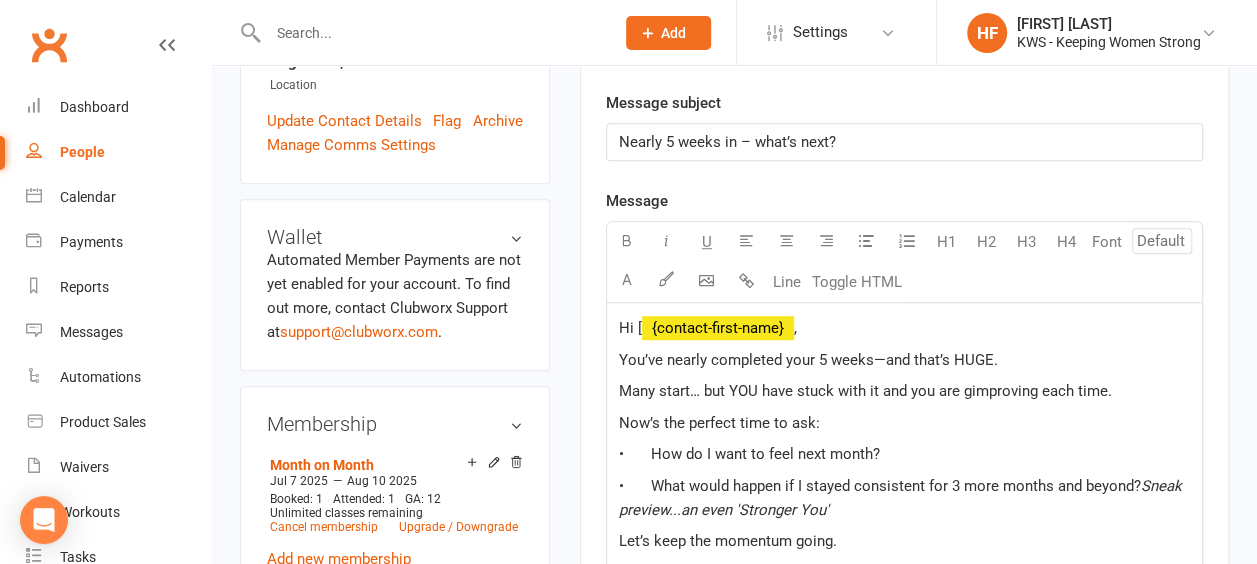 scroll, scrollTop: 500, scrollLeft: 0, axis: vertical 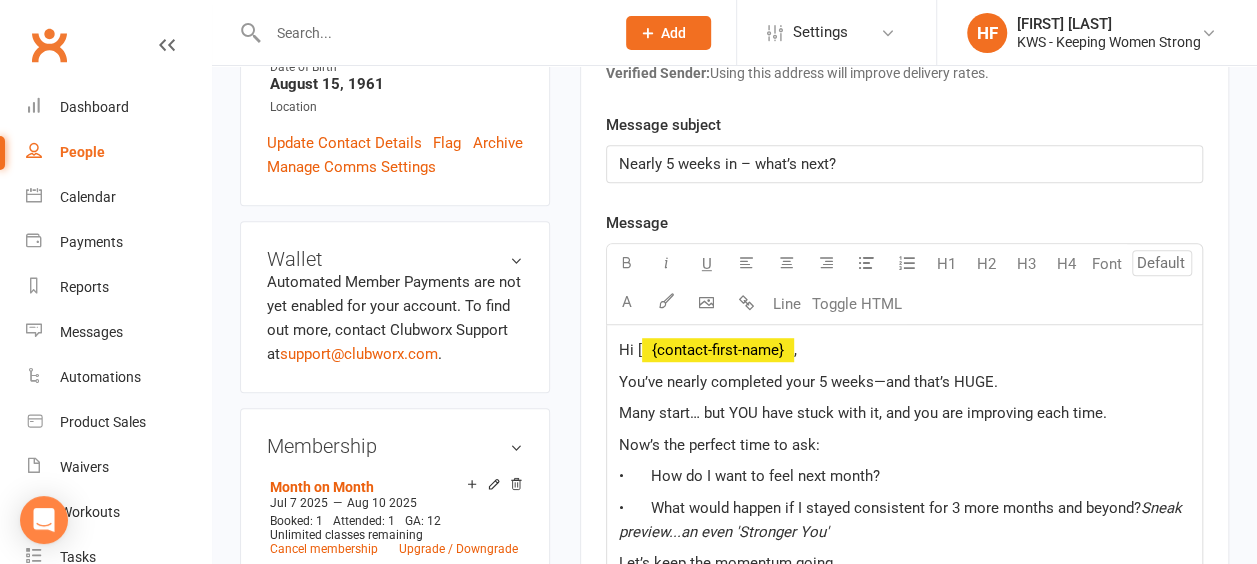 drag, startPoint x: 1108, startPoint y: 410, endPoint x: 1118, endPoint y: 406, distance: 10.770329 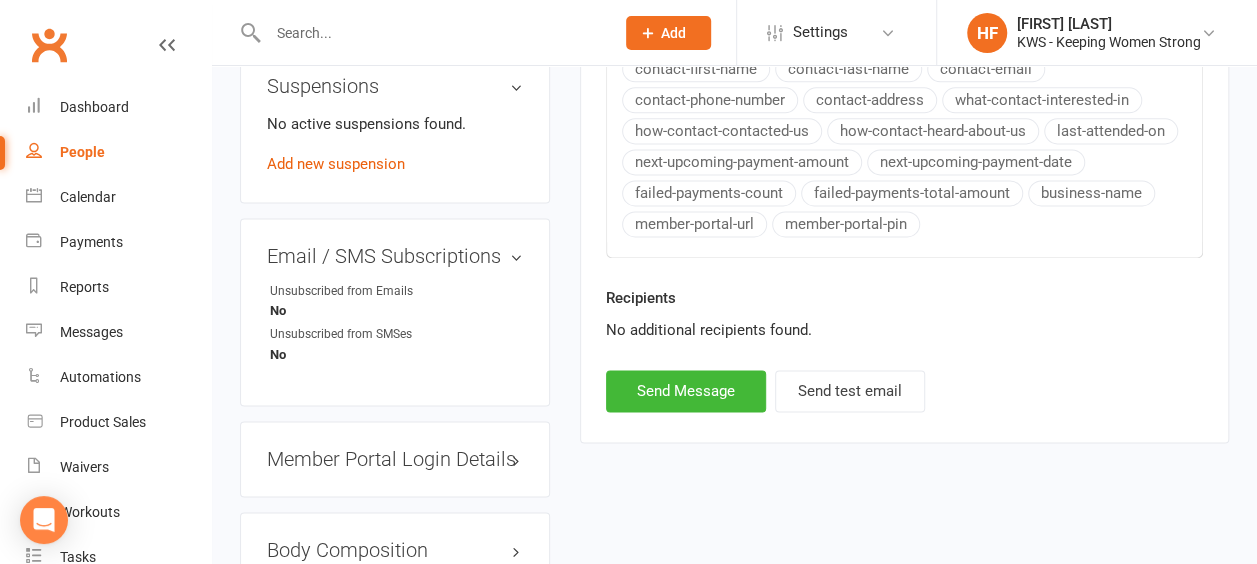 scroll, scrollTop: 1300, scrollLeft: 0, axis: vertical 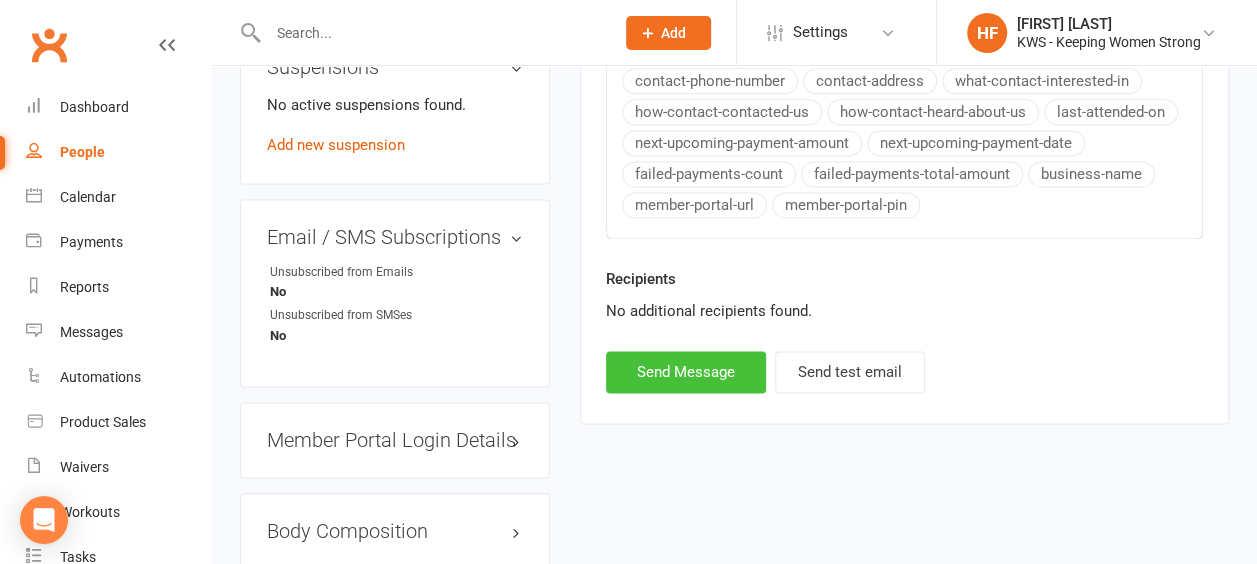 click on "Send Message" at bounding box center [686, 372] 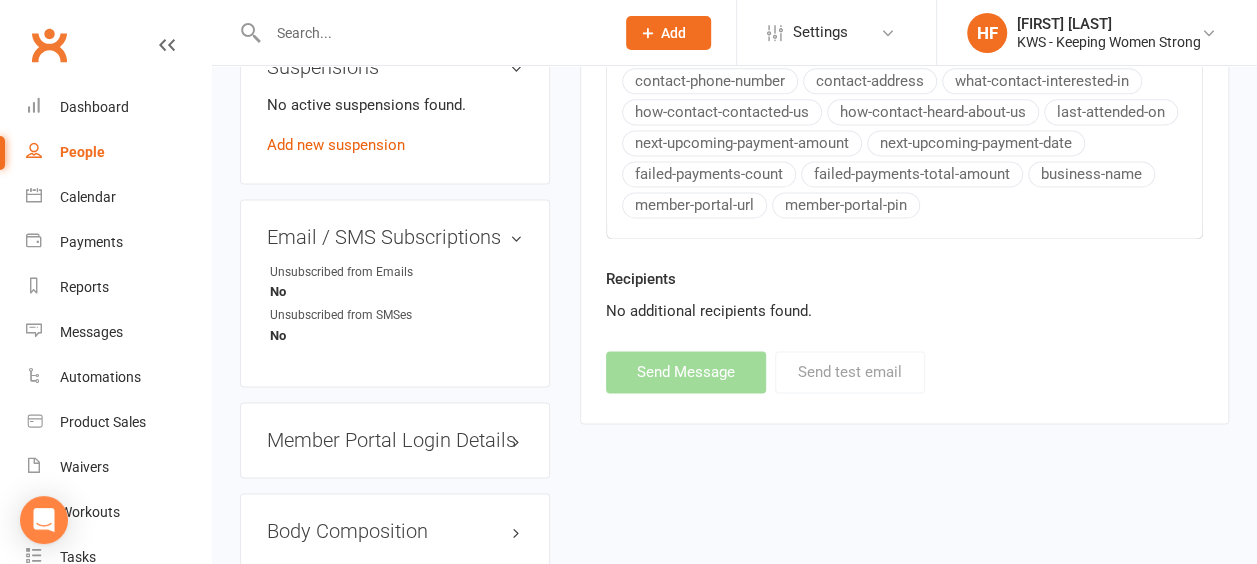 select 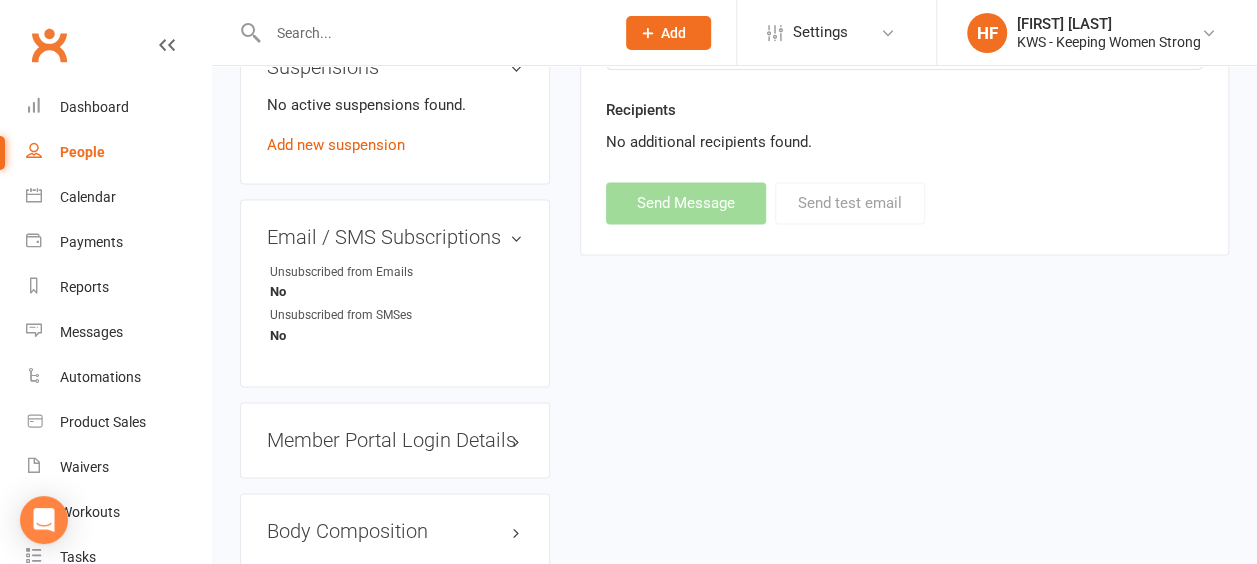click at bounding box center (431, 33) 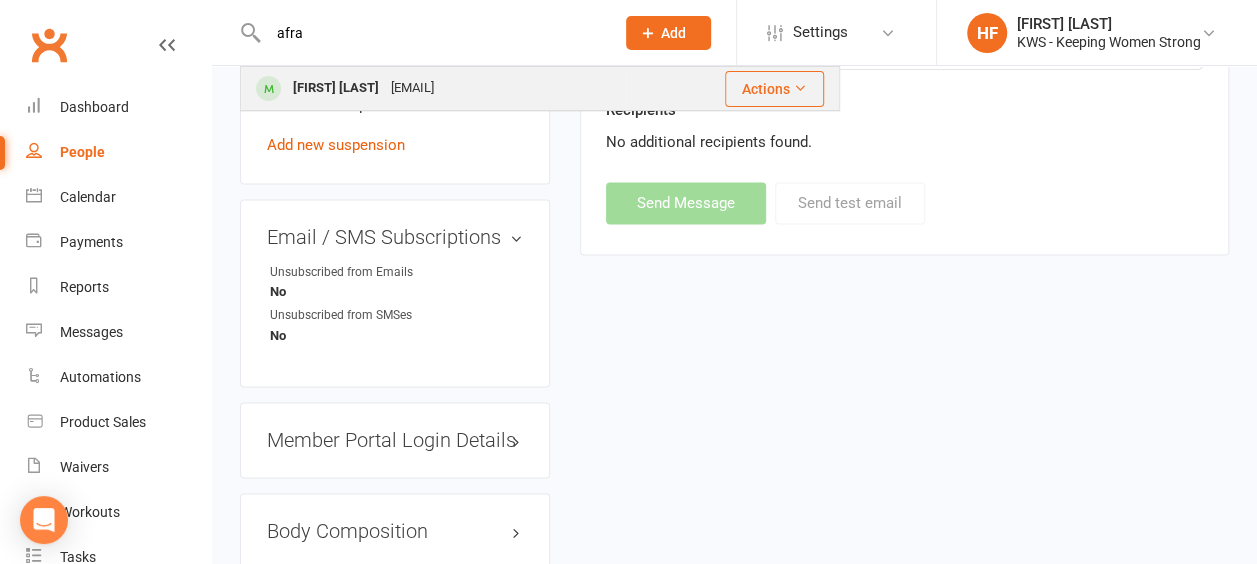 type on "afra" 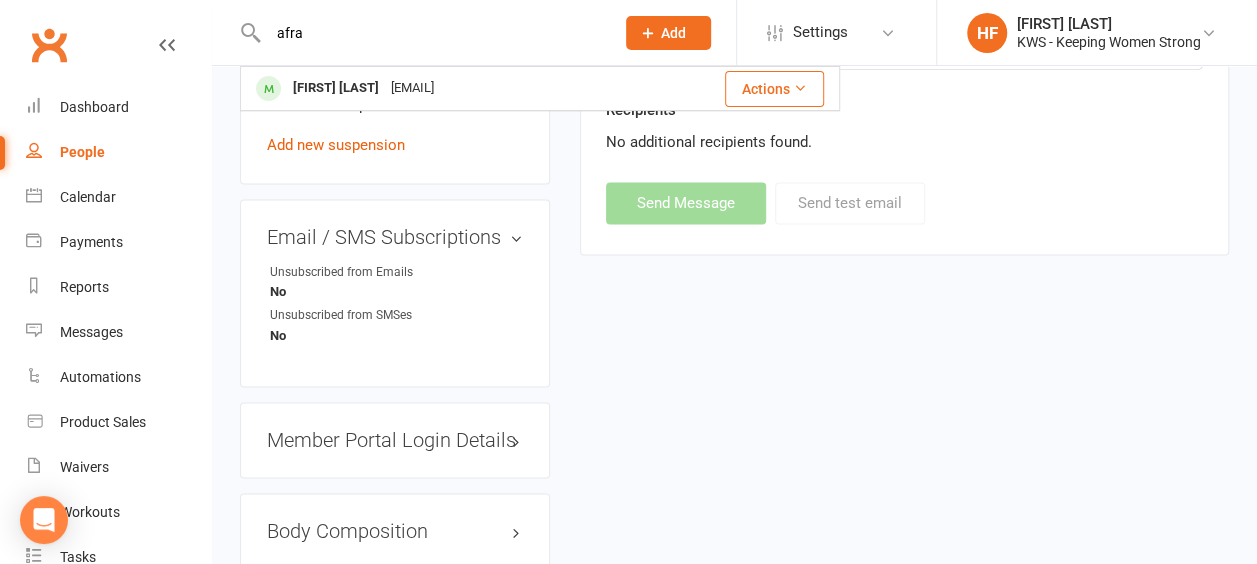click on "afra_gaser@outlook.com" at bounding box center (412, 88) 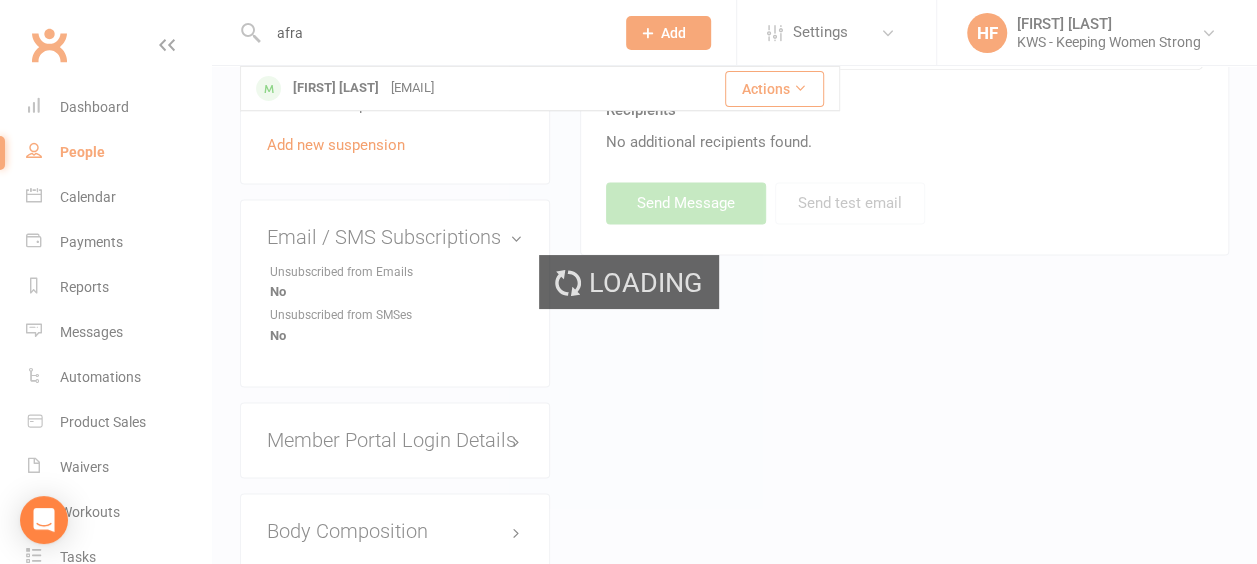type 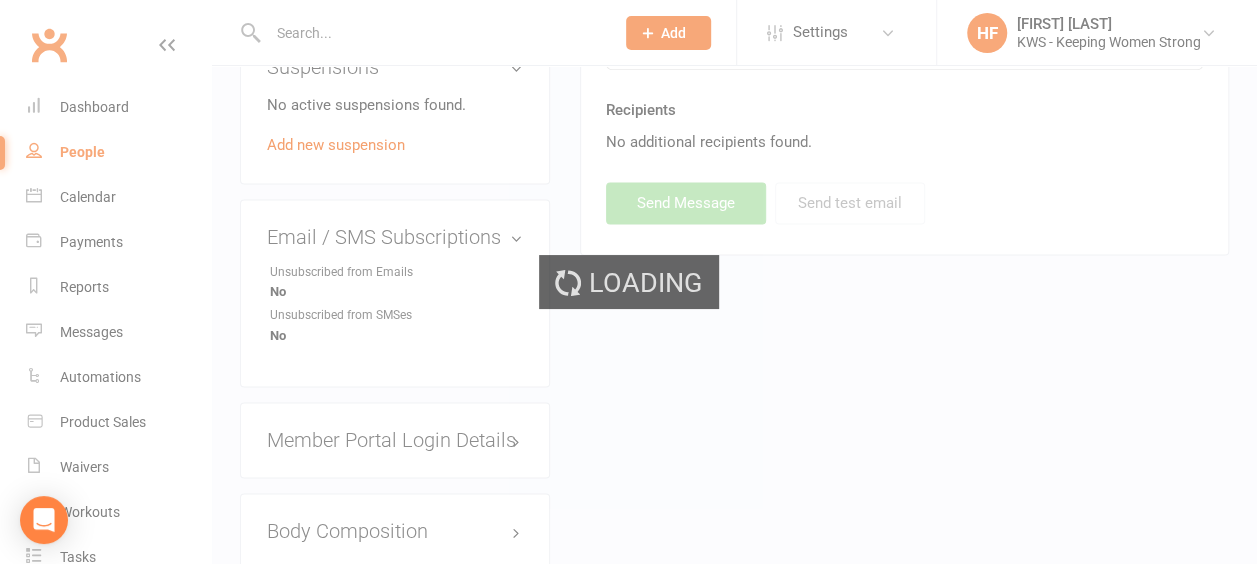 scroll, scrollTop: 0, scrollLeft: 0, axis: both 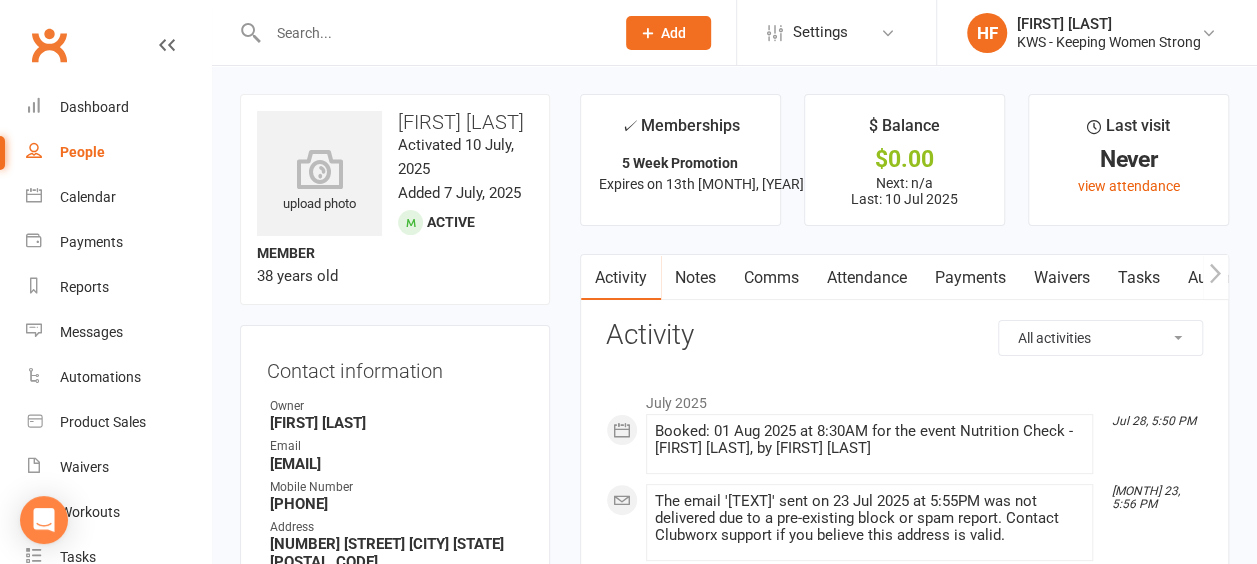 click on "Comms" at bounding box center [771, 278] 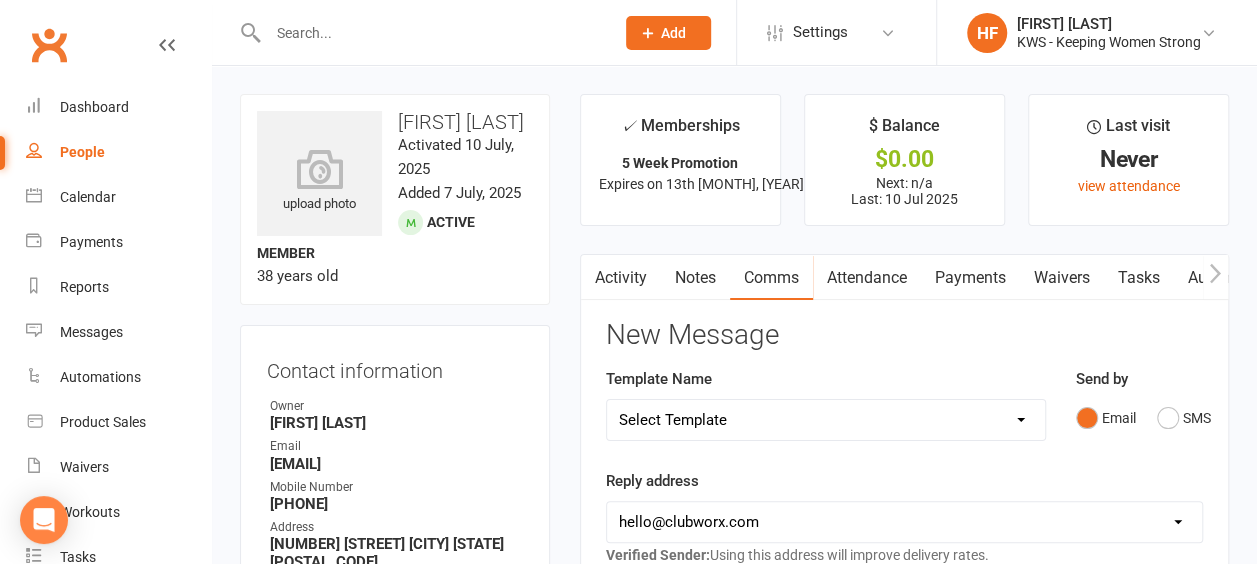 click on "Activity" at bounding box center [621, 278] 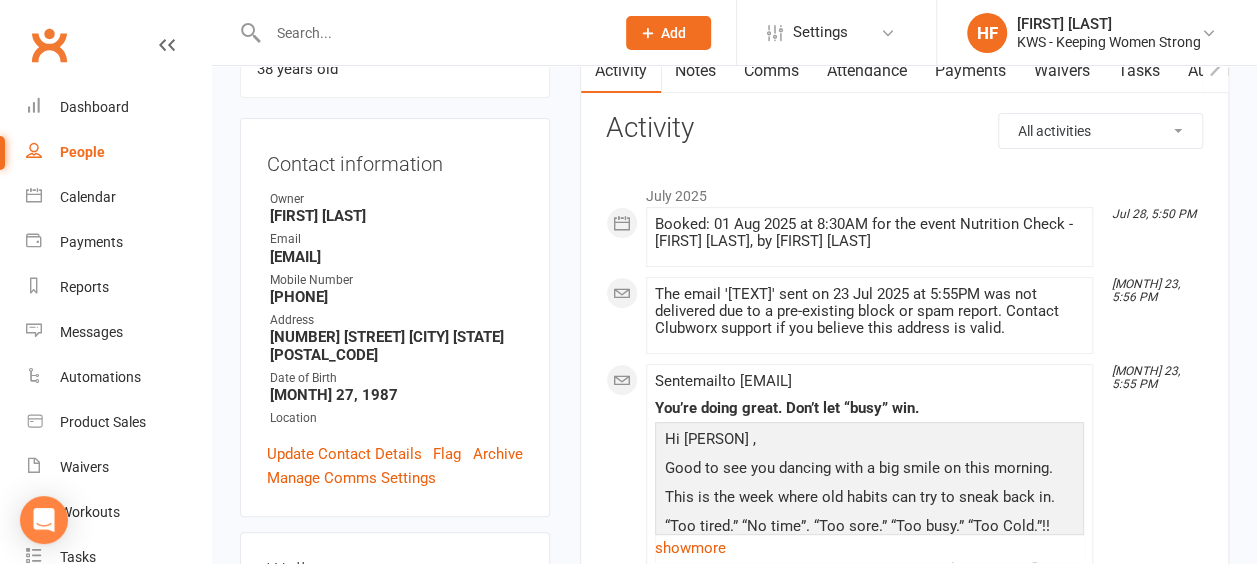 scroll, scrollTop: 200, scrollLeft: 0, axis: vertical 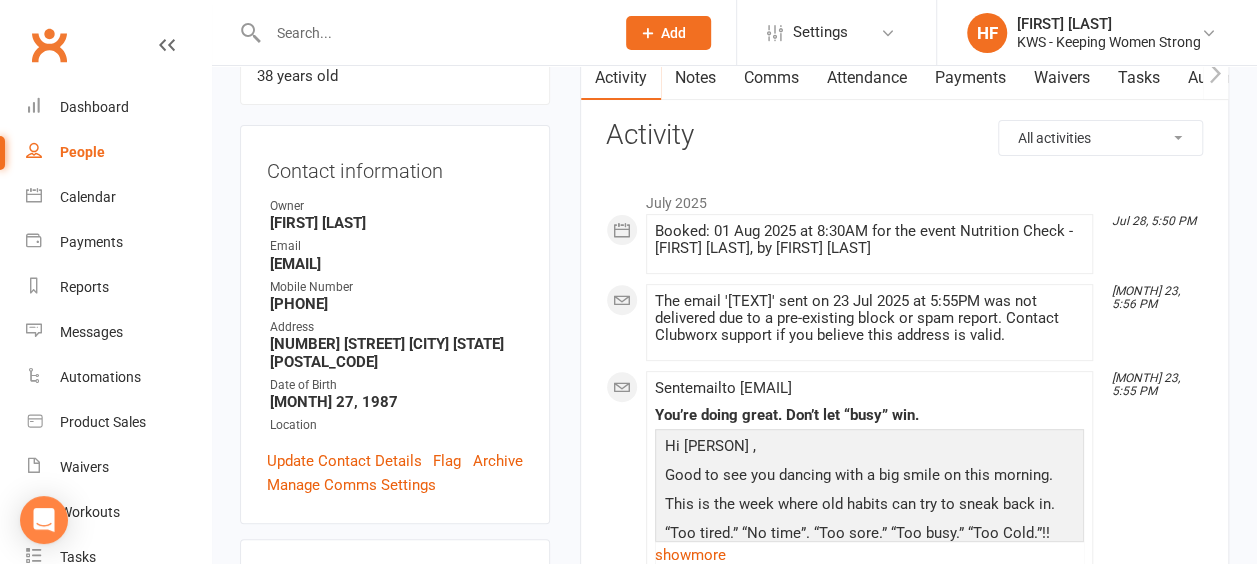 click on "Comms" at bounding box center [771, 78] 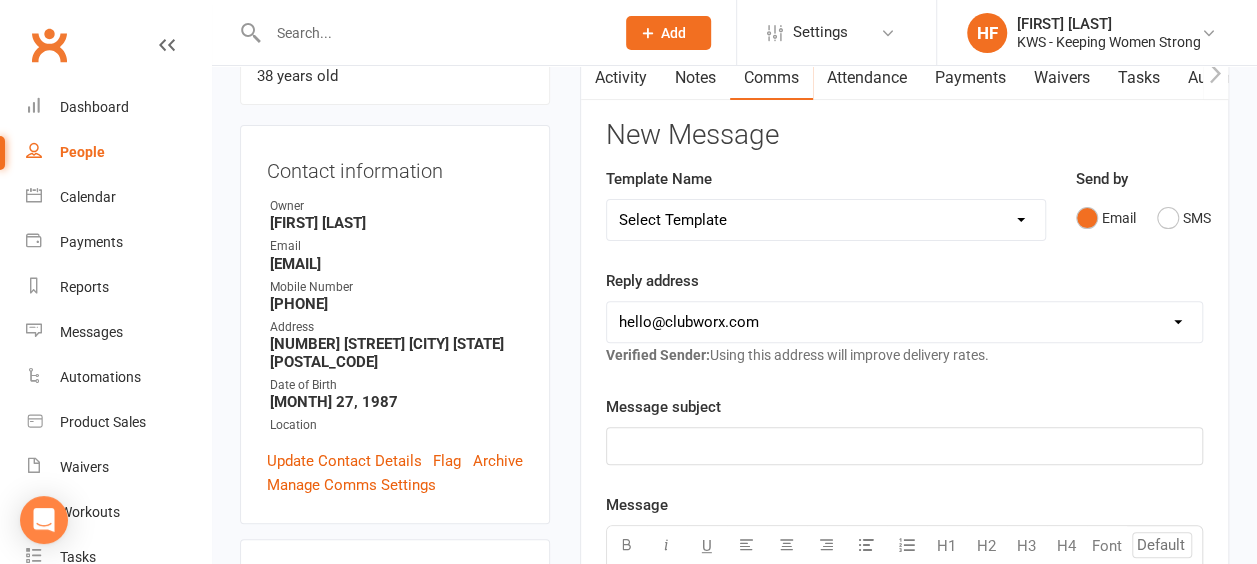 click on "Select Template [Email] KWS RENEWAL [Email] 1st WO CONFIRMATION  [Email] 4 Week Encouragement [Email] 6 week encouragement [Email] CONSULATION CONFIRMATION [Email] EX Member and Prospects OFFER [Email] Expired Membership [Email] FUTURE MEMBER 1 [Email] MEMBERSHIP Web or Phone Inquiry FU [Email] MIA Exercise Endorphins [Email] MIA Its a lifestyle [Email] New Member Motivator Week 1 Day 3 [Email] New Member Motivator Week 2  [Email] New Member Motivator Week 3 [Email] New Member Motivator Week 4  [Email] New Member Motivator Week 4 2-3 days before end   [Email] NEW MEMBER WELCOME 26/6/2025 [Email] Nutrition Consult Confirmation [Email] Trial Workout Confirmation [Email] Trial Workout Prospect FU [Email] UPGRADED Membership [Email] WELCOME BACK OLD MEMBER" at bounding box center [826, 220] 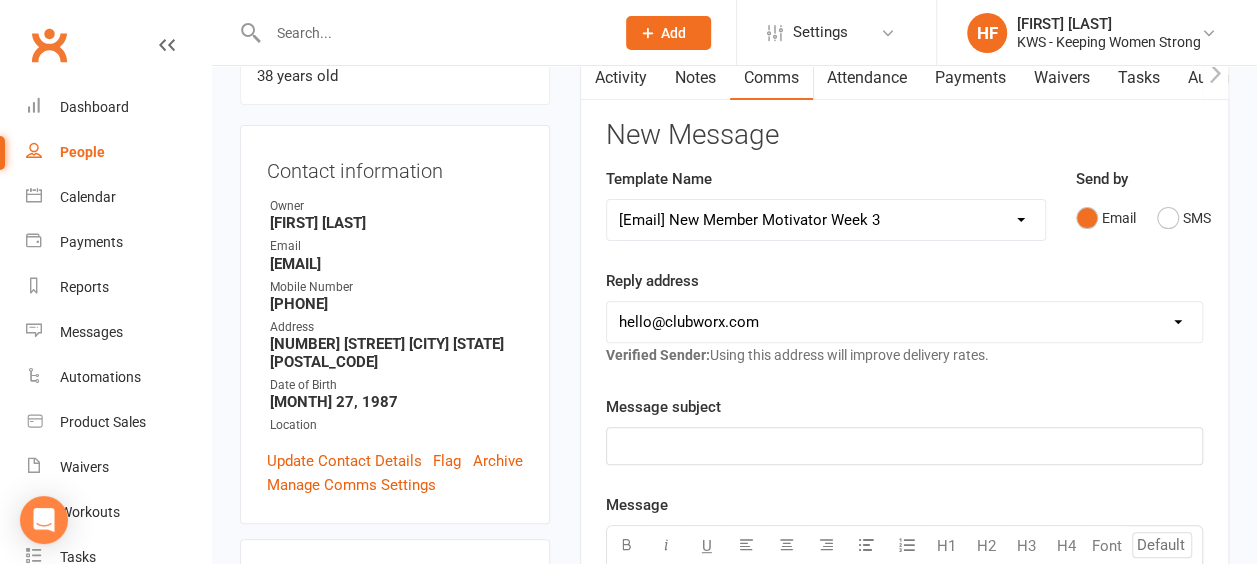 click on "Select Template [Email] KWS RENEWAL [Email] 1st WO CONFIRMATION  [Email] 4 Week Encouragement [Email] 6 week encouragement [Email] CONSULATION CONFIRMATION [Email] EX Member and Prospects OFFER [Email] Expired Membership [Email] FUTURE MEMBER 1 [Email] MEMBERSHIP Web or Phone Inquiry FU [Email] MIA Exercise Endorphins [Email] MIA Its a lifestyle [Email] New Member Motivator Week 1 Day 3 [Email] New Member Motivator Week 2  [Email] New Member Motivator Week 3 [Email] New Member Motivator Week 4  [Email] New Member Motivator Week 4 2-3 days before end   [Email] NEW MEMBER WELCOME 26/6/2025 [Email] Nutrition Consult Confirmation [Email] Trial Workout Confirmation [Email] Trial Workout Prospect FU [Email] UPGRADED Membership [Email] WELCOME BACK OLD MEMBER" at bounding box center [826, 220] 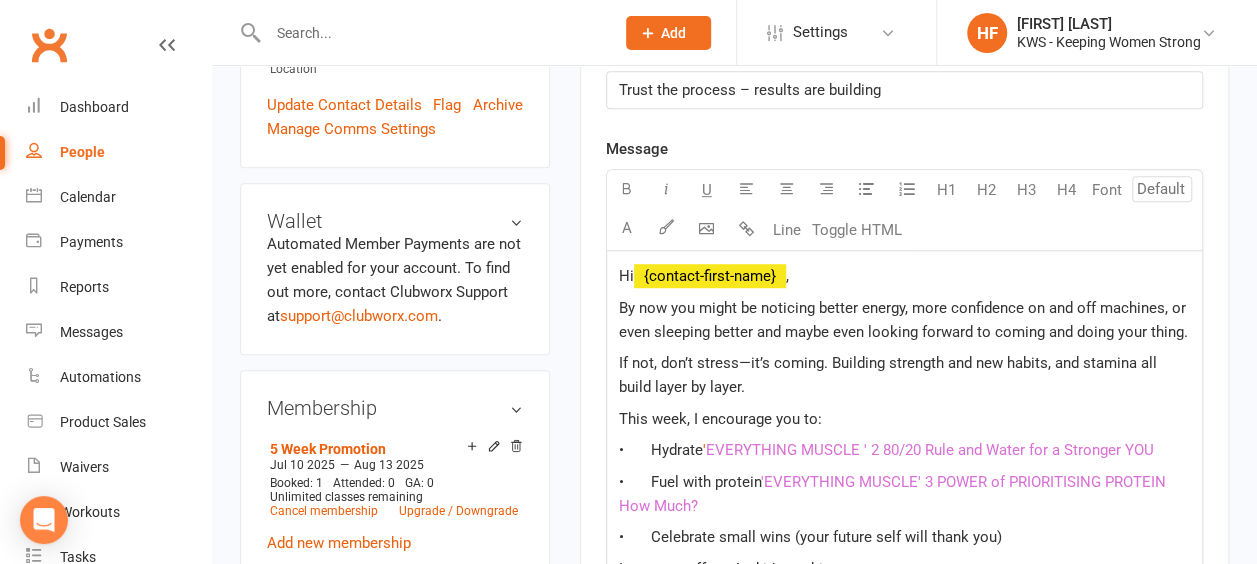 scroll, scrollTop: 600, scrollLeft: 0, axis: vertical 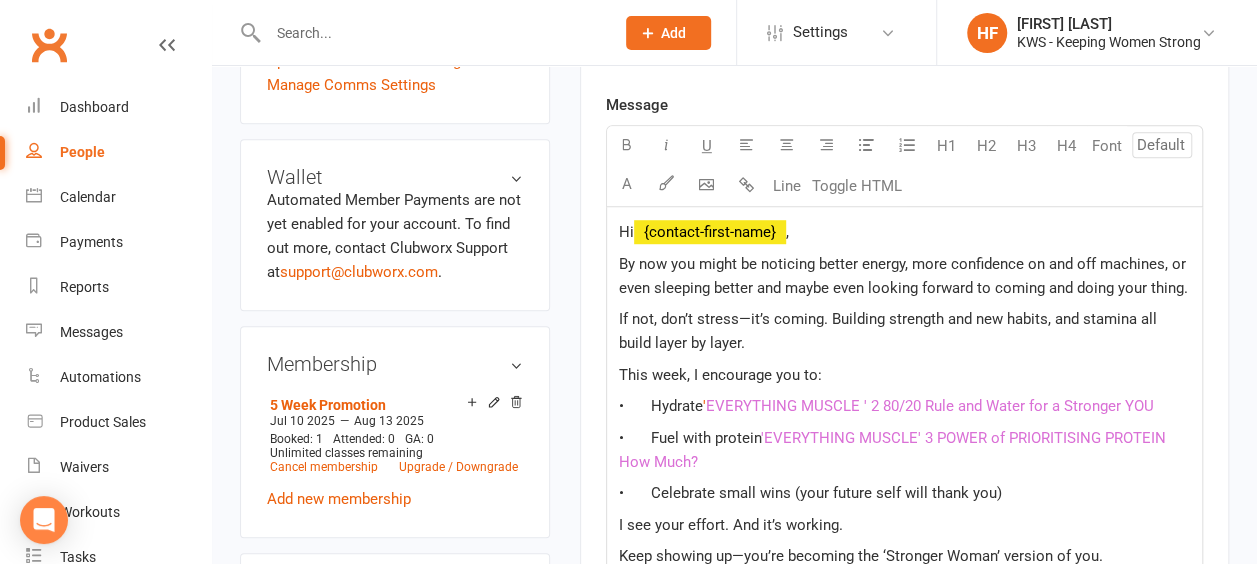 click on "If not, don’t stress—it’s coming. Building strength and new habits, and stamina all build layer by layer." 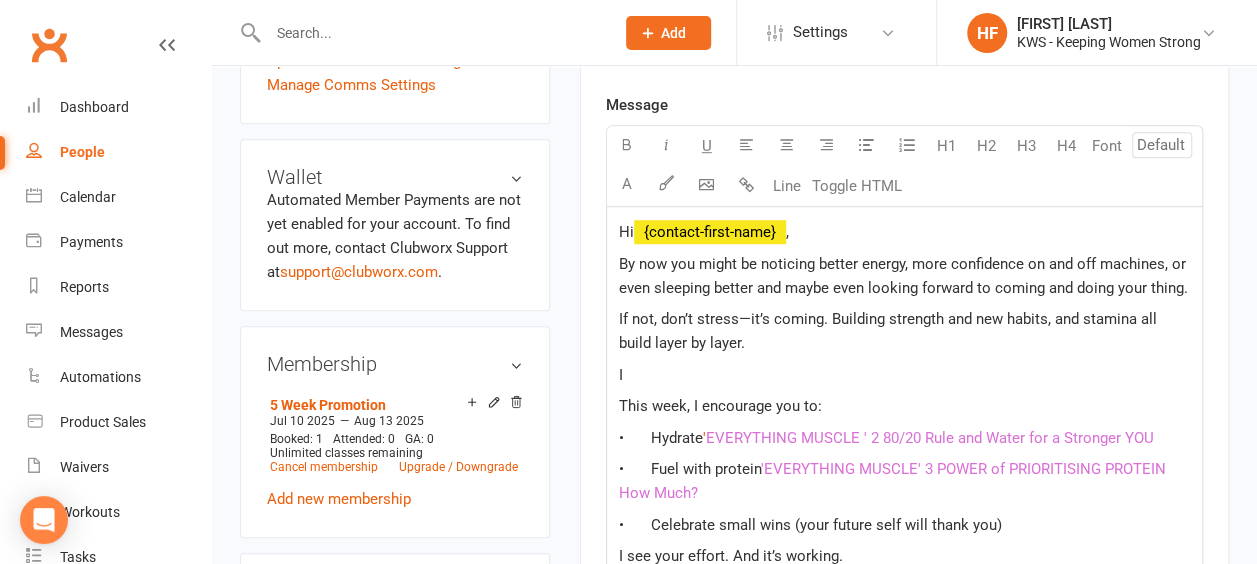 type 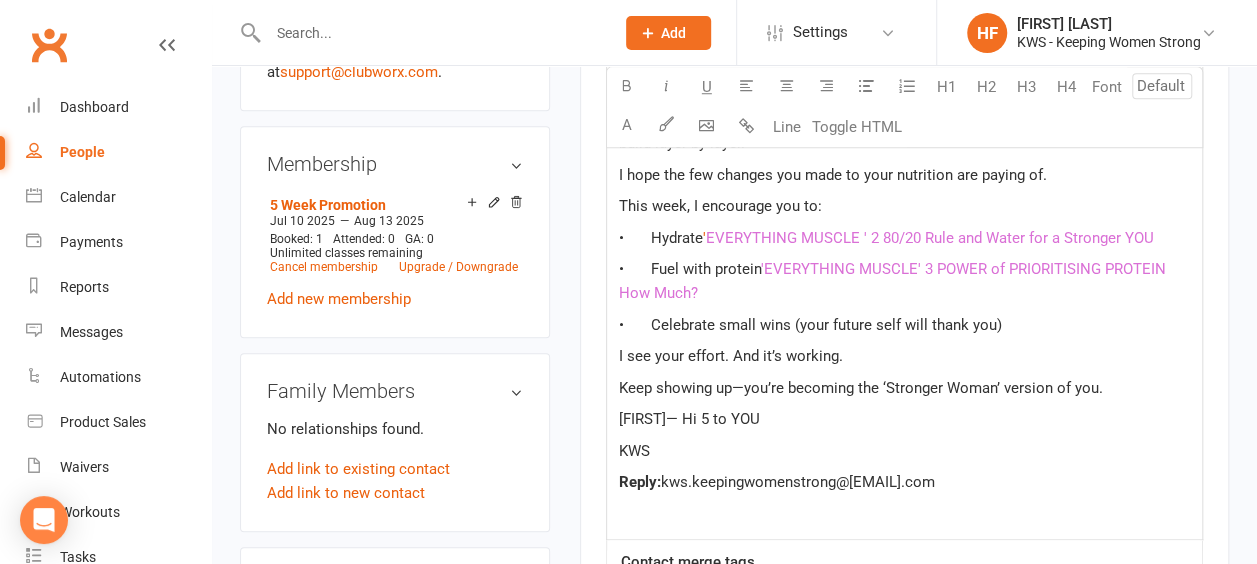 scroll, scrollTop: 600, scrollLeft: 0, axis: vertical 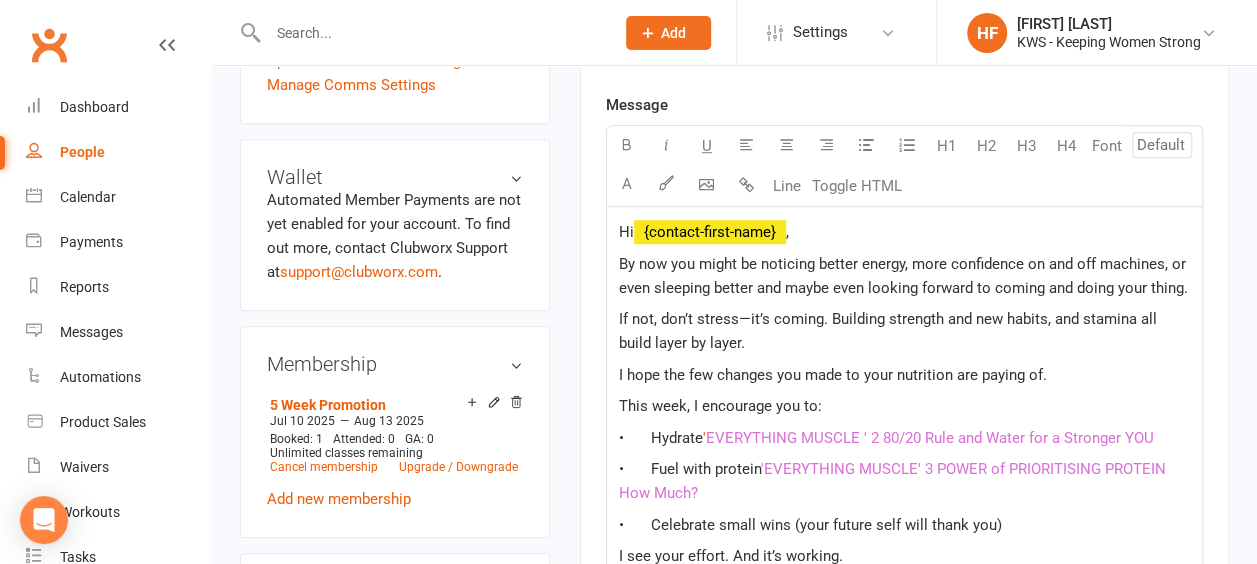 click on "I hope the few changes you made to your nutrition are paying of." 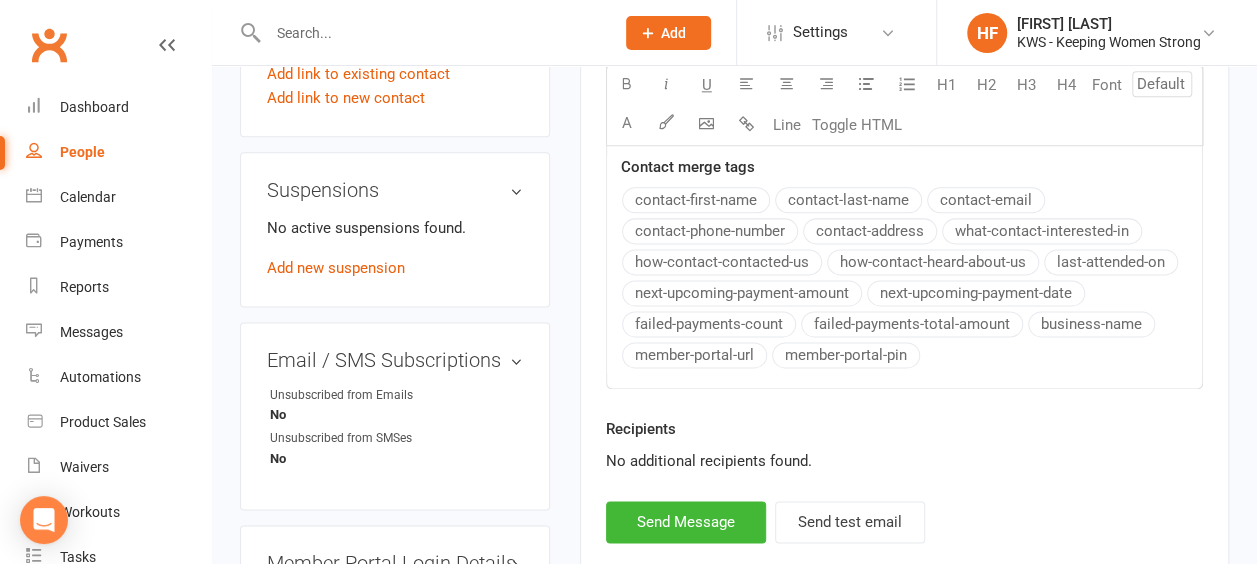 scroll, scrollTop: 1200, scrollLeft: 0, axis: vertical 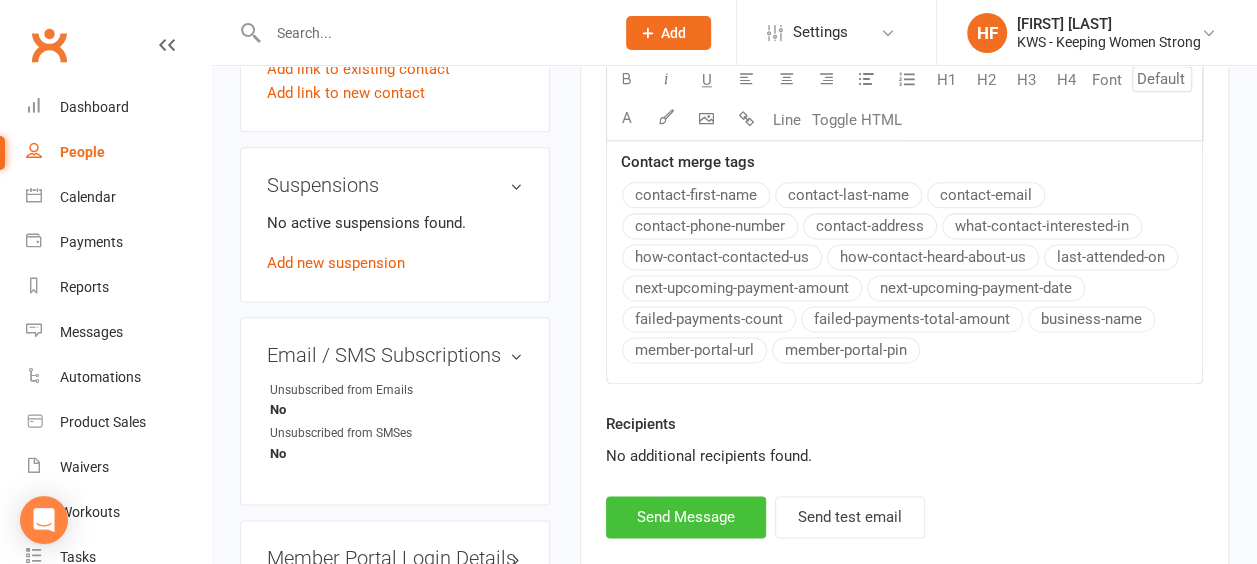 click on "Send Message" at bounding box center [686, 517] 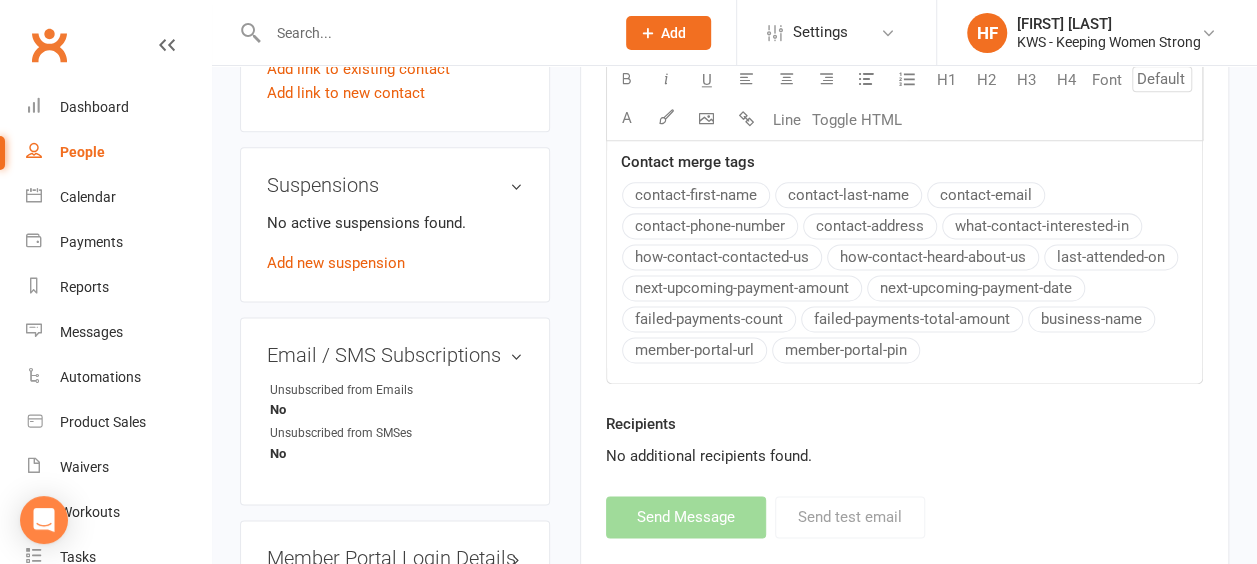 select 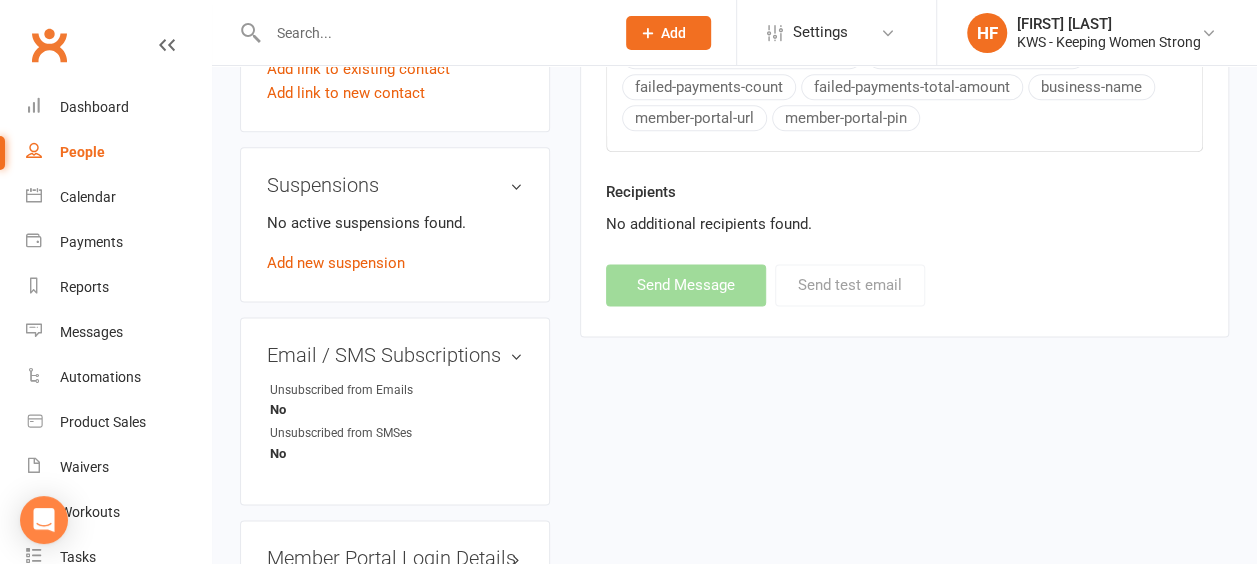 drag, startPoint x: 342, startPoint y: 33, endPoint x: 304, endPoint y: 4, distance: 47.801674 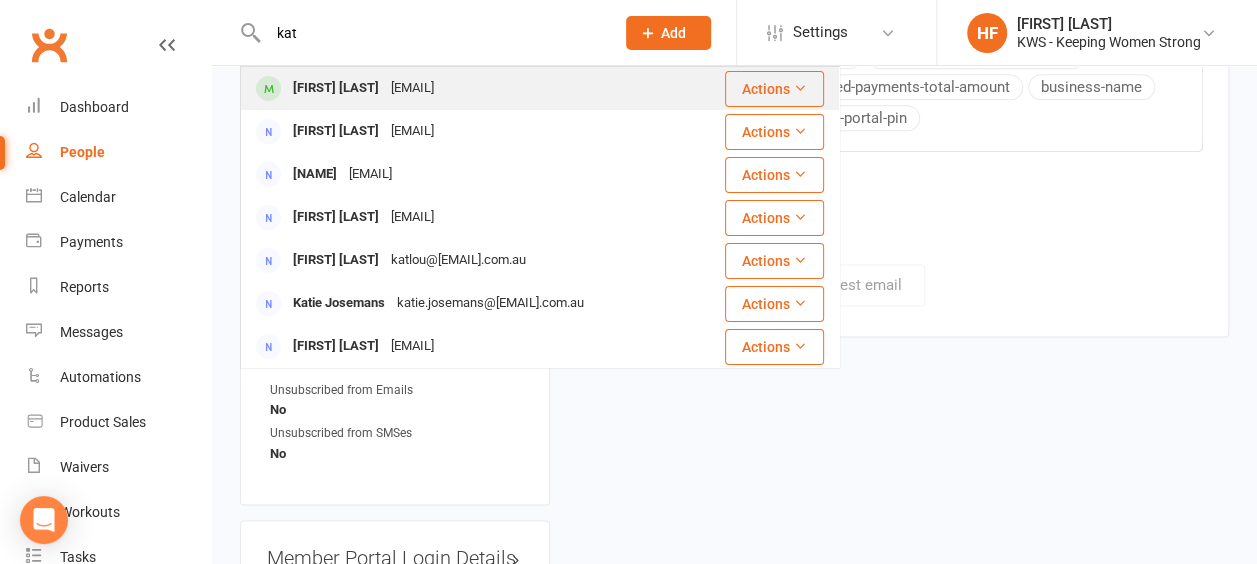 type on "kat" 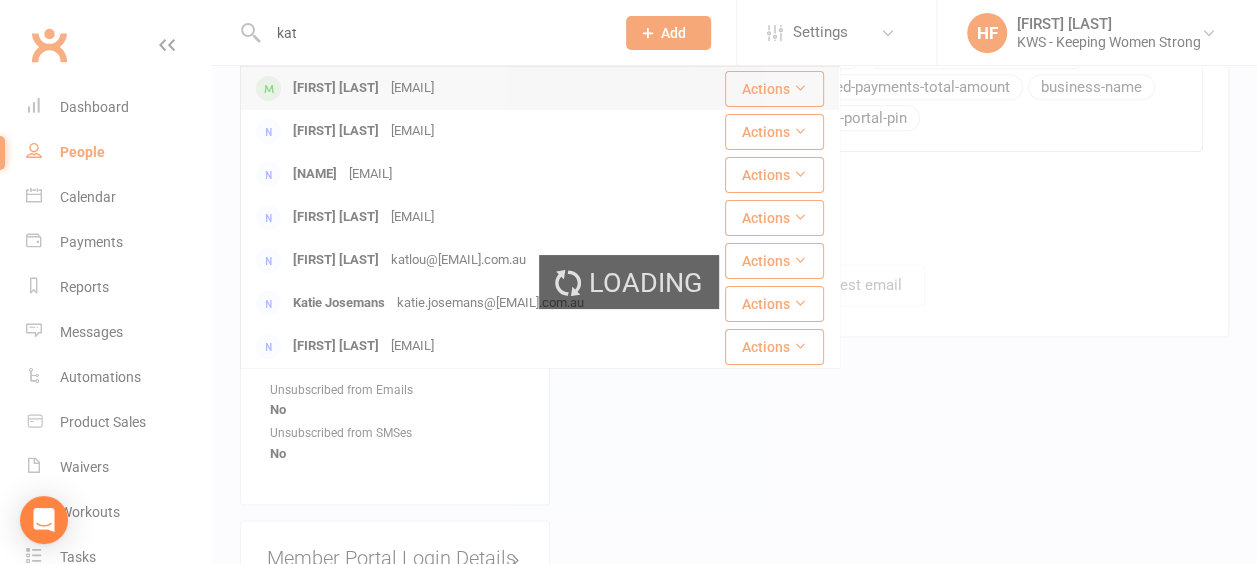 type 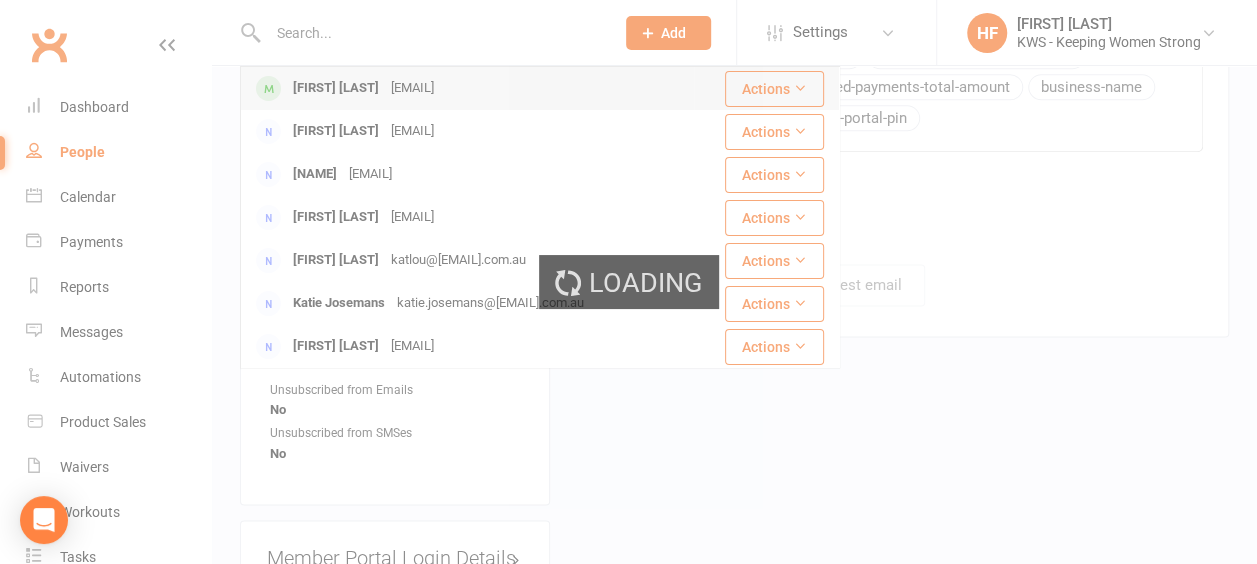 click on "Loading" at bounding box center (628, 282) 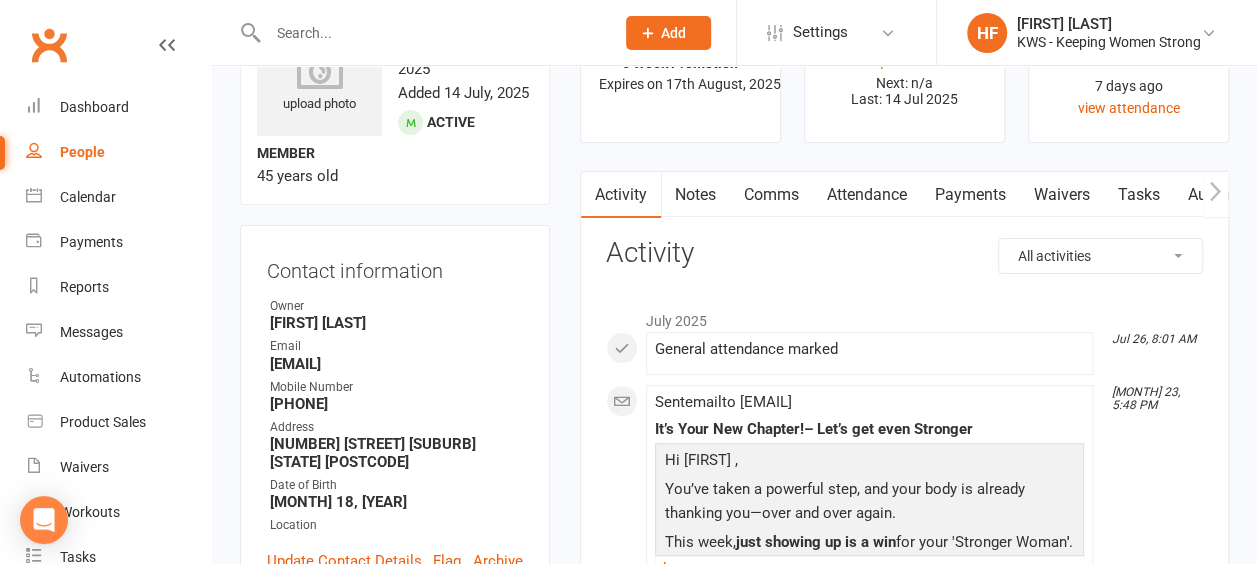 scroll, scrollTop: 0, scrollLeft: 0, axis: both 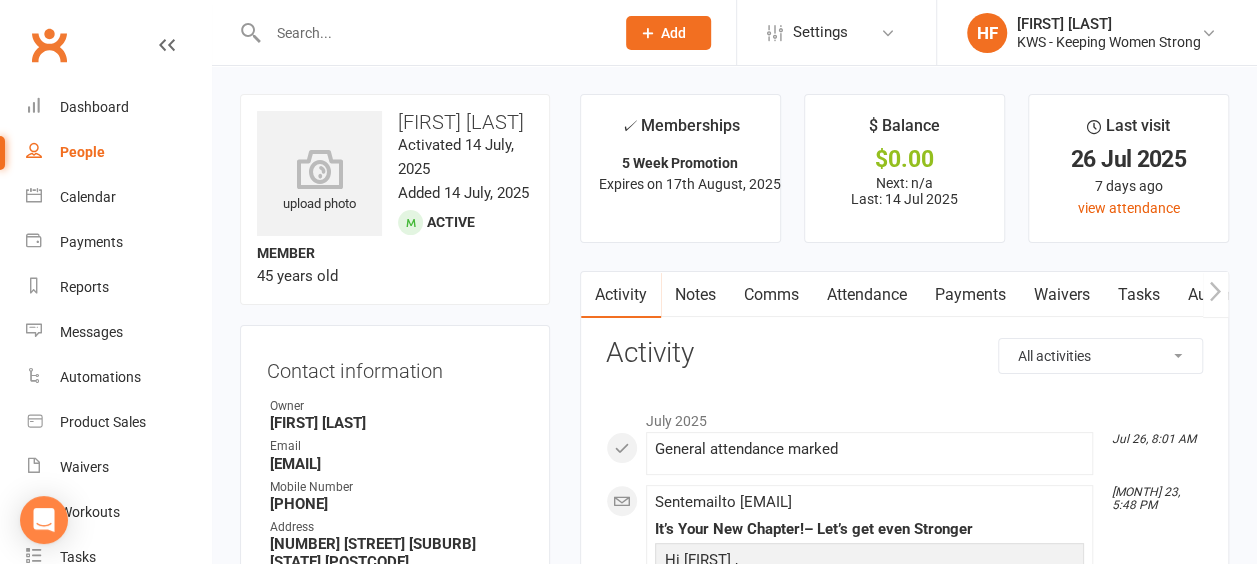 click on "Comms" at bounding box center [771, 295] 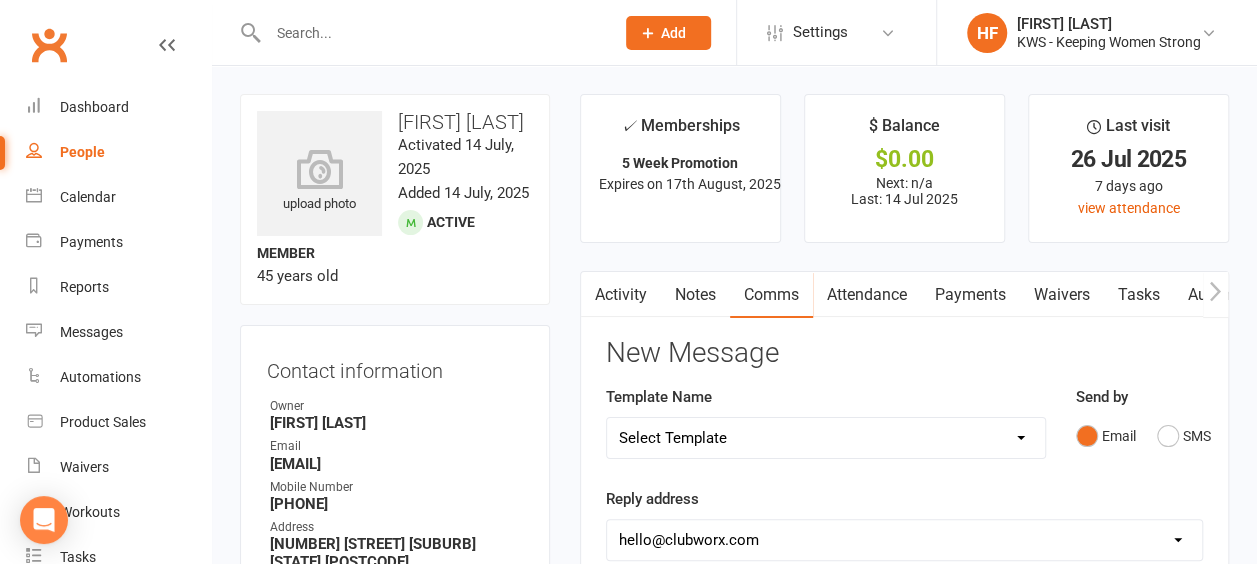 click on "Select Template [Email] KWS RENEWAL [Email] 1st WO CONFIRMATION  [Email] 4 Week Encouragement [Email] 6 week encouragement [Email] CONSULATION CONFIRMATION [Email] EX Member and Prospects OFFER [Email] Expired Membership [Email] FUTURE MEMBER 1 [Email] MEMBERSHIP Web or Phone Inquiry FU [Email] MIA Exercise Endorphins [Email] MIA Its a lifestyle [Email] New Member Motivator Week 1 Day 3 [Email] New Member Motivator Week 2  [Email] New Member Motivator Week 3 [Email] New Member Motivator Week 4  [Email] New Member Motivator Week 4 2-3 days before end   [Email] NEW MEMBER WELCOME 26/6/2025 [Email] Nutrition Consult Confirmation [Email] Trial Workout Confirmation [Email] Trial Workout Prospect FU [Email] UPGRADED Membership [Email] WELCOME BACK OLD MEMBER" at bounding box center (826, 438) 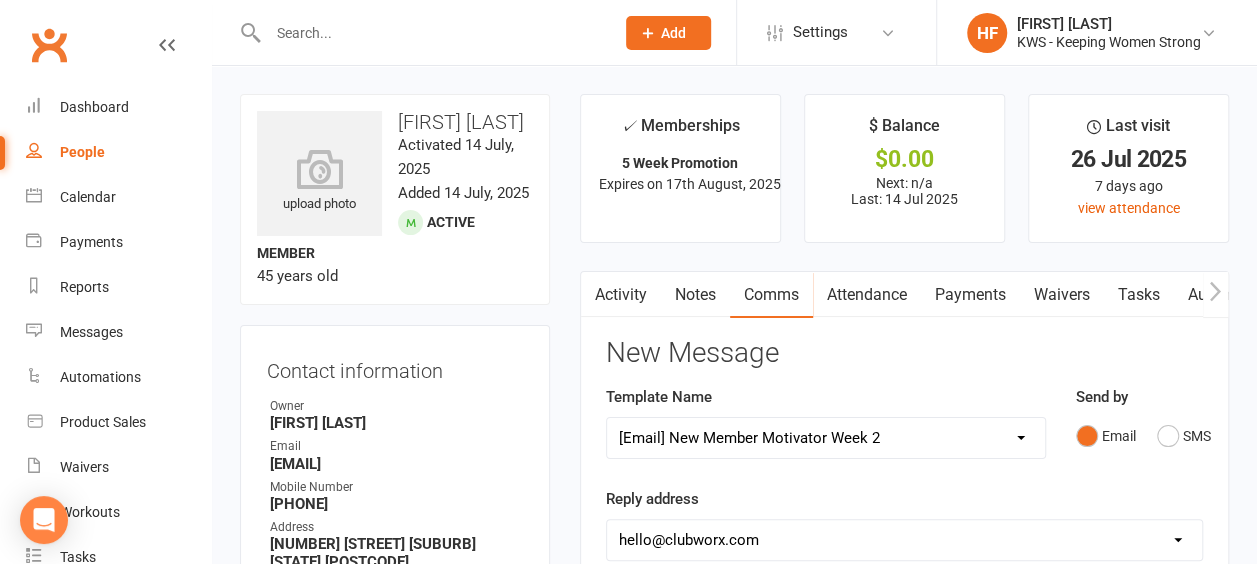 click on "Select Template [Email] KWS RENEWAL [Email] 1st WO CONFIRMATION  [Email] 4 Week Encouragement [Email] 6 week encouragement [Email] CONSULATION CONFIRMATION [Email] EX Member and Prospects OFFER [Email] Expired Membership [Email] FUTURE MEMBER 1 [Email] MEMBERSHIP Web or Phone Inquiry FU [Email] MIA Exercise Endorphins [Email] MIA Its a lifestyle [Email] New Member Motivator Week 1 Day 3 [Email] New Member Motivator Week 2  [Email] New Member Motivator Week 3 [Email] New Member Motivator Week 4  [Email] New Member Motivator Week 4 2-3 days before end   [Email] NEW MEMBER WELCOME 26/6/2025 [Email] Nutrition Consult Confirmation [Email] Trial Workout Confirmation [Email] Trial Workout Prospect FU [Email] UPGRADED Membership [Email] WELCOME BACK OLD MEMBER" at bounding box center (826, 438) 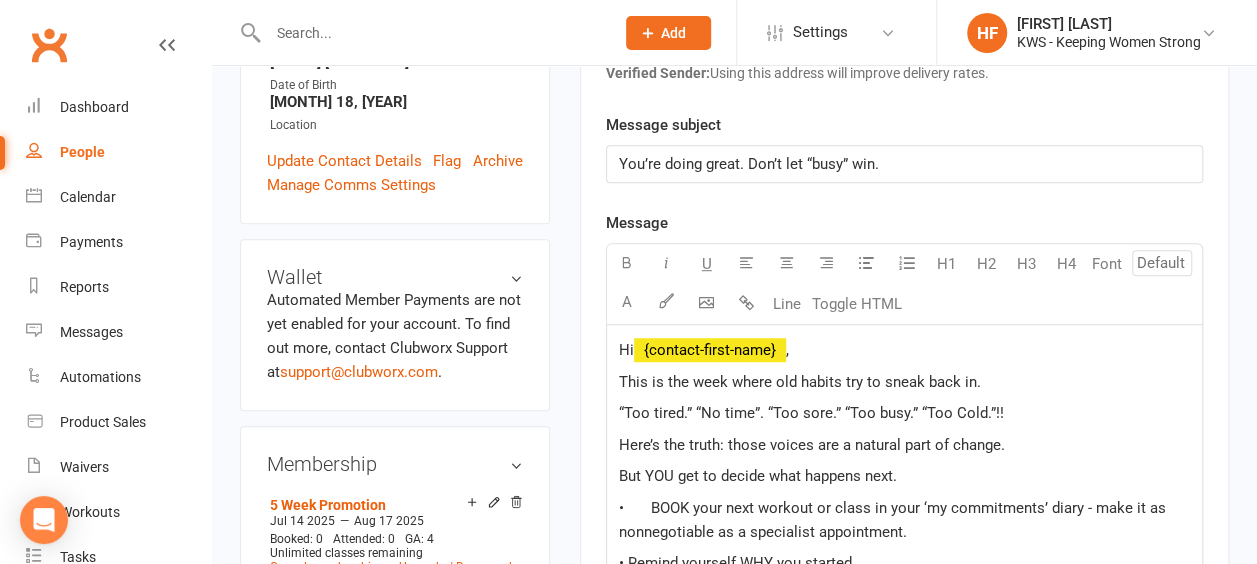 scroll, scrollTop: 600, scrollLeft: 0, axis: vertical 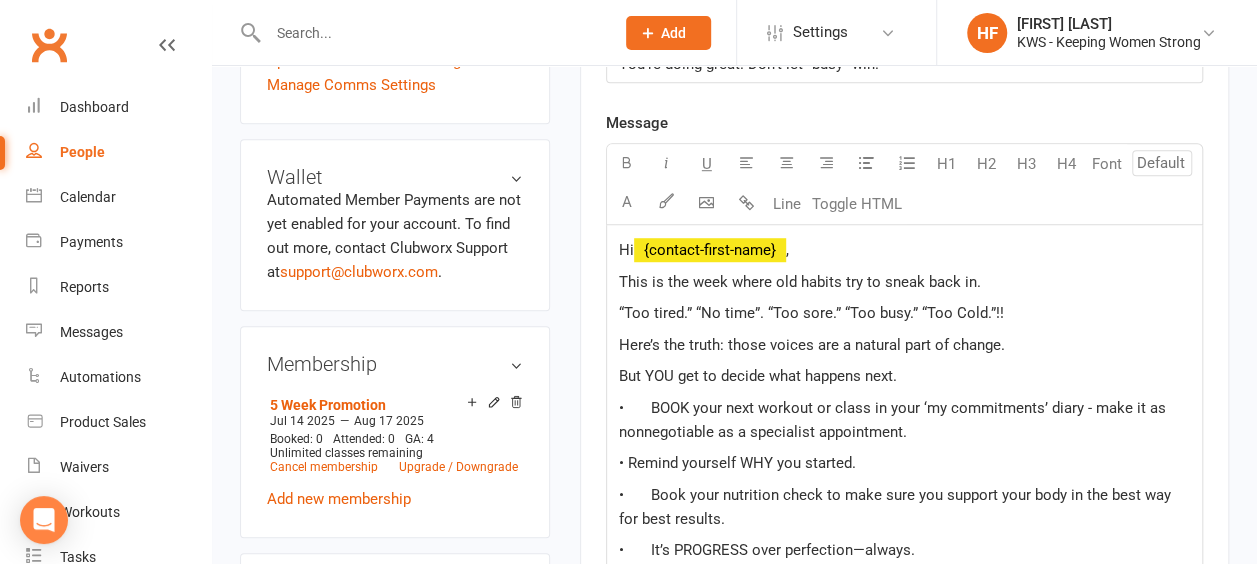 click on "This is the week where old habits try to sneak back in." 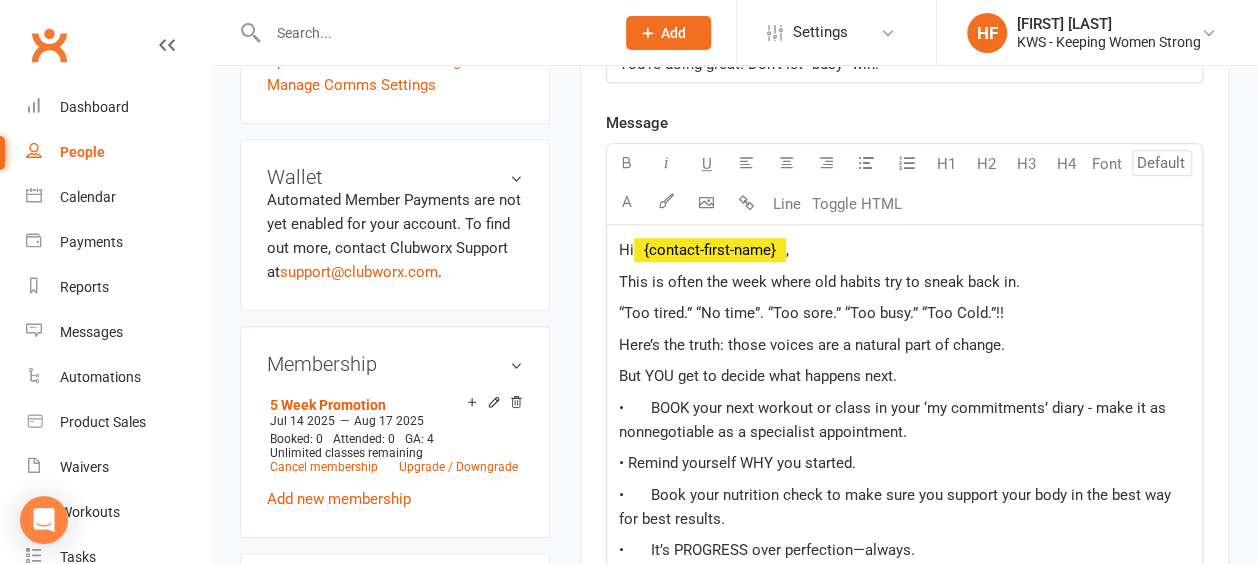 click on "This is often the week where old habits try to sneak back in." 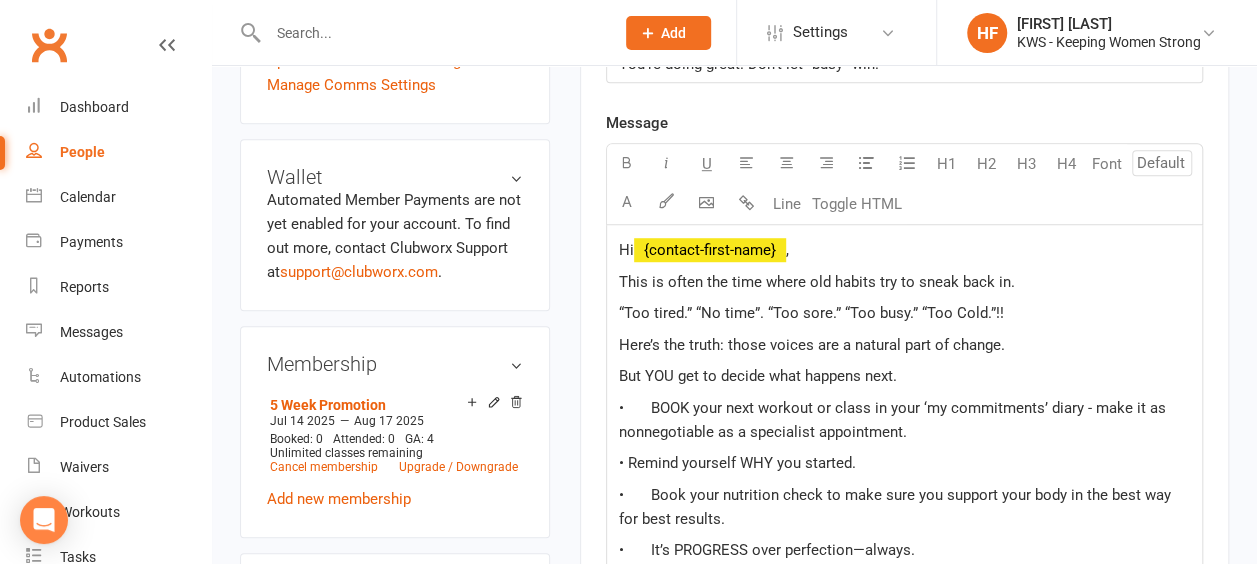 click on "“Too tired.” “No time”. “Too sore.” “Too busy.” “Too Cold.”!!" 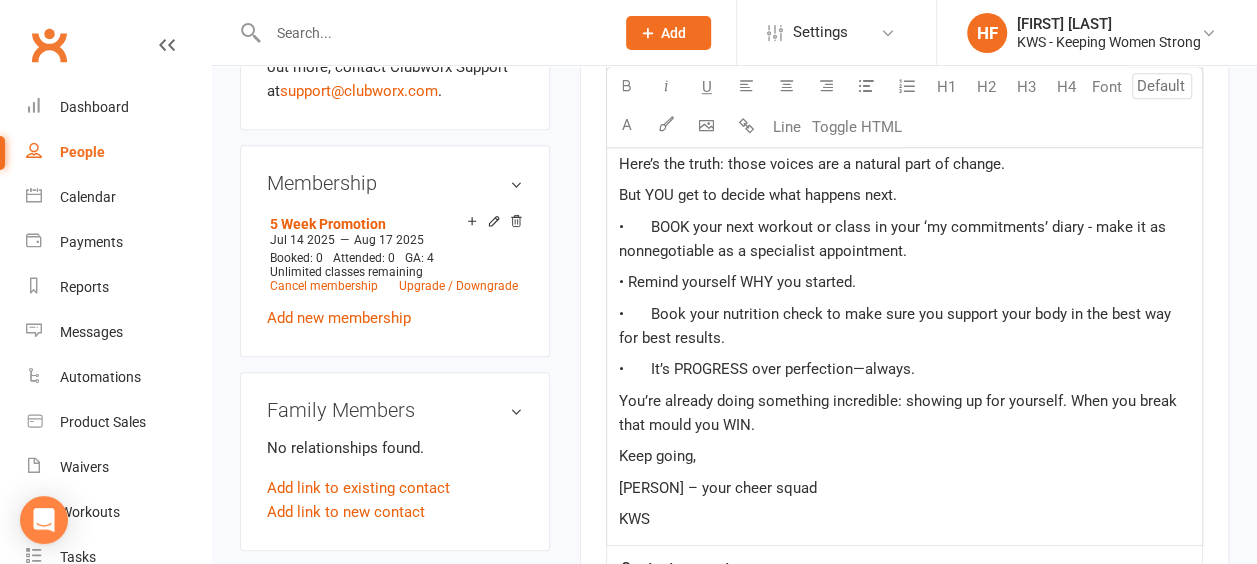 scroll, scrollTop: 800, scrollLeft: 0, axis: vertical 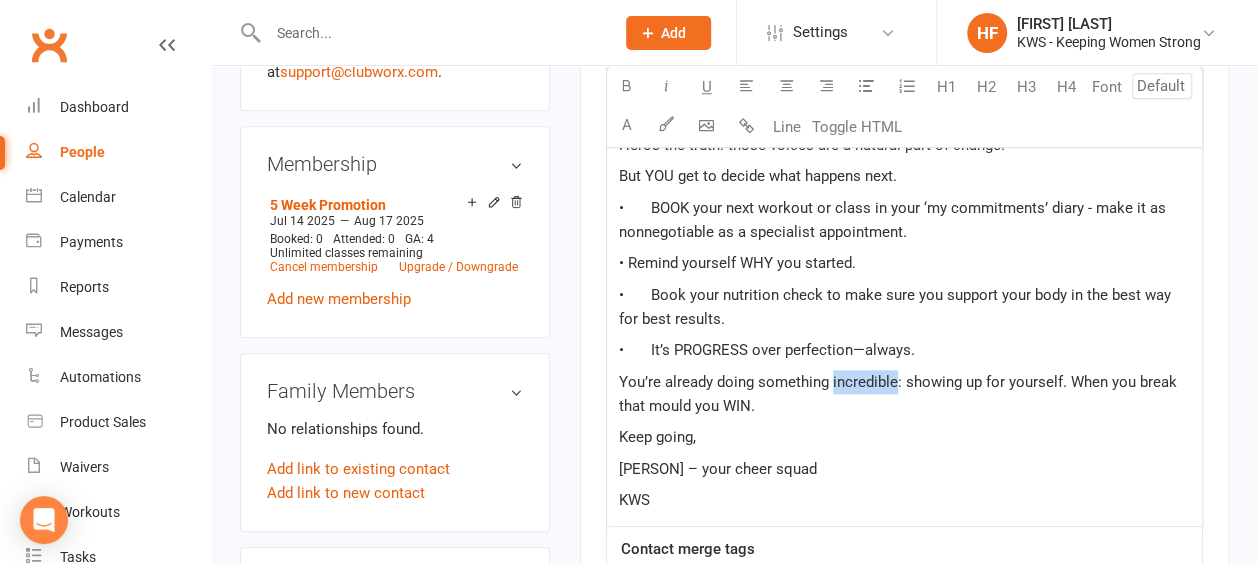 drag, startPoint x: 895, startPoint y: 376, endPoint x: 829, endPoint y: 386, distance: 66.75328 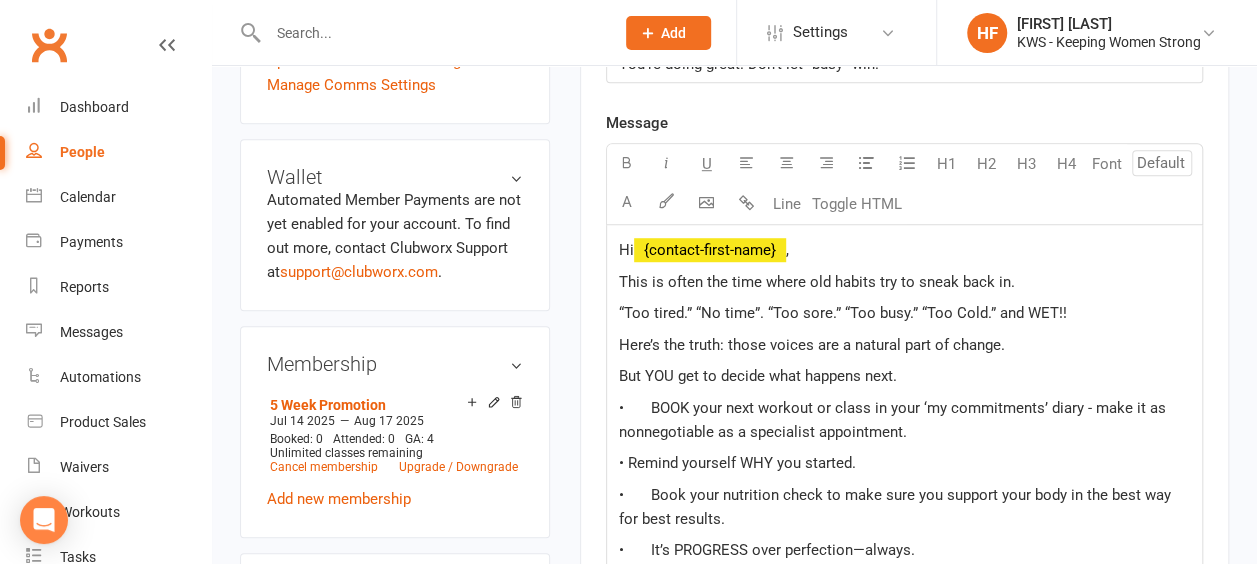scroll, scrollTop: 700, scrollLeft: 0, axis: vertical 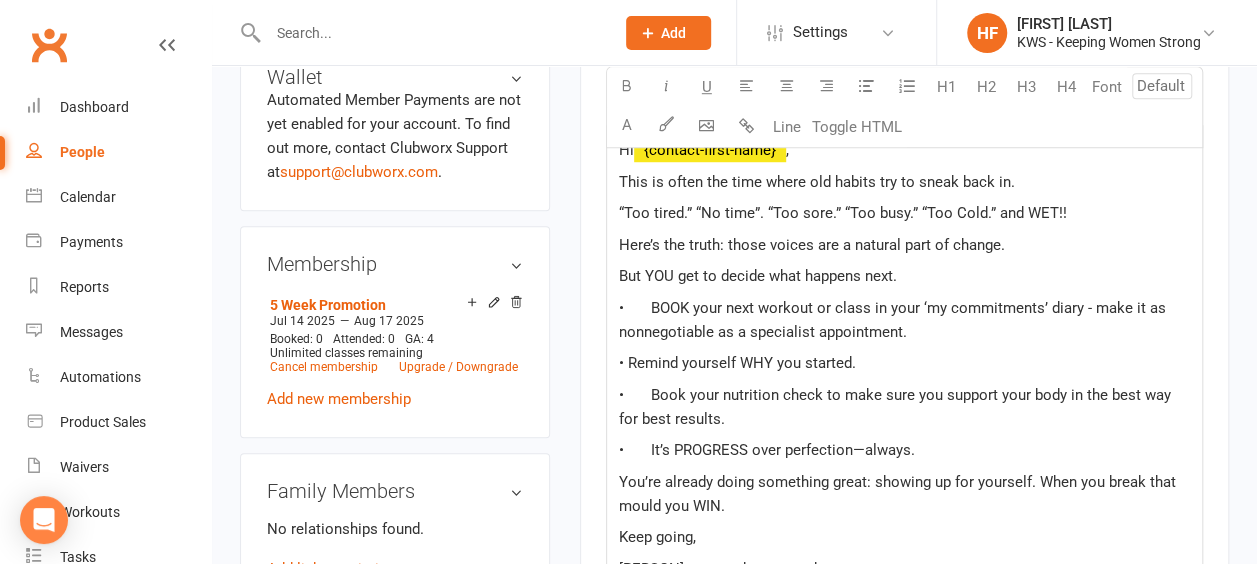 click on "•	Remind yourself WHY you started." 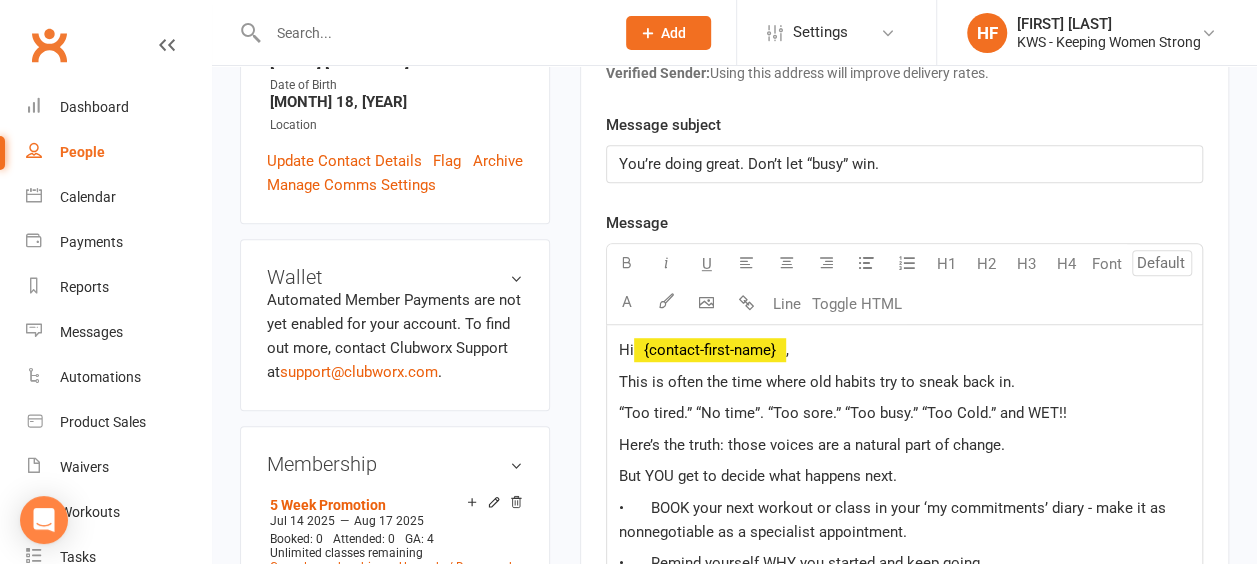 scroll, scrollTop: 500, scrollLeft: 0, axis: vertical 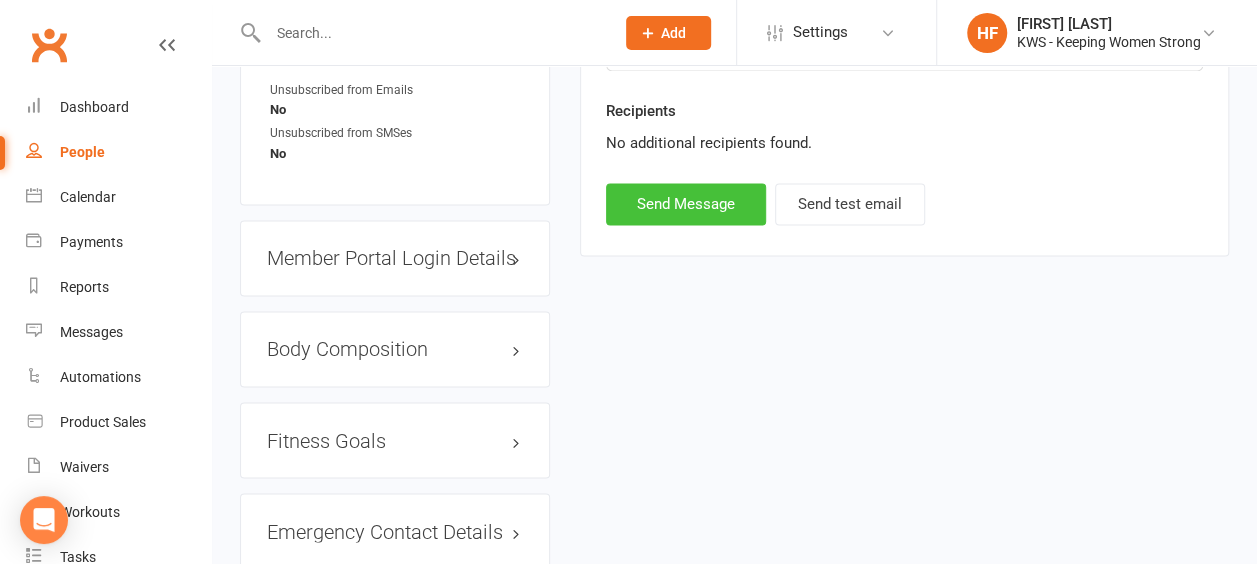 click on "Send Message" at bounding box center [686, 204] 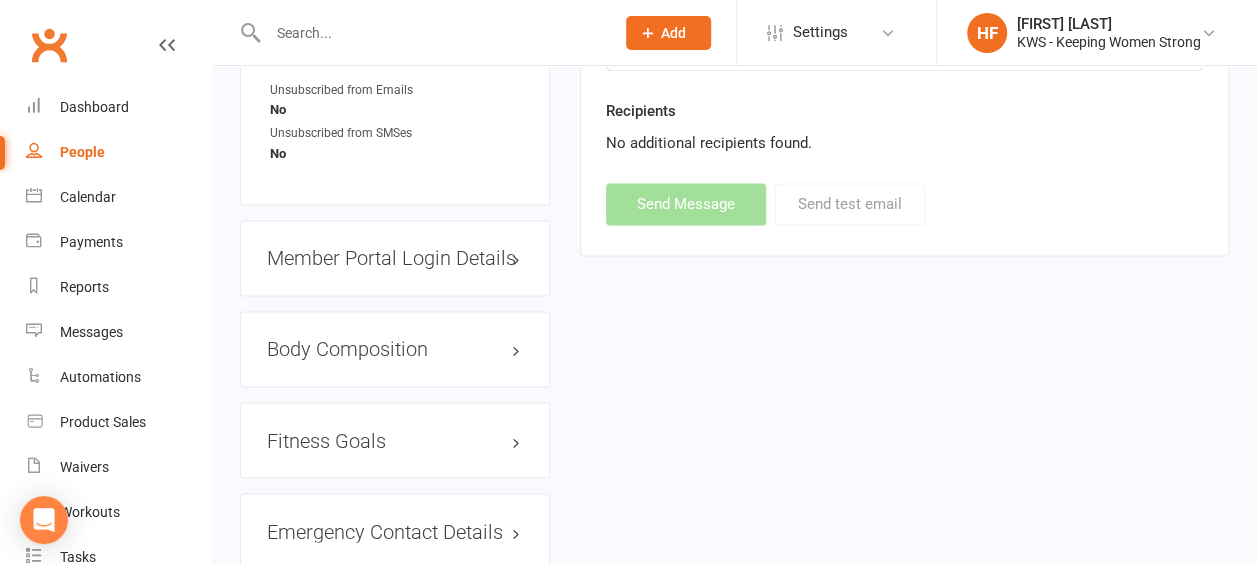 select 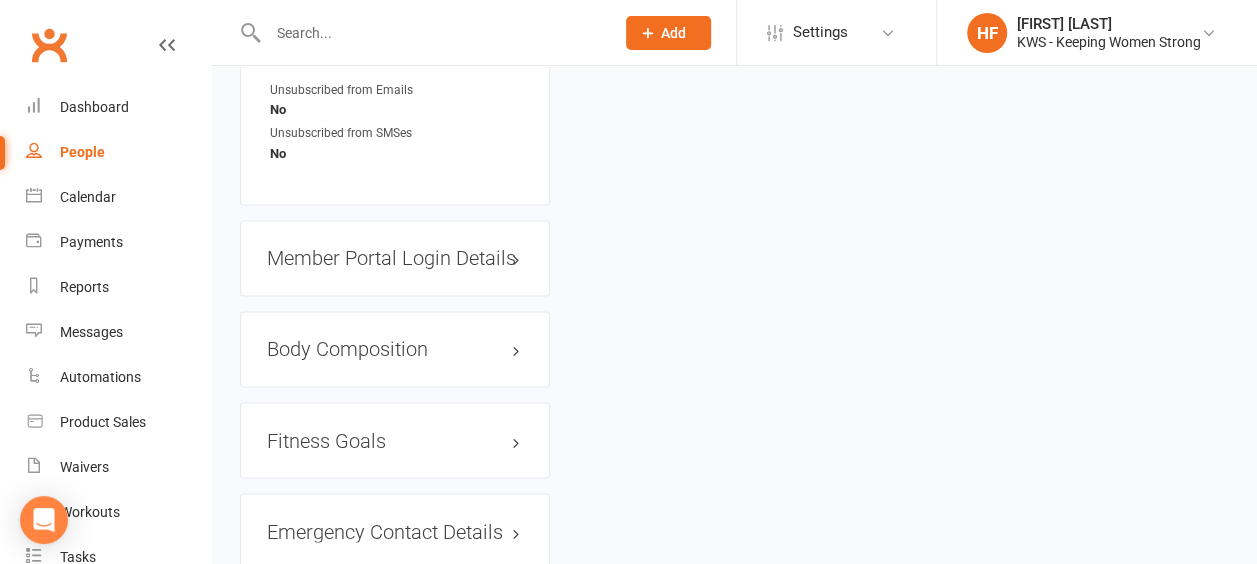 click at bounding box center [431, 33] 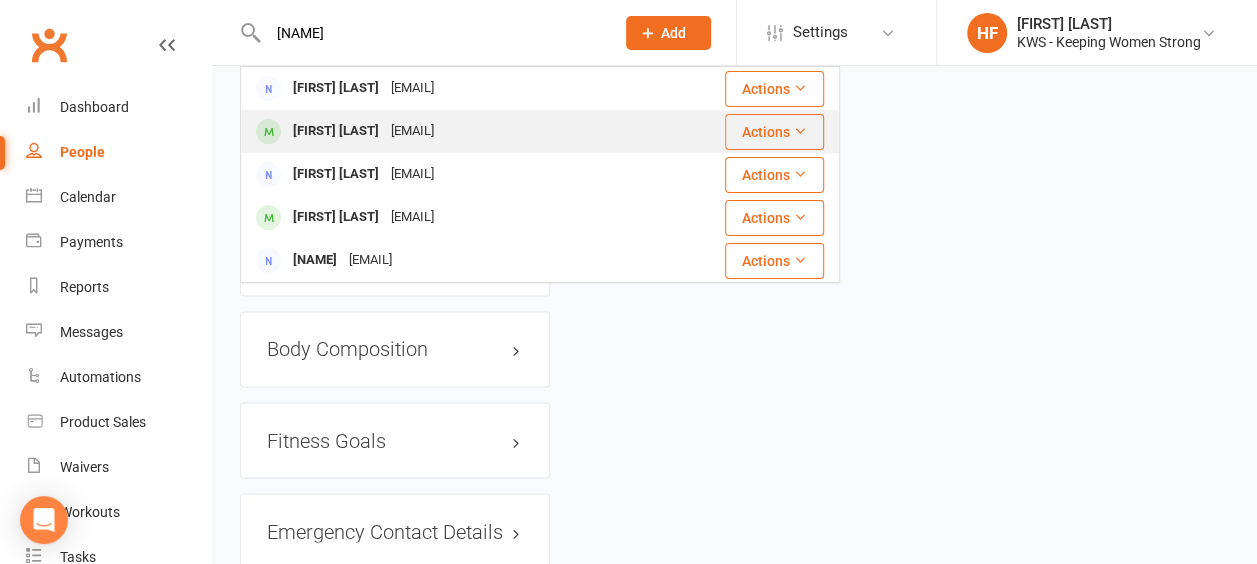 type on "jasmin" 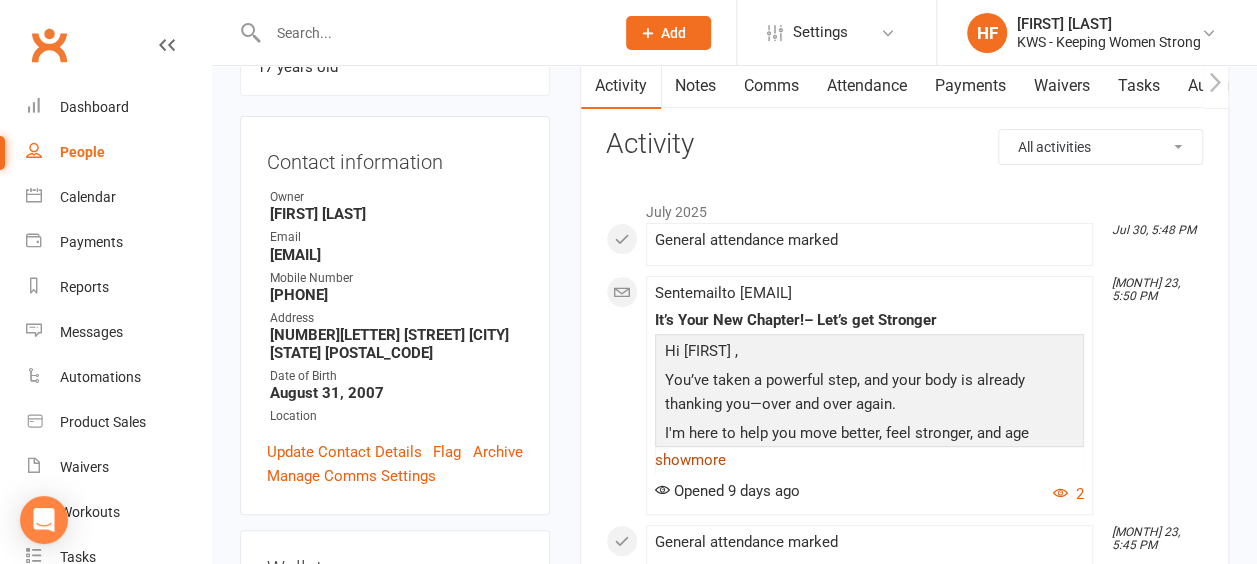 scroll, scrollTop: 100, scrollLeft: 0, axis: vertical 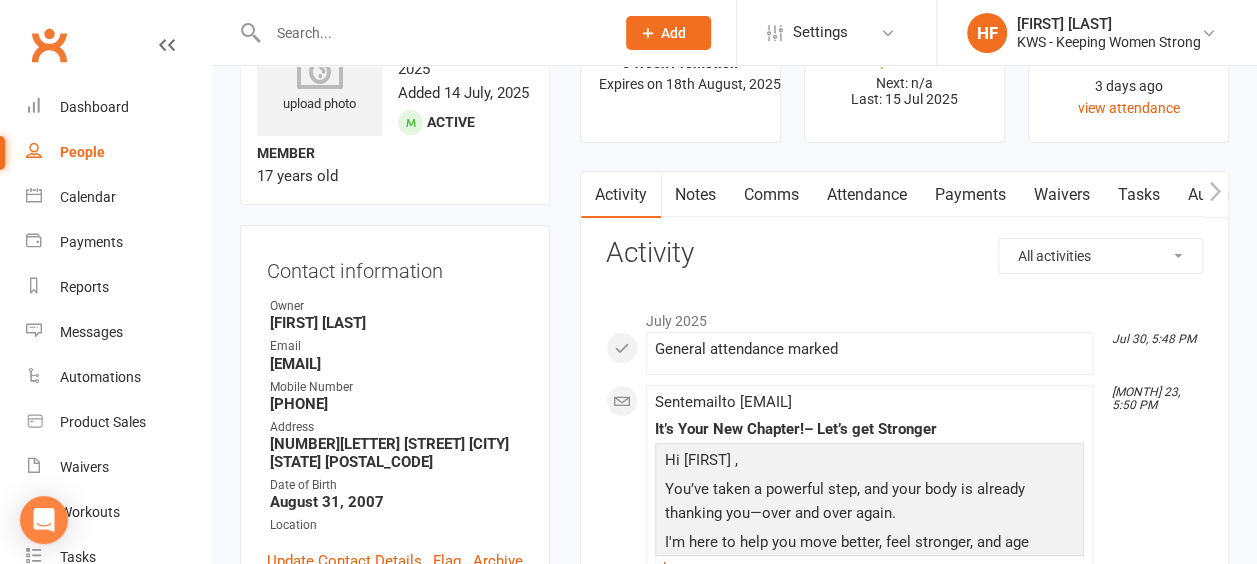 click on "Comms" at bounding box center (771, 195) 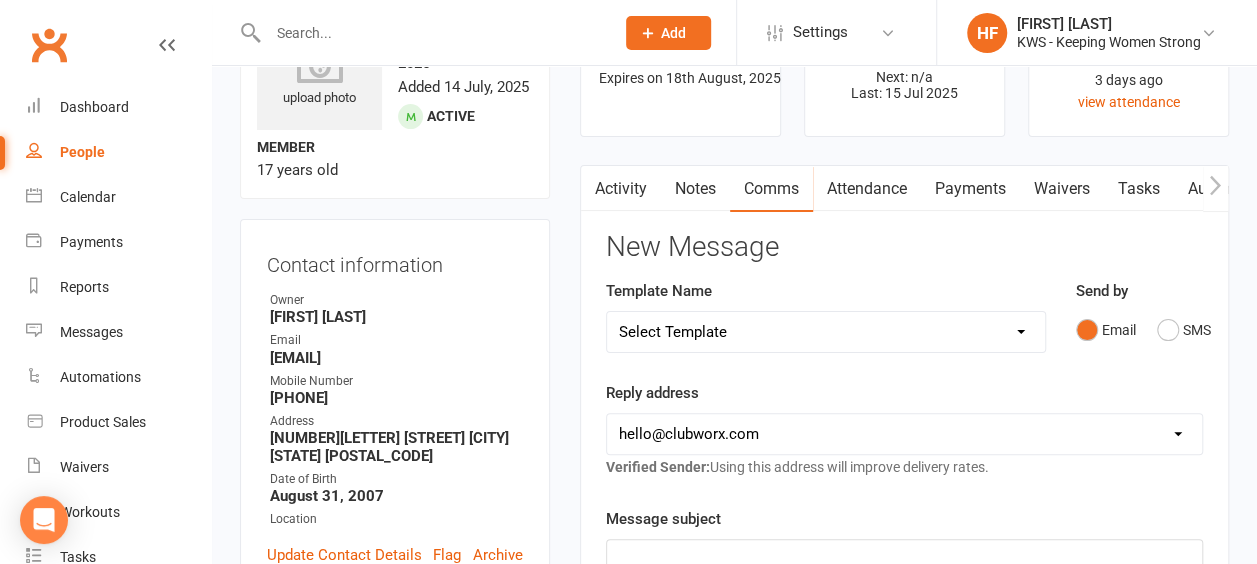 scroll, scrollTop: 100, scrollLeft: 0, axis: vertical 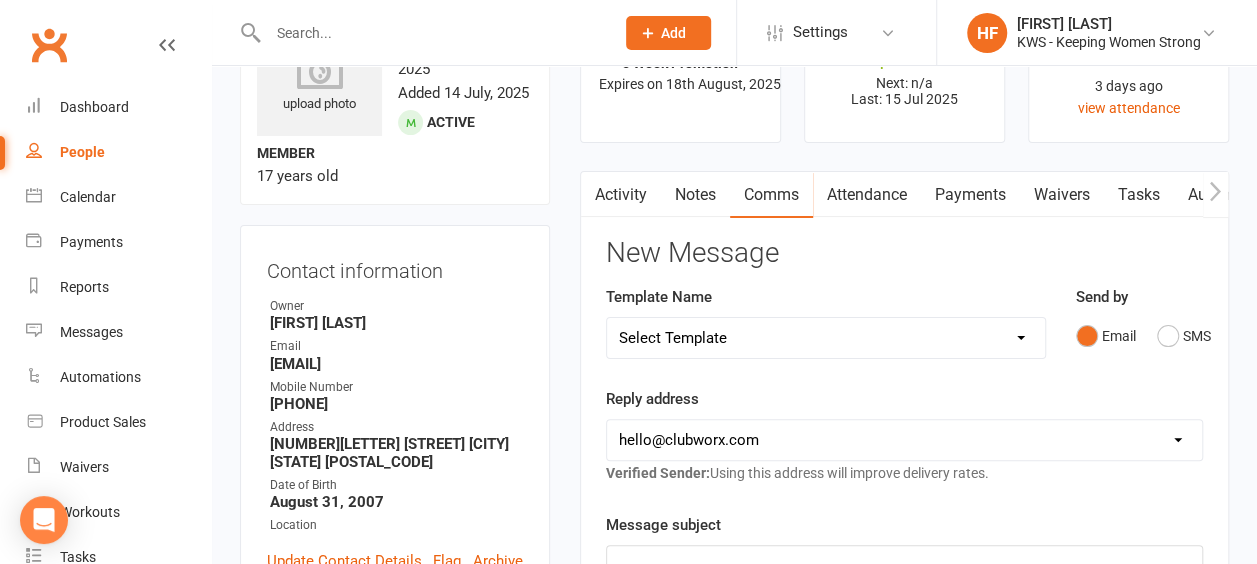 click on "Select Template [Email] KWS RENEWAL [Email] 1st WO CONFIRMATION  [Email] 4 Week Encouragement [Email] 6 week encouragement [Email] CONSULATION CONFIRMATION [Email] EX Member and Prospects OFFER [Email] Expired Membership [Email] FUTURE MEMBER 1 [Email] MEMBERSHIP Web or Phone Inquiry FU [Email] MIA Exercise Endorphins [Email] MIA Its a lifestyle [Email] New Member Motivator Week 1 Day 3 [Email] New Member Motivator Week 2  [Email] New Member Motivator Week 3 [Email] New Member Motivator Week 4  [Email] New Member Motivator Week 4 2-3 days before end   [Email] NEW MEMBER WELCOME 26/6/2025 [Email] Nutrition Consult Confirmation [Email] Trial Workout Confirmation [Email] Trial Workout Prospect FU [Email] UPGRADED Membership [Email] WELCOME BACK OLD MEMBER" at bounding box center [826, 338] 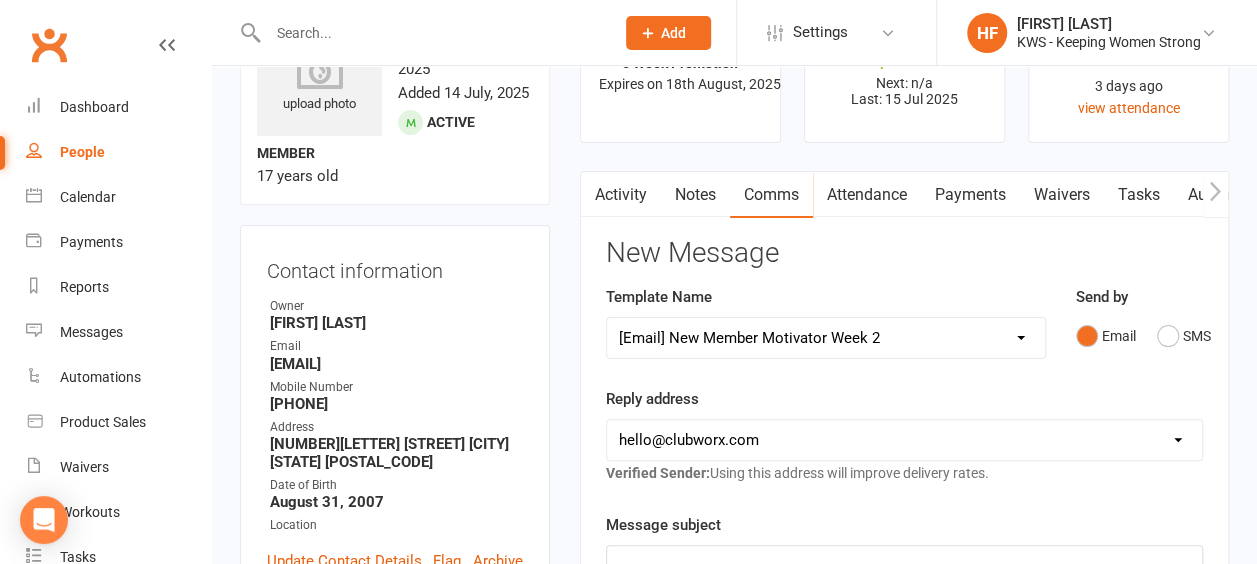 click on "Select Template [Email] KWS RENEWAL [Email] 1st WO CONFIRMATION  [Email] 4 Week Encouragement [Email] 6 week encouragement [Email] CONSULATION CONFIRMATION [Email] EX Member and Prospects OFFER [Email] Expired Membership [Email] FUTURE MEMBER 1 [Email] MEMBERSHIP Web or Phone Inquiry FU [Email] MIA Exercise Endorphins [Email] MIA Its a lifestyle [Email] New Member Motivator Week 1 Day 3 [Email] New Member Motivator Week 2  [Email] New Member Motivator Week 3 [Email] New Member Motivator Week 4  [Email] New Member Motivator Week 4 2-3 days before end   [Email] NEW MEMBER WELCOME 26/6/2025 [Email] Nutrition Consult Confirmation [Email] Trial Workout Confirmation [Email] Trial Workout Prospect FU [Email] UPGRADED Membership [Email] WELCOME BACK OLD MEMBER" at bounding box center (826, 338) 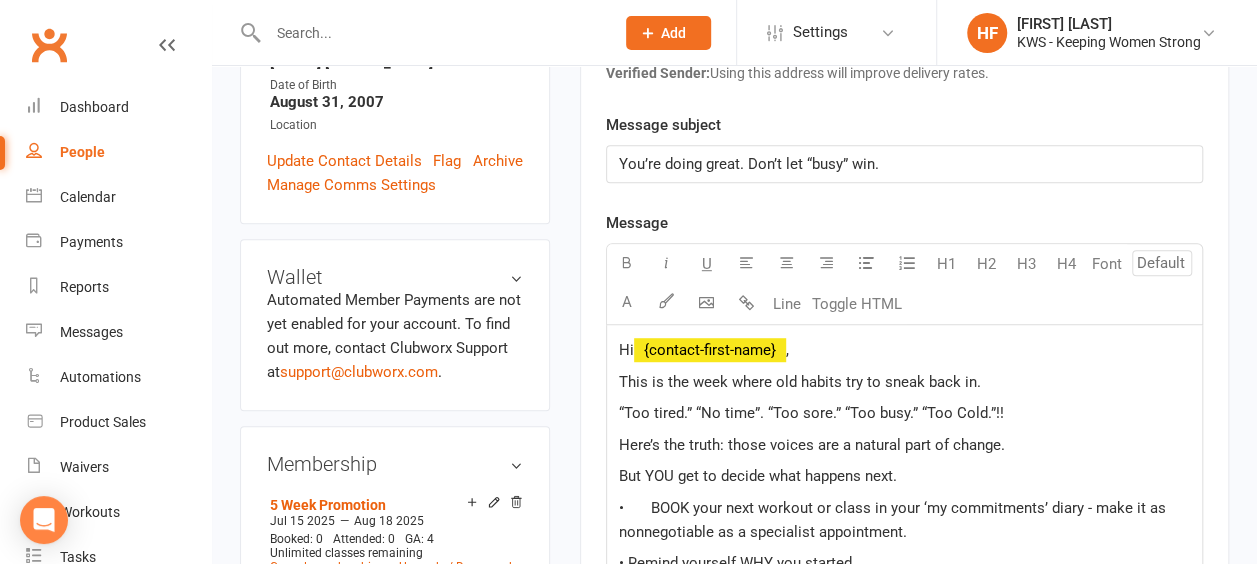 scroll, scrollTop: 600, scrollLeft: 0, axis: vertical 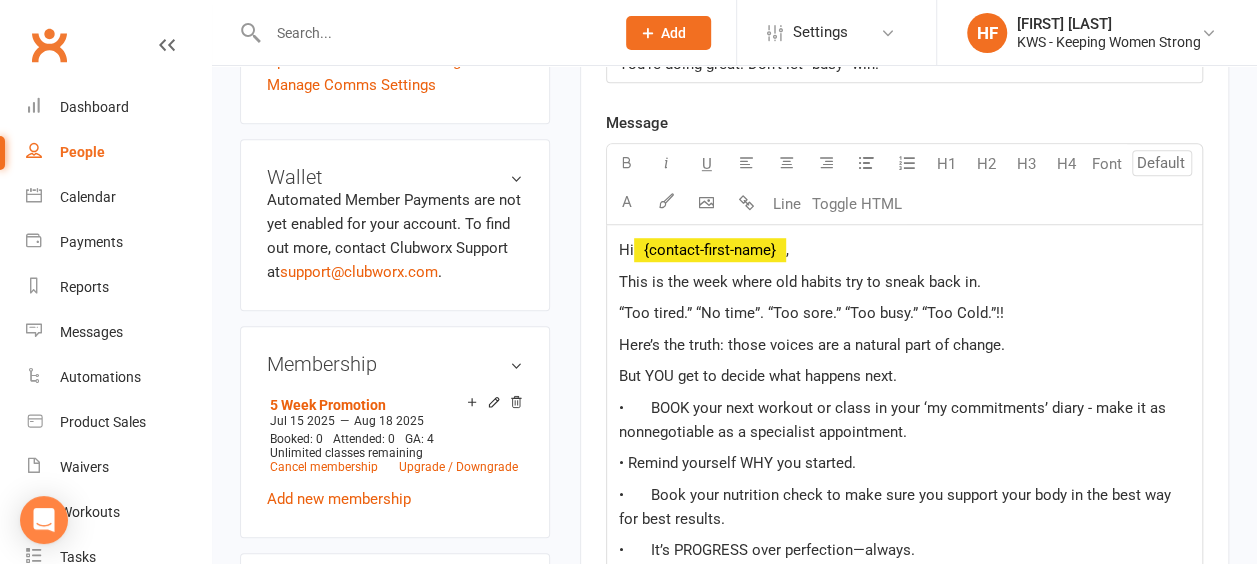 click on "This is the week where old habits try to sneak back in." 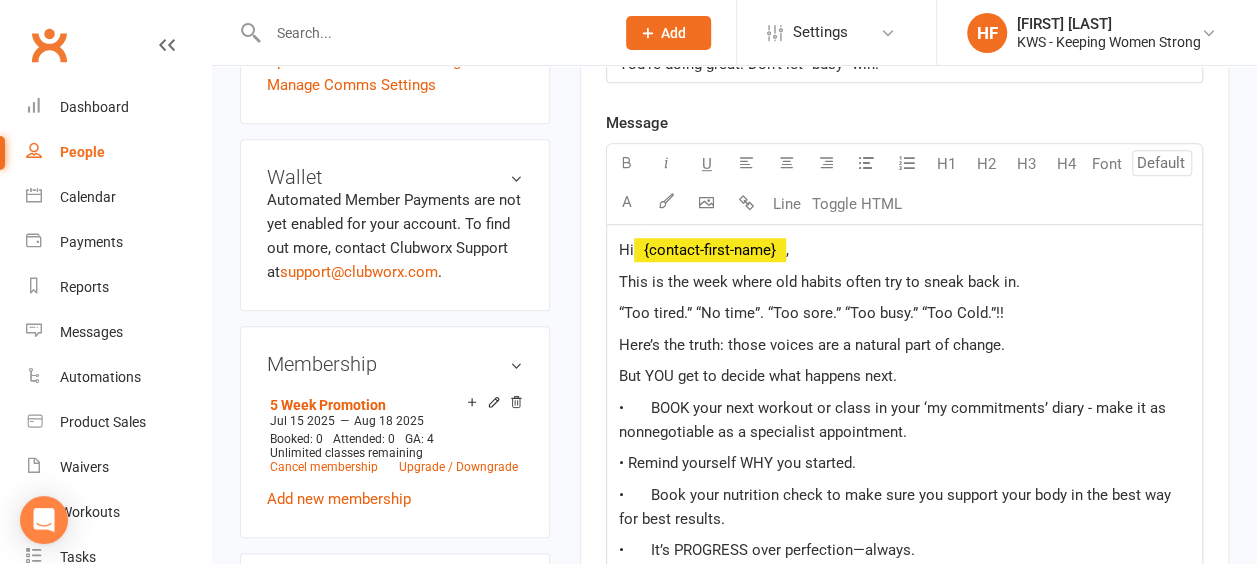scroll, scrollTop: 700, scrollLeft: 0, axis: vertical 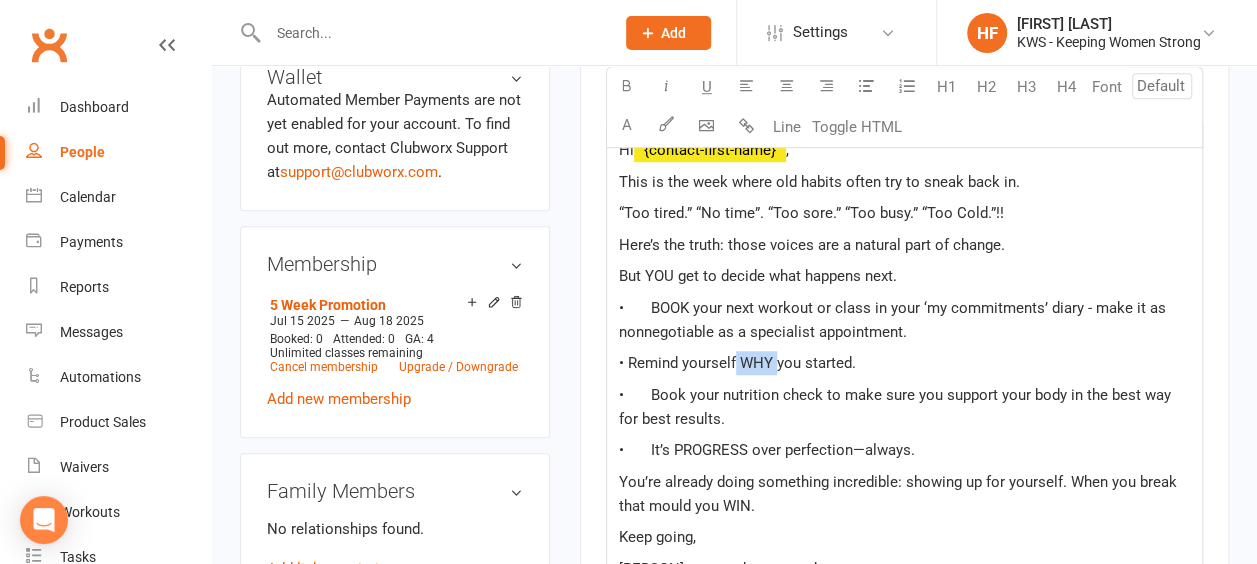 drag, startPoint x: 795, startPoint y: 358, endPoint x: 754, endPoint y: 358, distance: 41 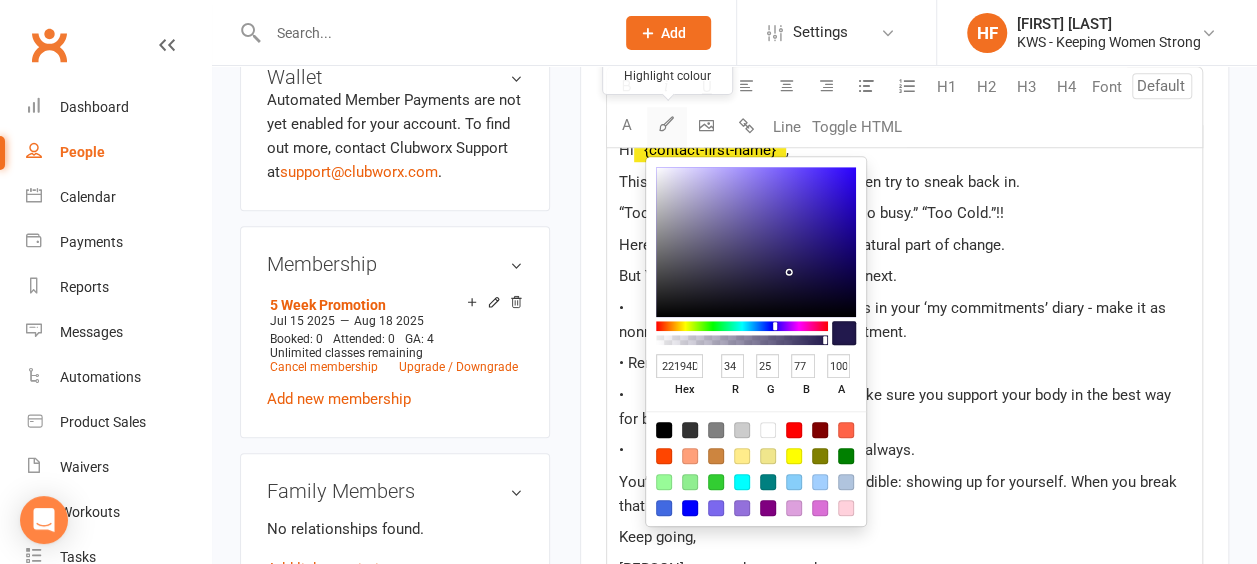 click 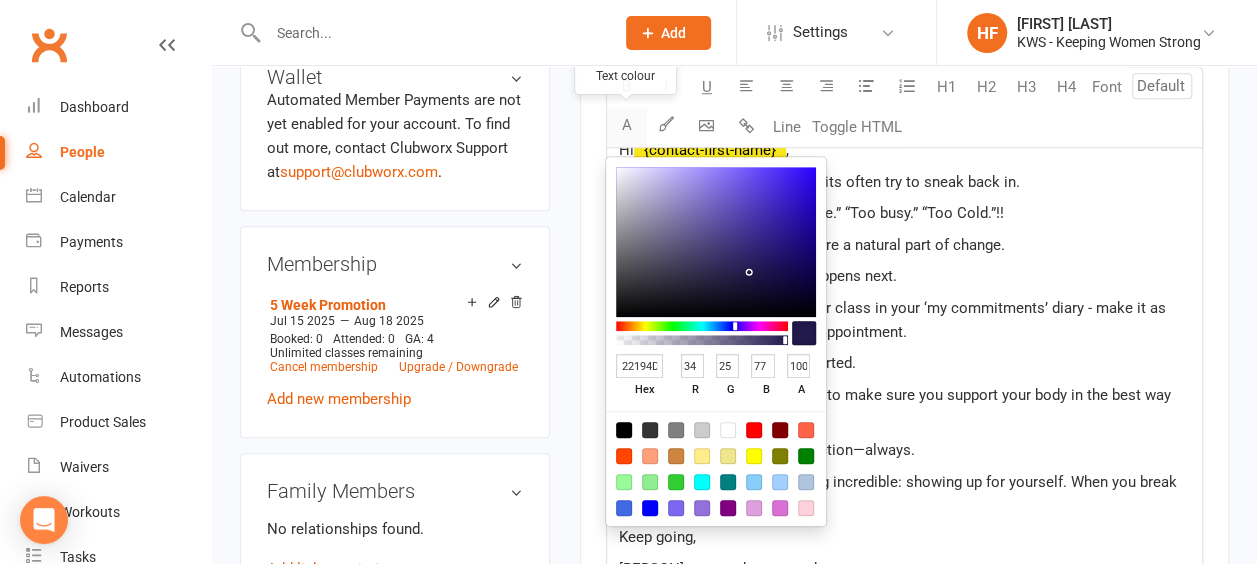 click on "A" 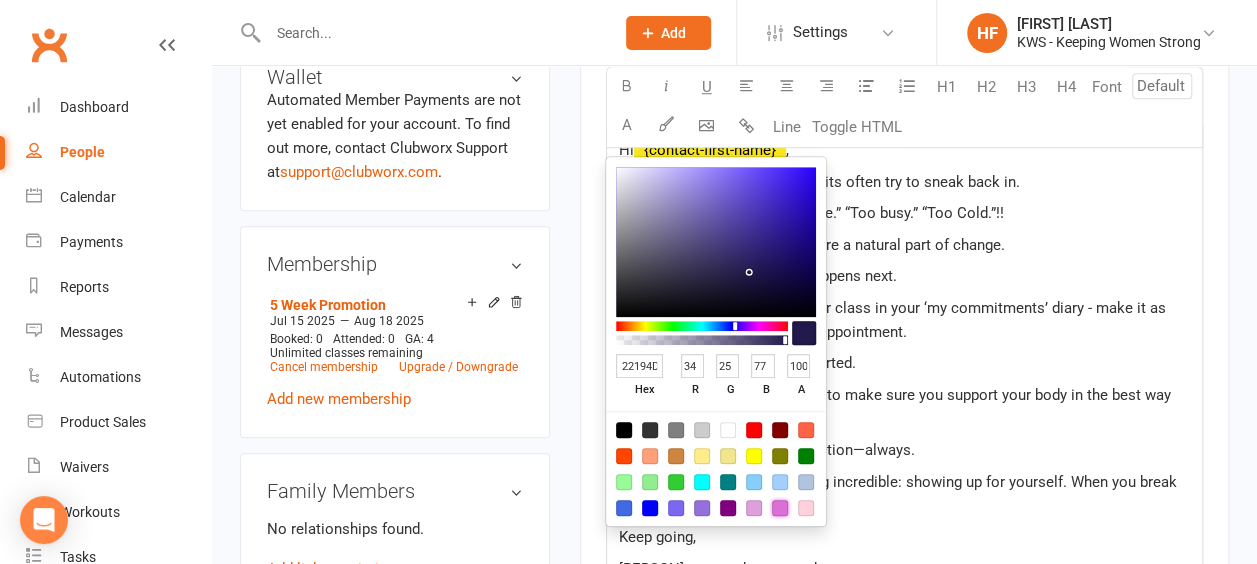 click at bounding box center (780, 508) 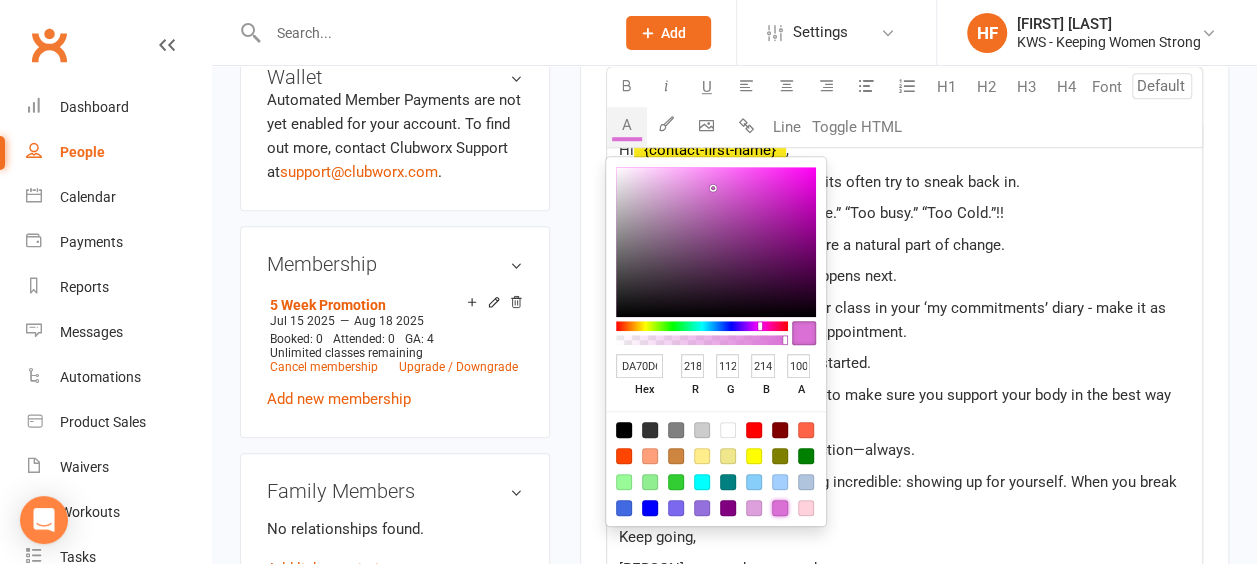 click on "•	Book your nutrition check to make sure you support your body in the best way for best results." 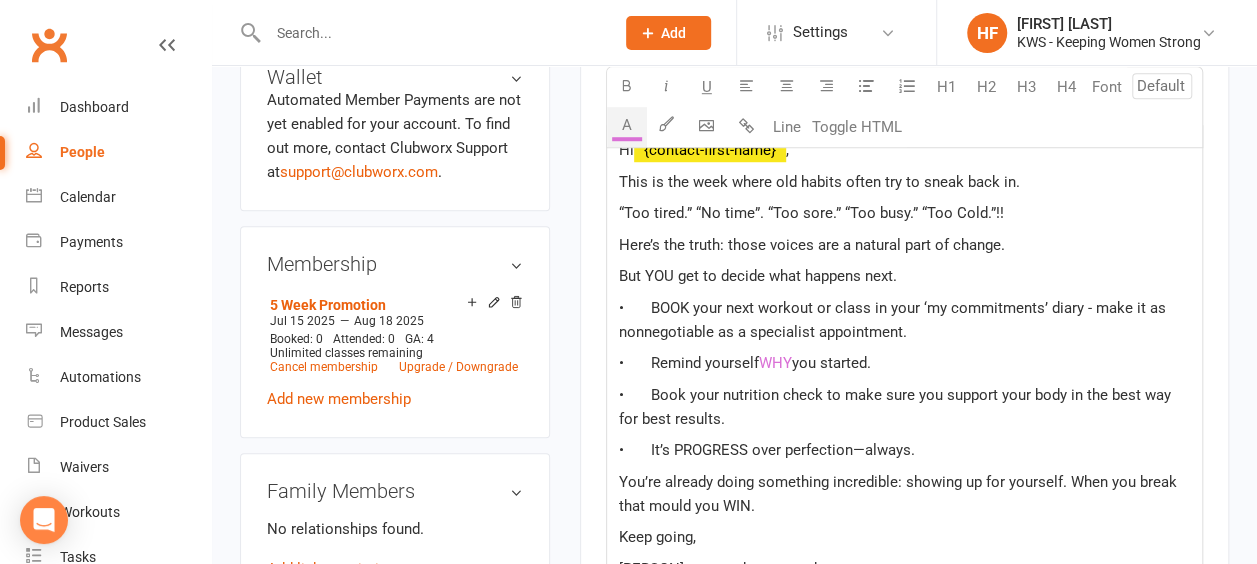 drag, startPoint x: 794, startPoint y: 356, endPoint x: 763, endPoint y: 356, distance: 31 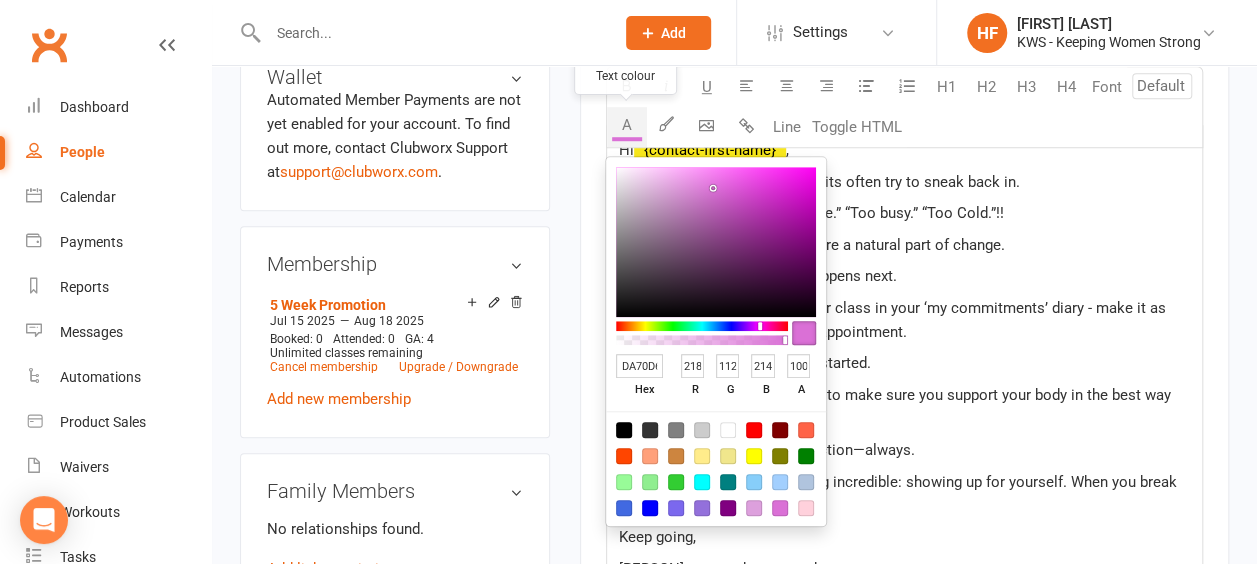 click on "A" 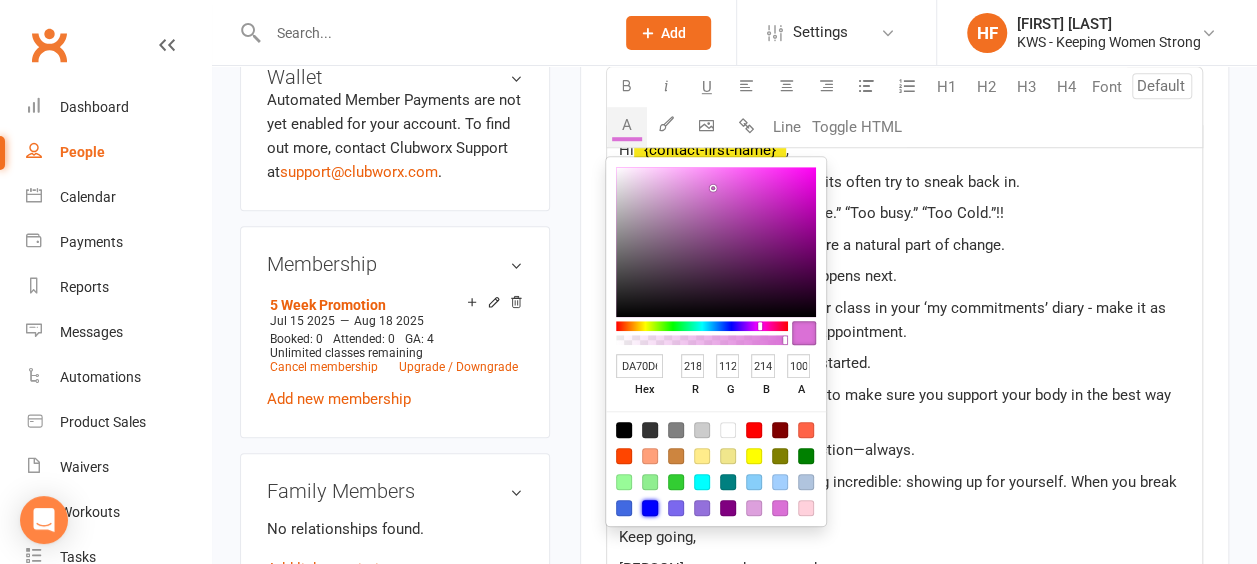 drag, startPoint x: 652, startPoint y: 508, endPoint x: 664, endPoint y: 460, distance: 49.47727 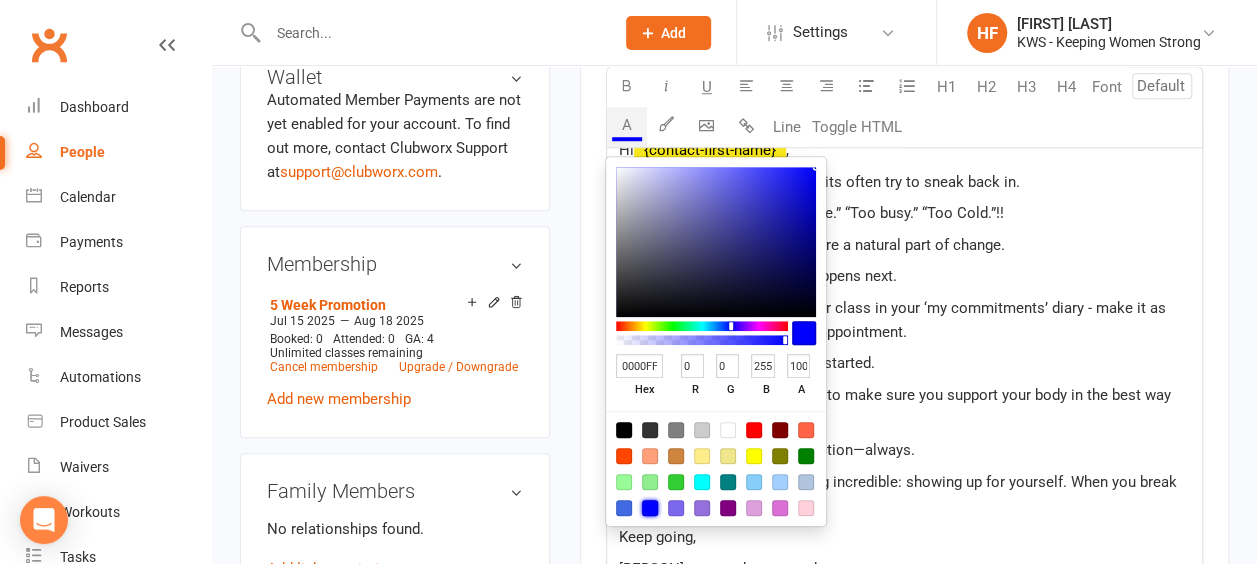 click on "•	Remind yourself   WHY  you started." 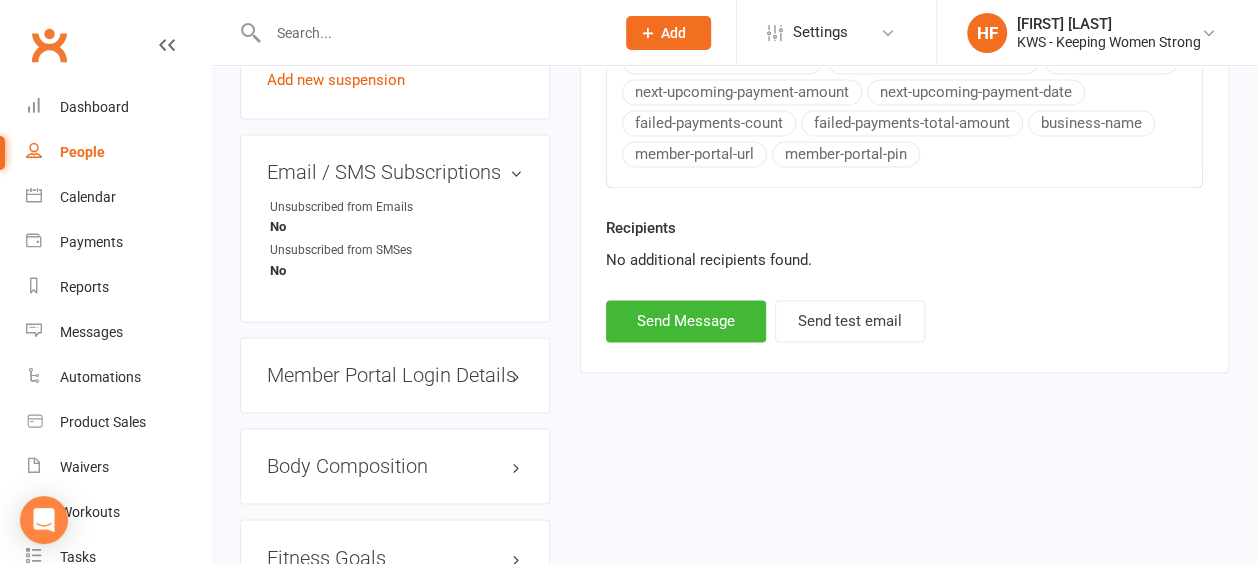 scroll, scrollTop: 1400, scrollLeft: 0, axis: vertical 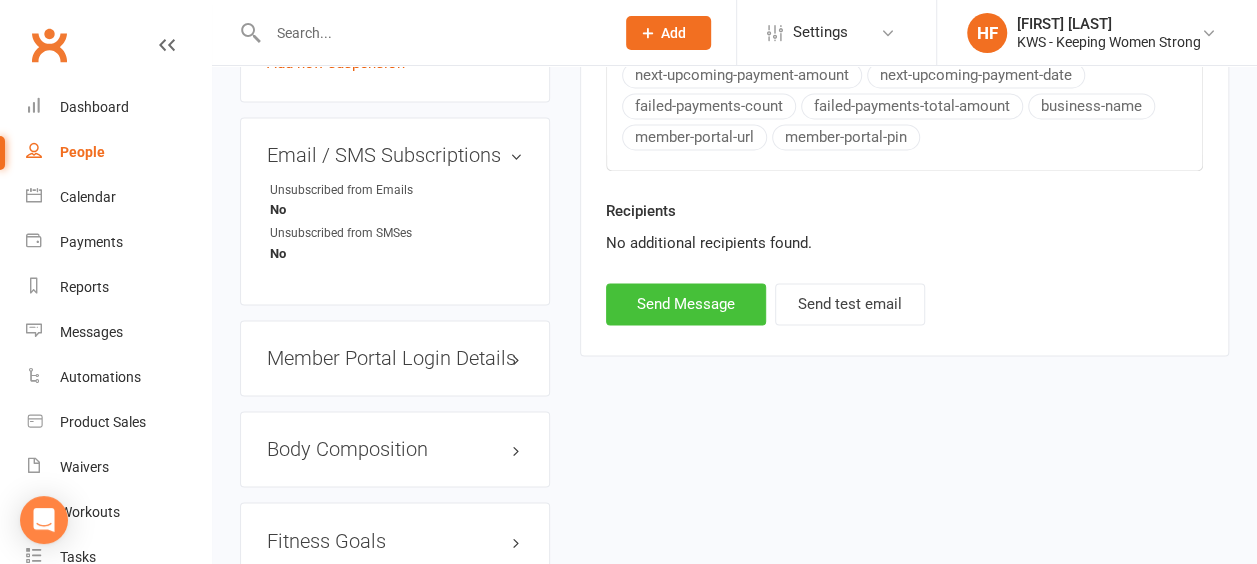 click on "Send Message" at bounding box center [686, 304] 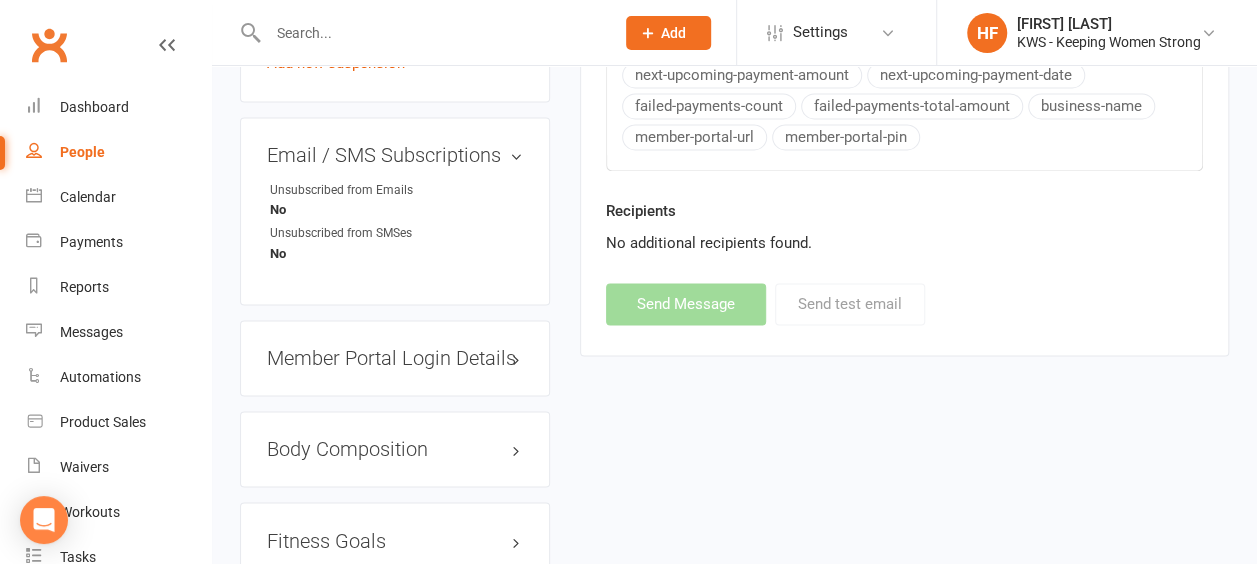select 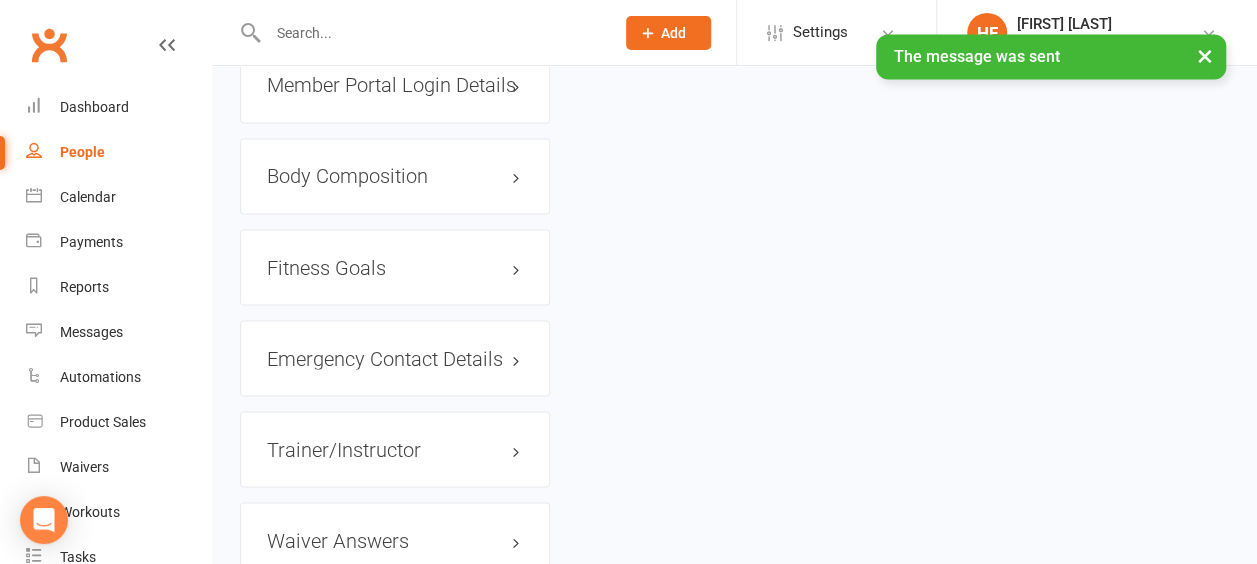 scroll, scrollTop: 1700, scrollLeft: 0, axis: vertical 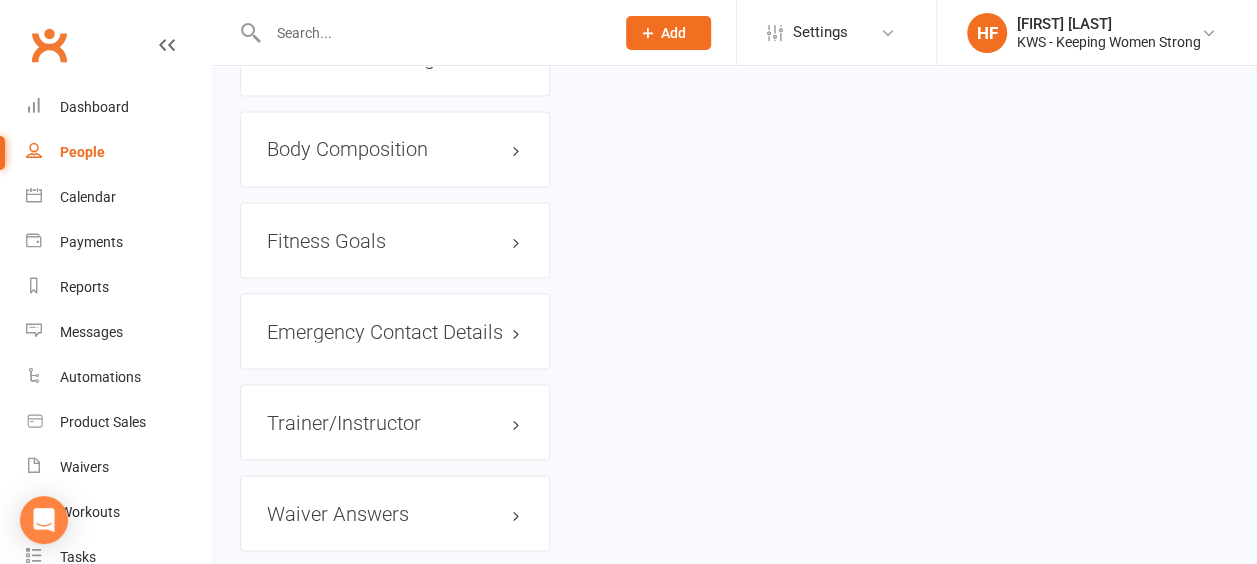 click at bounding box center [431, 33] 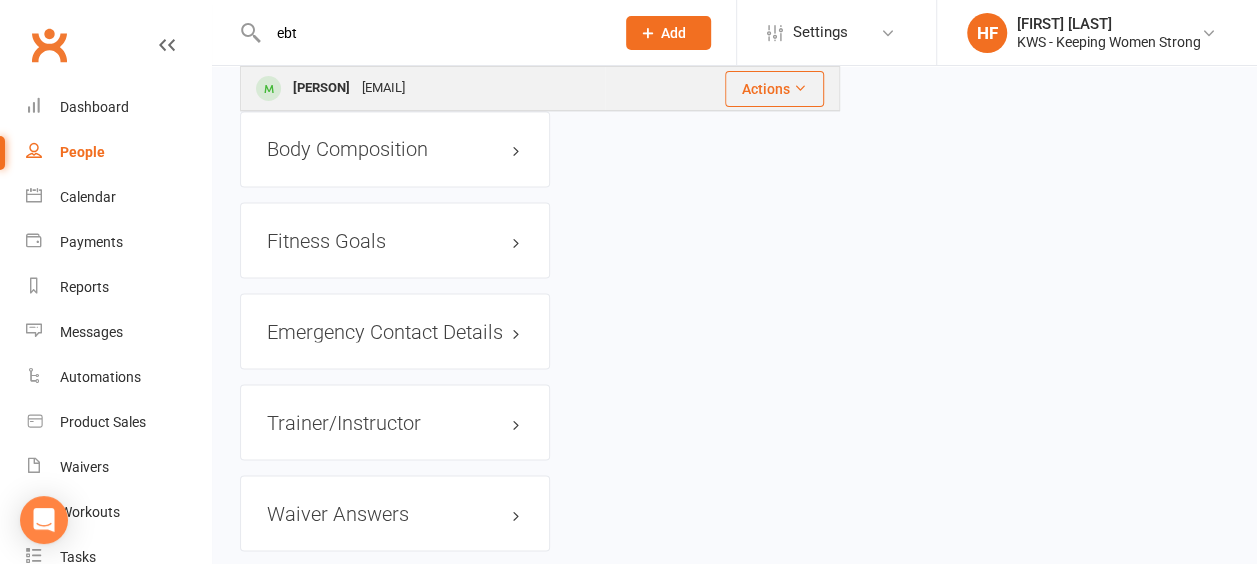 type on "ebt" 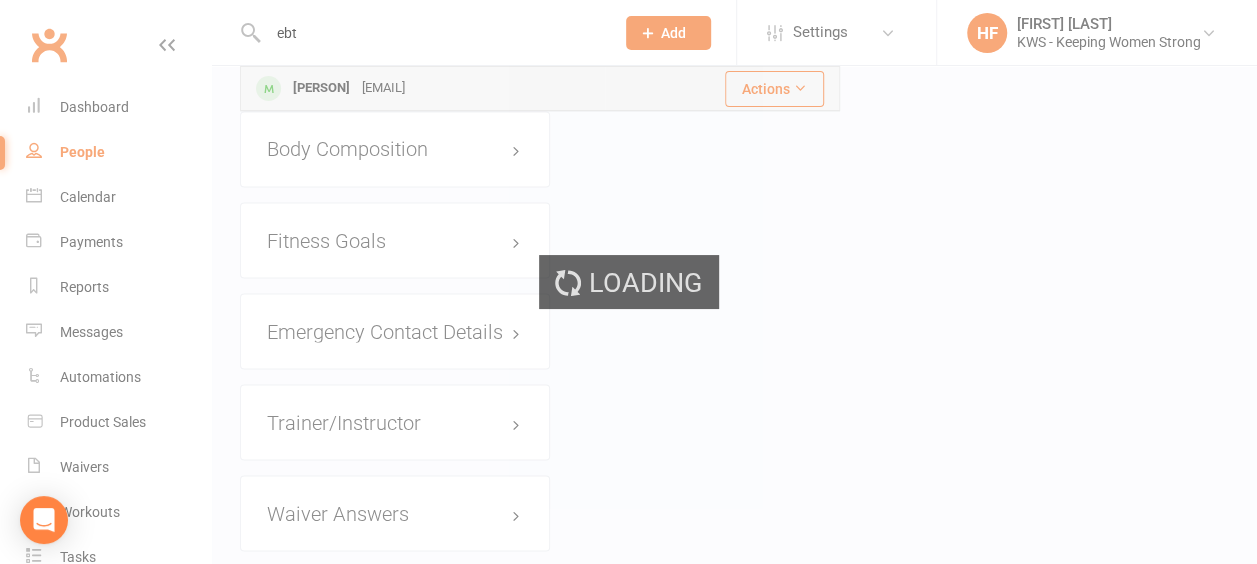type 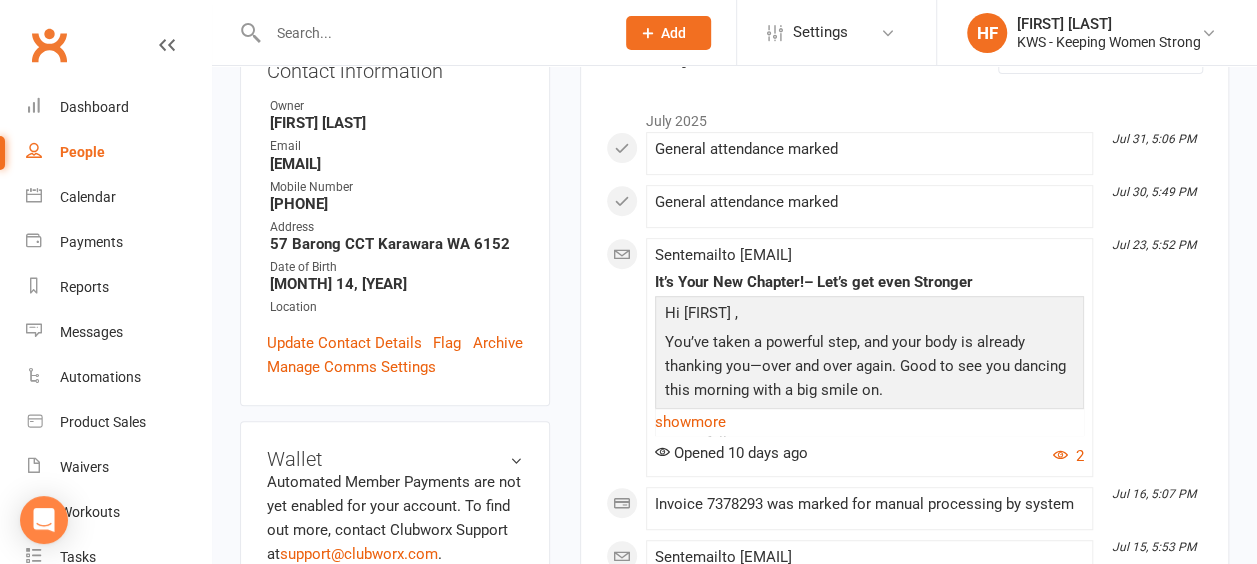 scroll, scrollTop: 100, scrollLeft: 0, axis: vertical 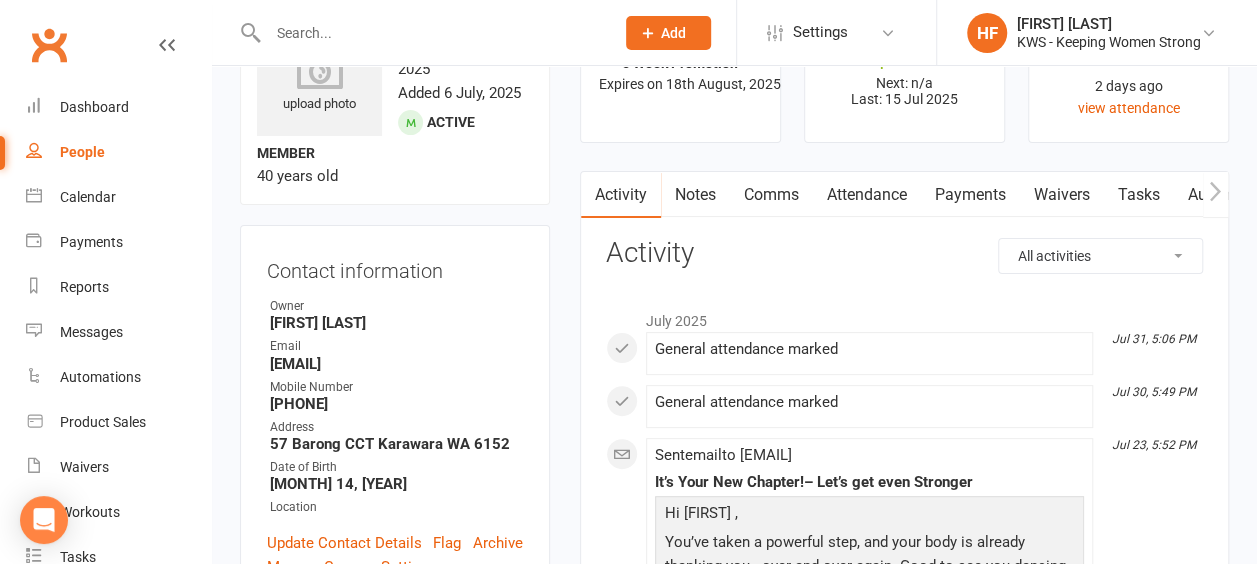 click on "Comms" at bounding box center [771, 195] 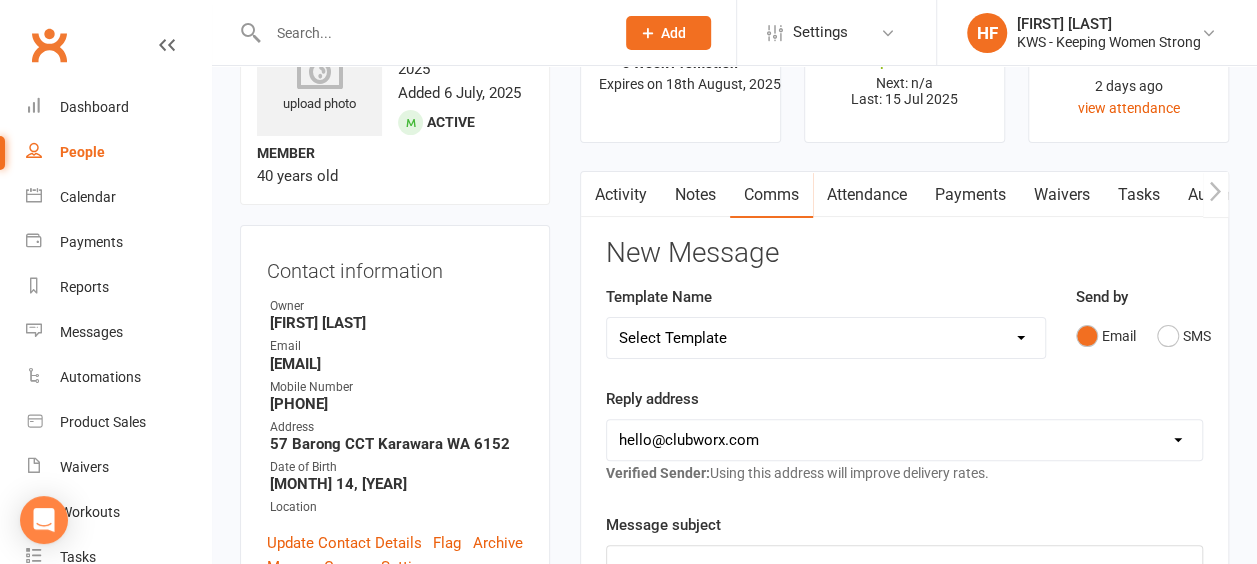 click on "Select Template [Email] KWS RENEWAL [Email] 1st WO CONFIRMATION  [Email] 4 Week Encouragement [Email] 6 week encouragement [Email] CONSULATION CONFIRMATION [Email] EX Member and Prospects OFFER [Email] Expired Membership [Email] FUTURE MEMBER 1 [Email] MEMBERSHIP Web or Phone Inquiry FU [Email] MIA Exercise Endorphins [Email] MIA Its a lifestyle [Email] New Member Motivator Week 1 Day 3 [Email] New Member Motivator Week 2  [Email] New Member Motivator Week 3 [Email] New Member Motivator Week 4  [Email] New Member Motivator Week 4 2-3 days before end   [Email] NEW MEMBER WELCOME 26/6/2025 [Email] Nutrition Consult Confirmation [Email] Trial Workout Confirmation [Email] Trial Workout Prospect FU [Email] UPGRADED Membership [Email] WELCOME BACK OLD MEMBER" at bounding box center [826, 338] 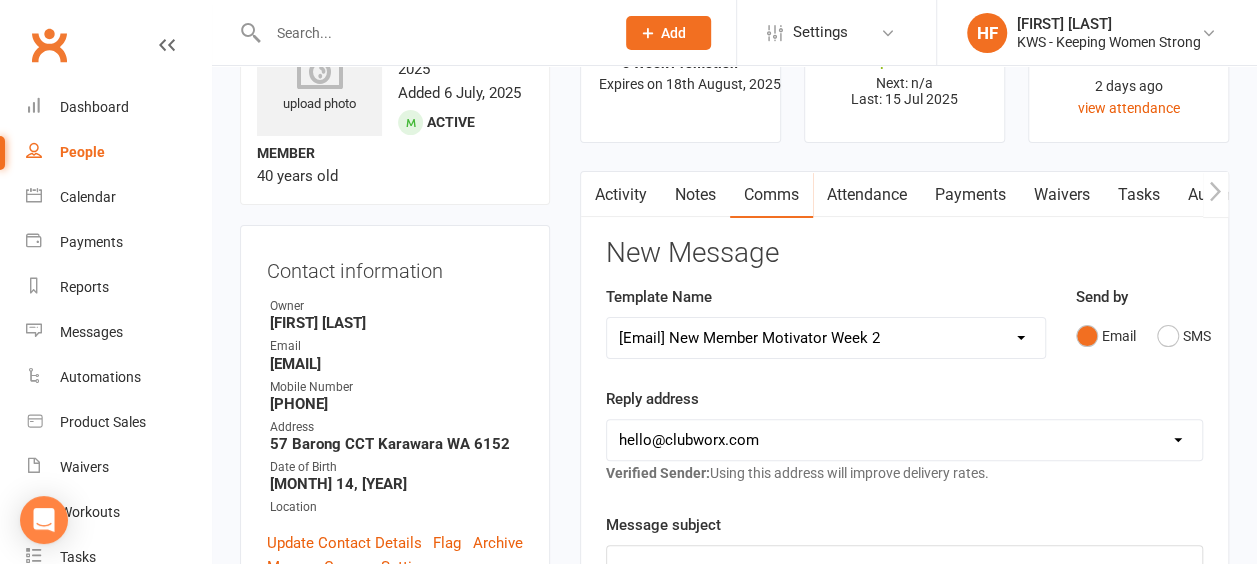 click on "Select Template [Email] KWS RENEWAL [Email] 1st WO CONFIRMATION  [Email] 4 Week Encouragement [Email] 6 week encouragement [Email] CONSULATION CONFIRMATION [Email] EX Member and Prospects OFFER [Email] Expired Membership [Email] FUTURE MEMBER 1 [Email] MEMBERSHIP Web or Phone Inquiry FU [Email] MIA Exercise Endorphins [Email] MIA Its a lifestyle [Email] New Member Motivator Week 1 Day 3 [Email] New Member Motivator Week 2  [Email] New Member Motivator Week 3 [Email] New Member Motivator Week 4  [Email] New Member Motivator Week 4 2-3 days before end   [Email] NEW MEMBER WELCOME 26/6/2025 [Email] Nutrition Consult Confirmation [Email] Trial Workout Confirmation [Email] Trial Workout Prospect FU [Email] UPGRADED Membership [Email] WELCOME BACK OLD MEMBER" at bounding box center (826, 338) 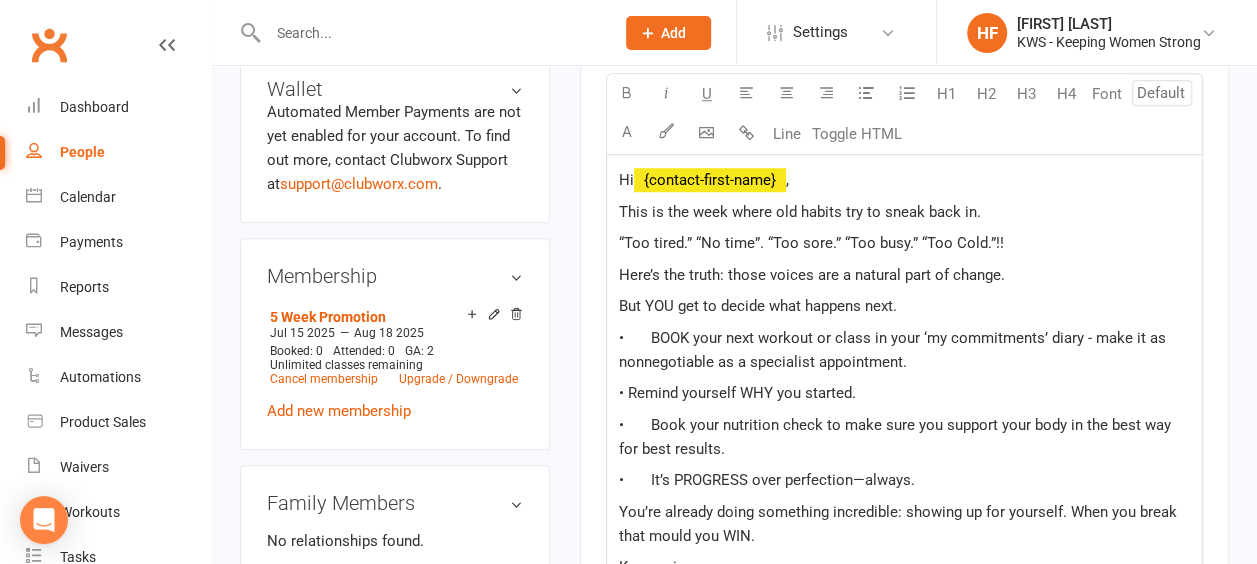 scroll, scrollTop: 700, scrollLeft: 0, axis: vertical 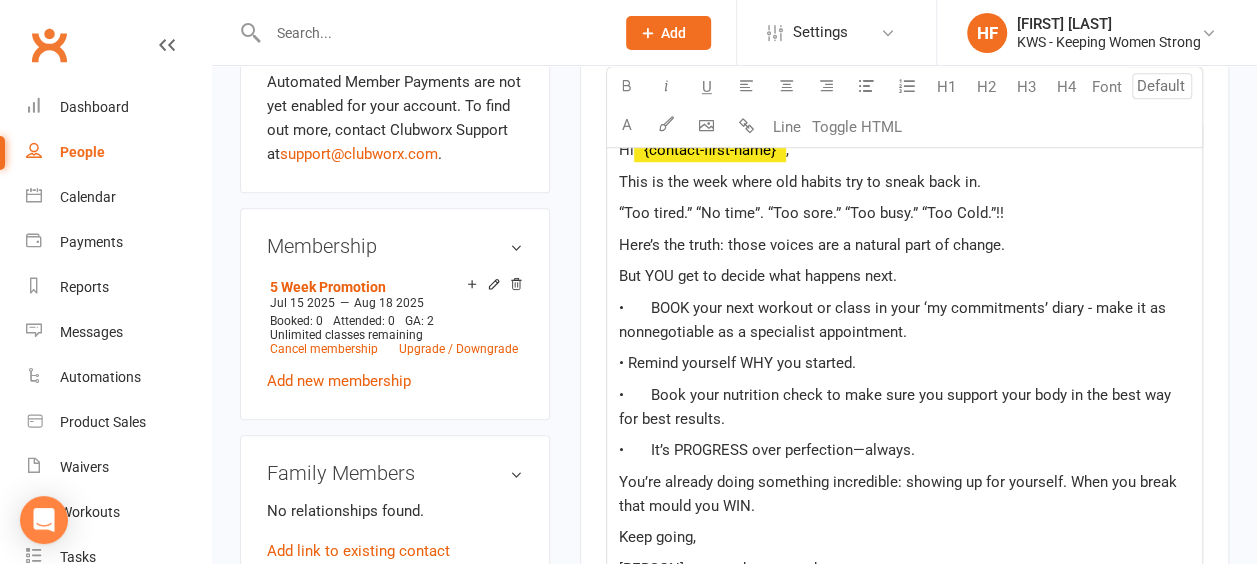 click on "This is the week where old habits try to sneak back in." 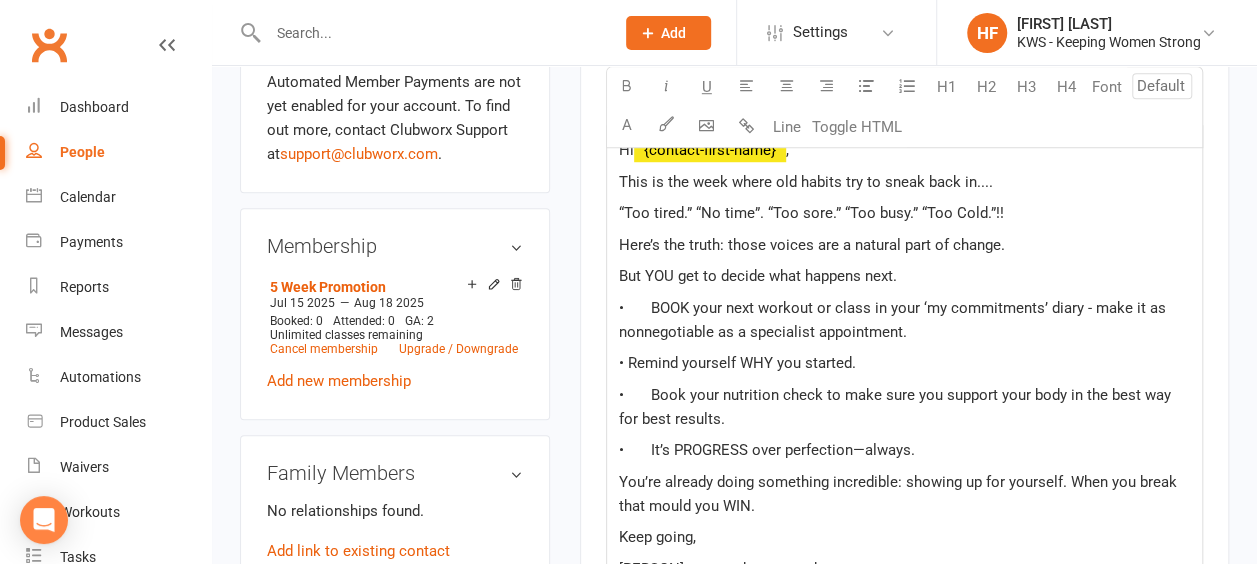 type 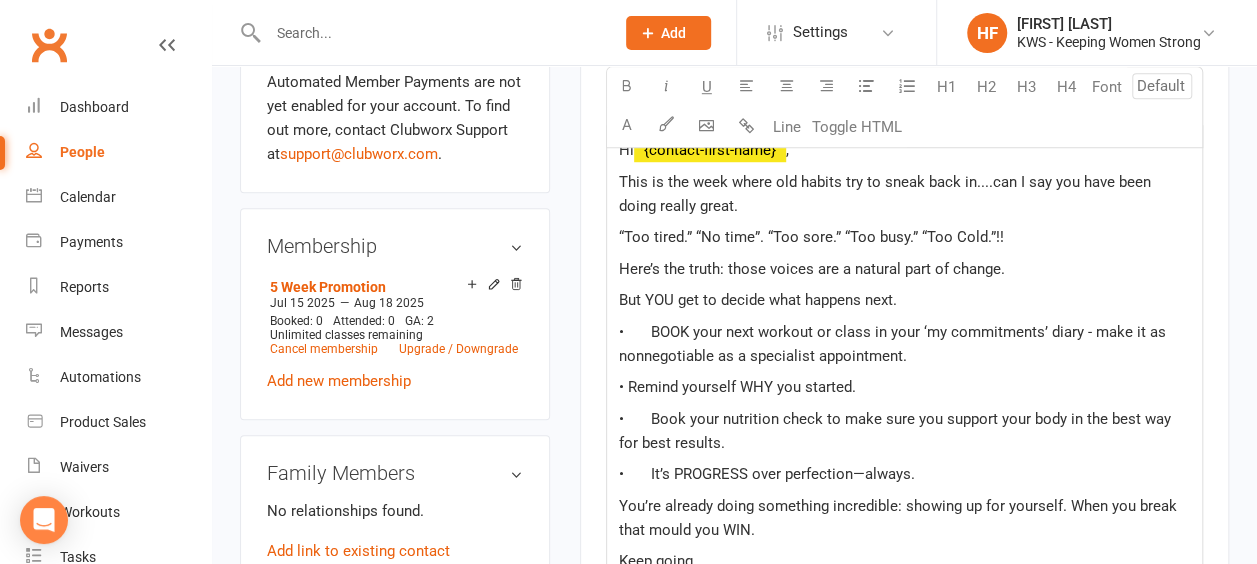 drag, startPoint x: 615, startPoint y: 229, endPoint x: 634, endPoint y: 214, distance: 24.207438 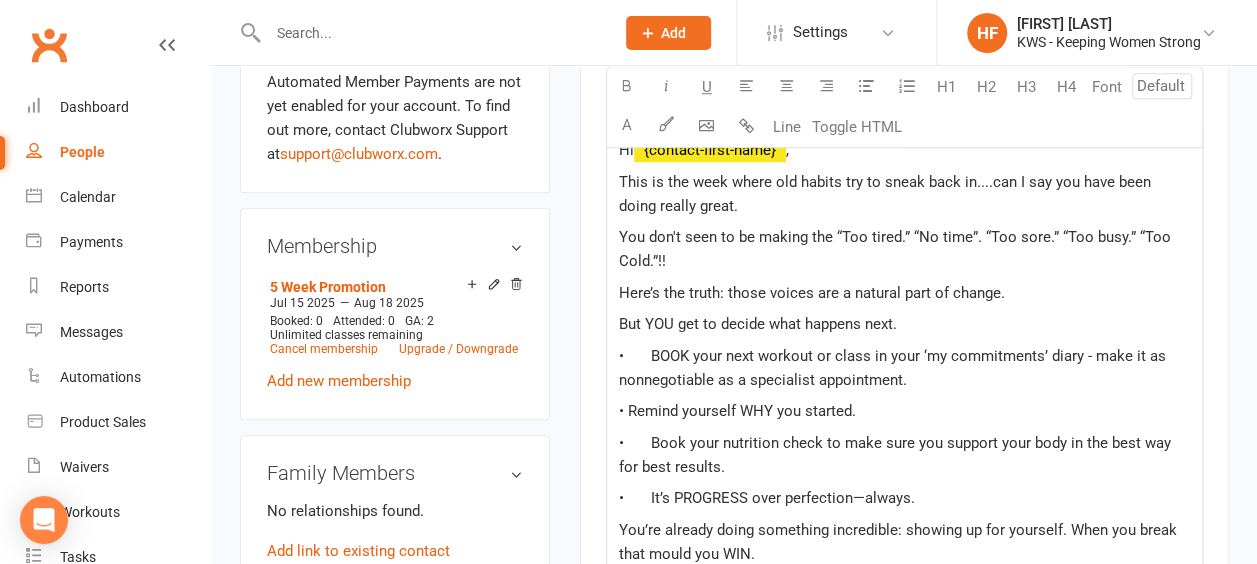 click on "You don't seen to be making the “Too tired.” “No time”. “Too sore.” “Too busy.” “Too Cold.”!!" 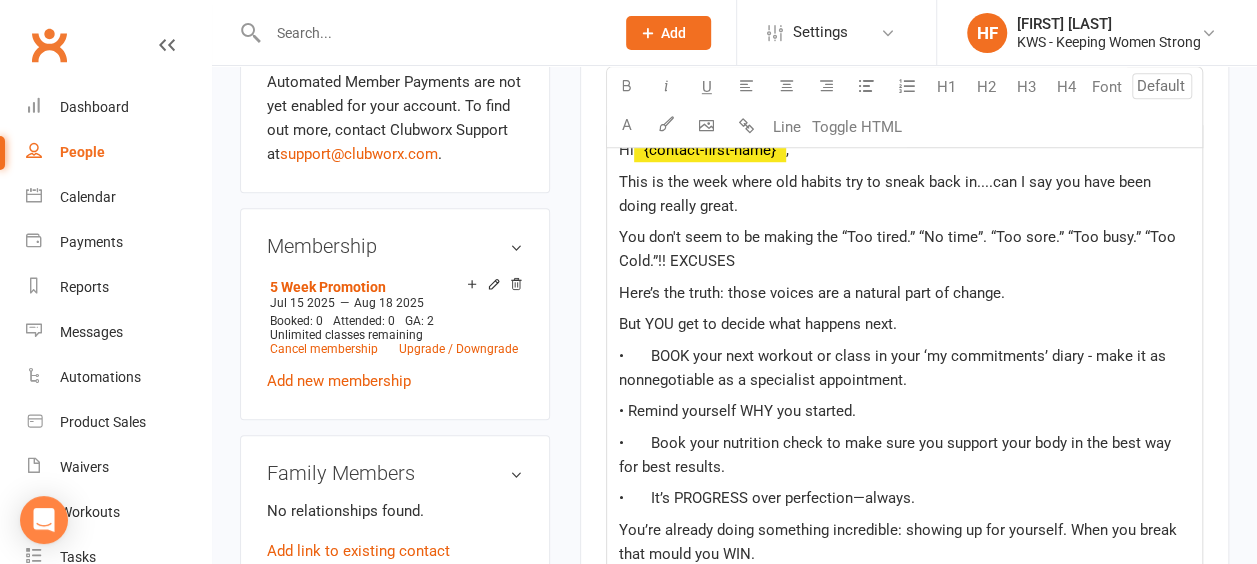 click on "You don't seem to be making the “Too tired.” “No time”. “Too sore.” “Too busy.” “Too Cold.”!! EXCUSES" 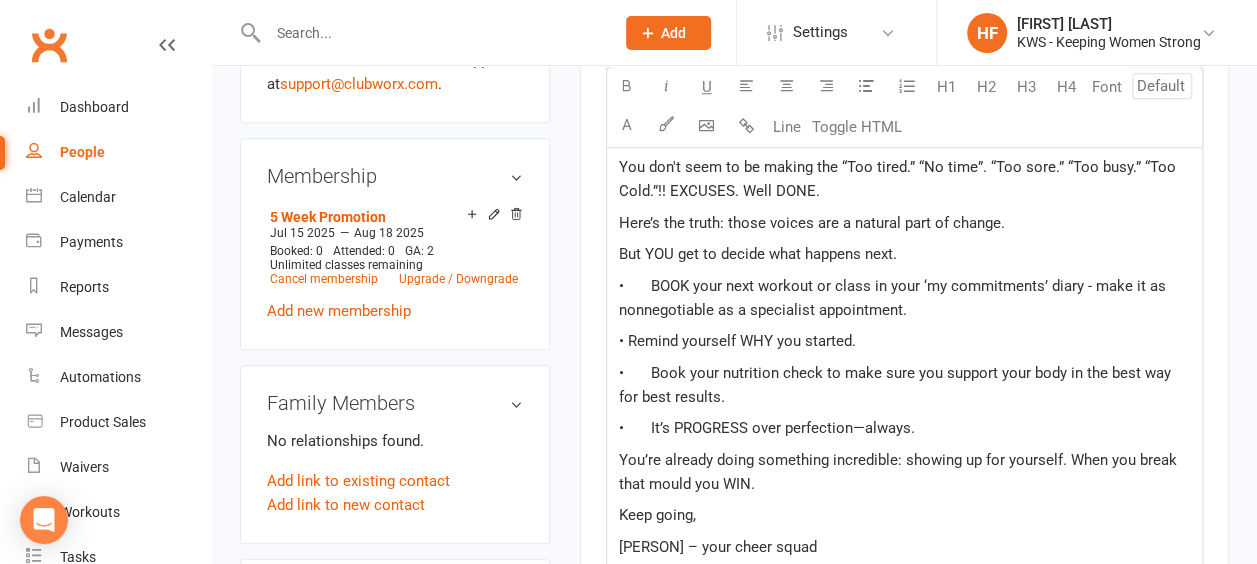 scroll, scrollTop: 800, scrollLeft: 0, axis: vertical 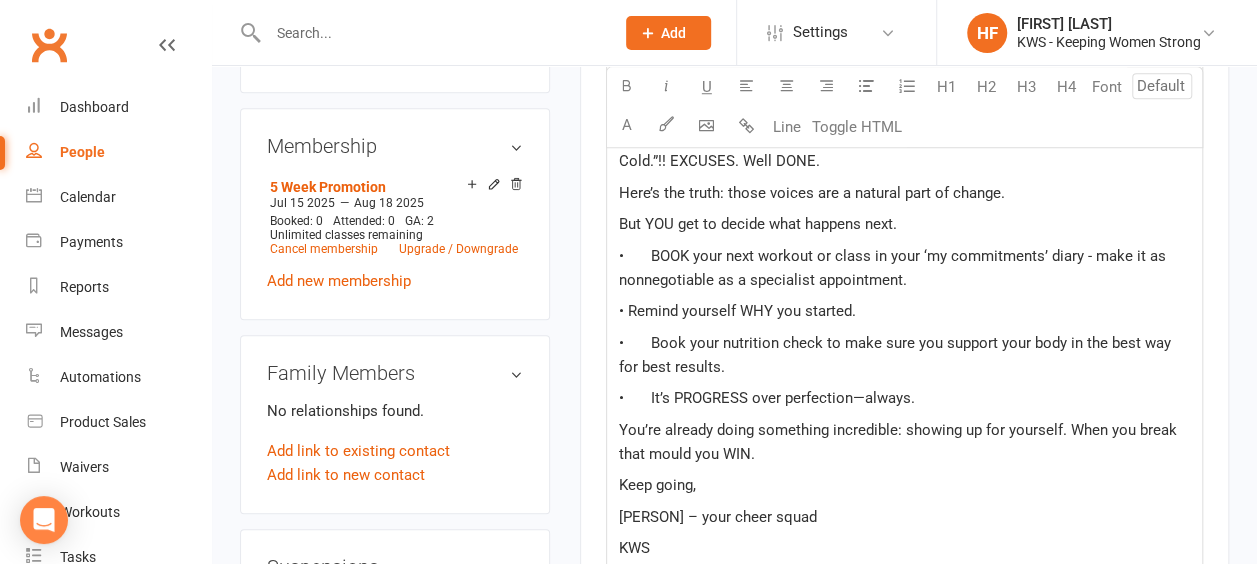 click on "But YOU get to decide what happens next." 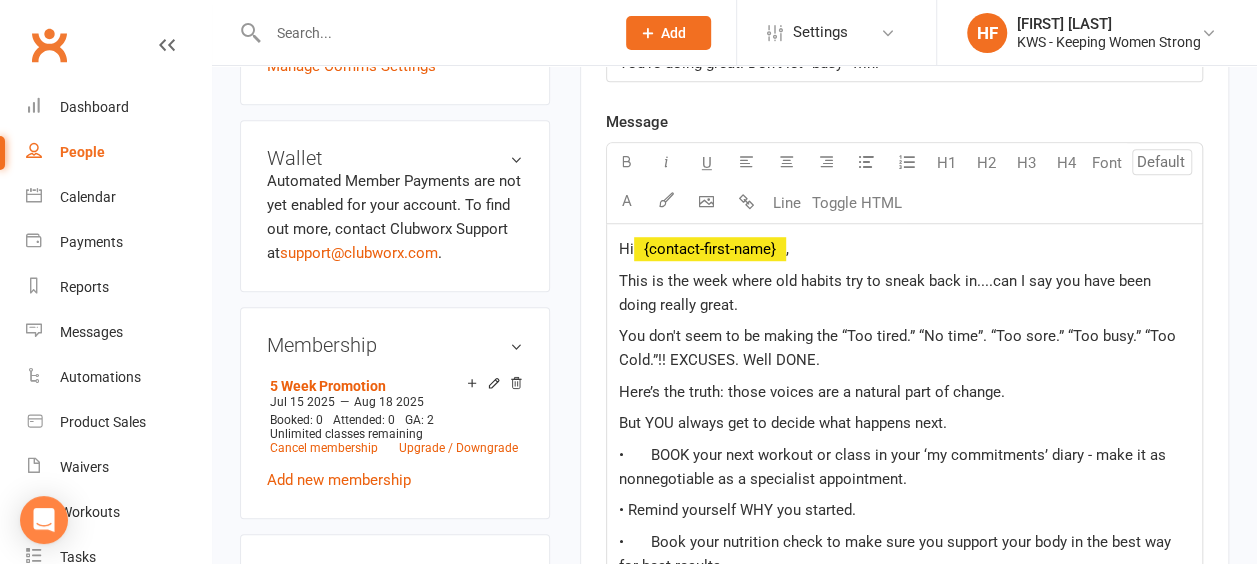 scroll, scrollTop: 600, scrollLeft: 0, axis: vertical 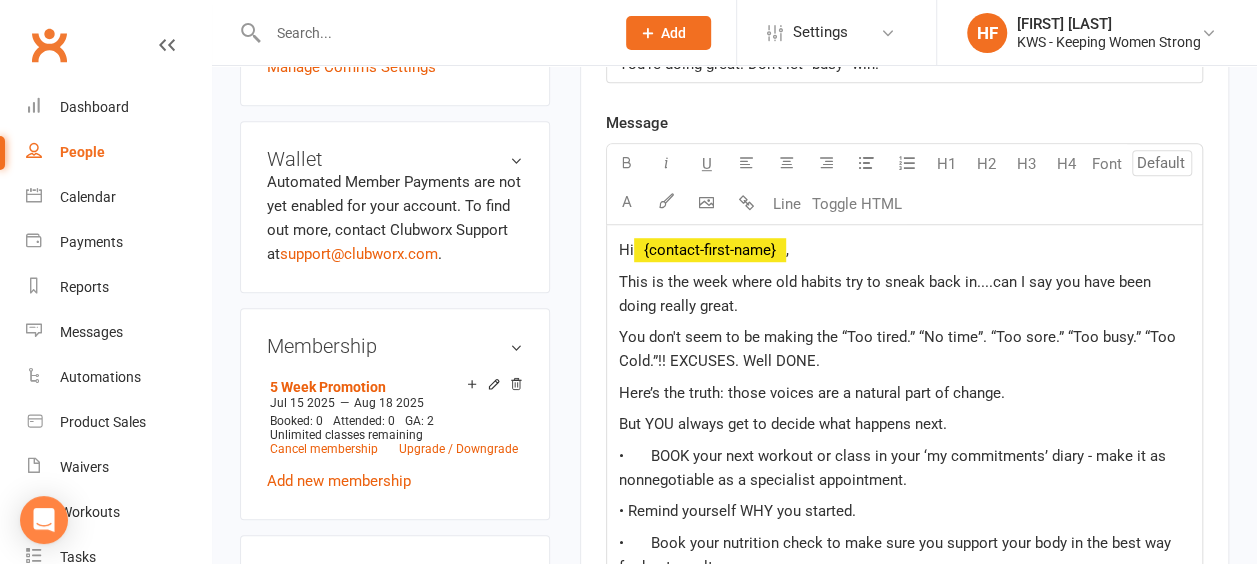 click on "You don't seem to be making the “Too tired.” “No time”. “Too sore.” “Too busy.” “Too Cold.”!! EXCUSES. Well DONE." 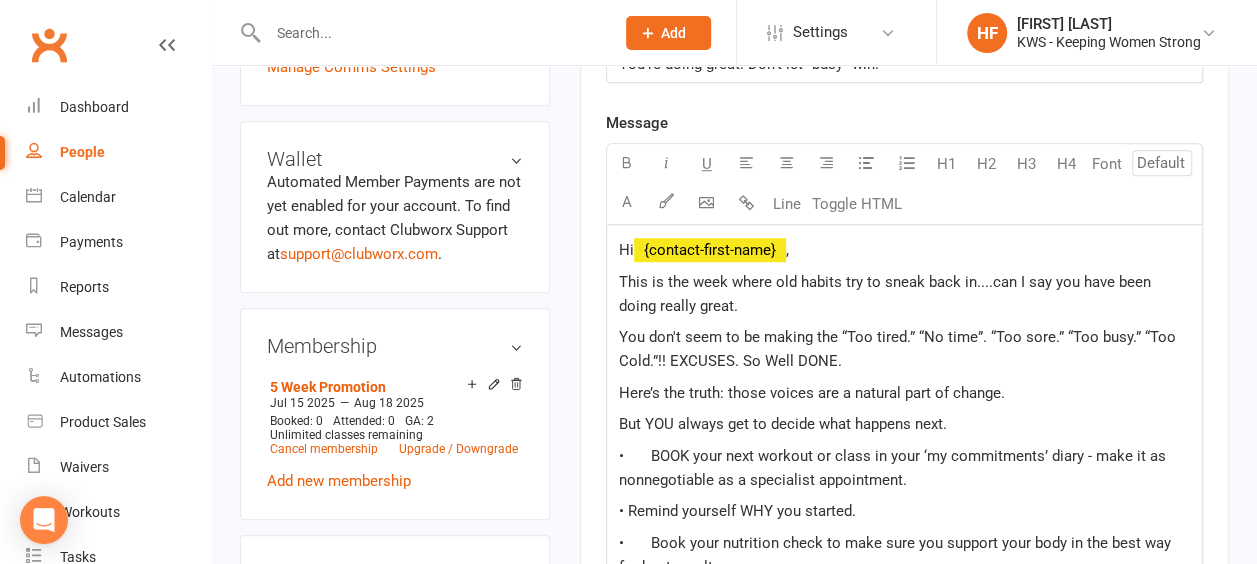 click on "You don't seem to be making the “Too tired.” “No time”. “Too sore.” “Too busy.” “Too Cold.”!! EXCUSES. So Well DONE." 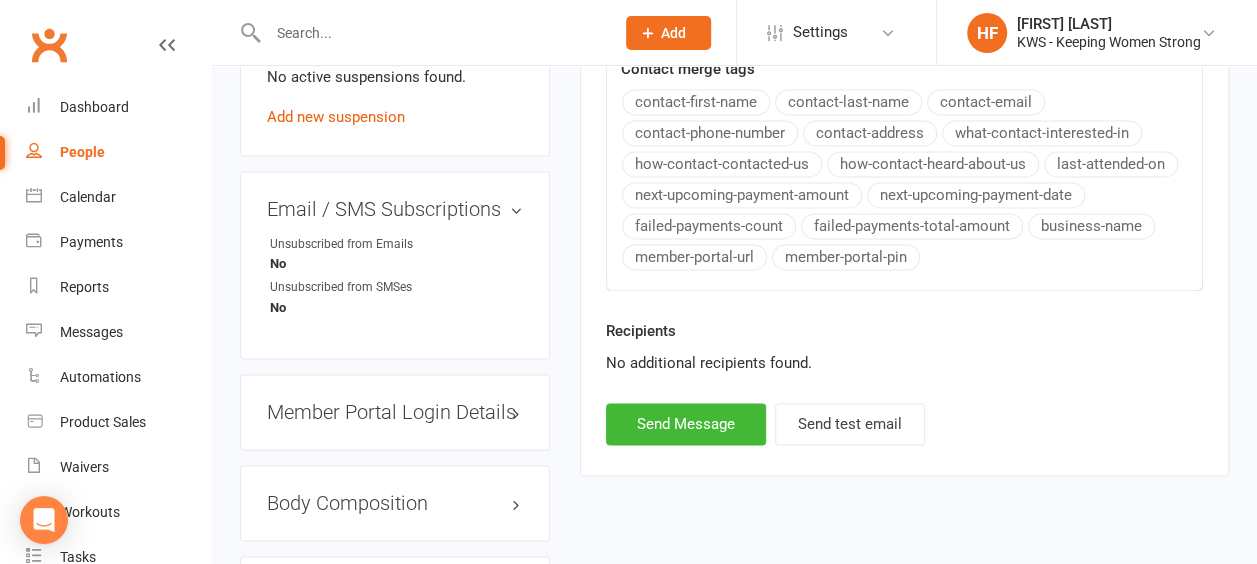 scroll, scrollTop: 1400, scrollLeft: 0, axis: vertical 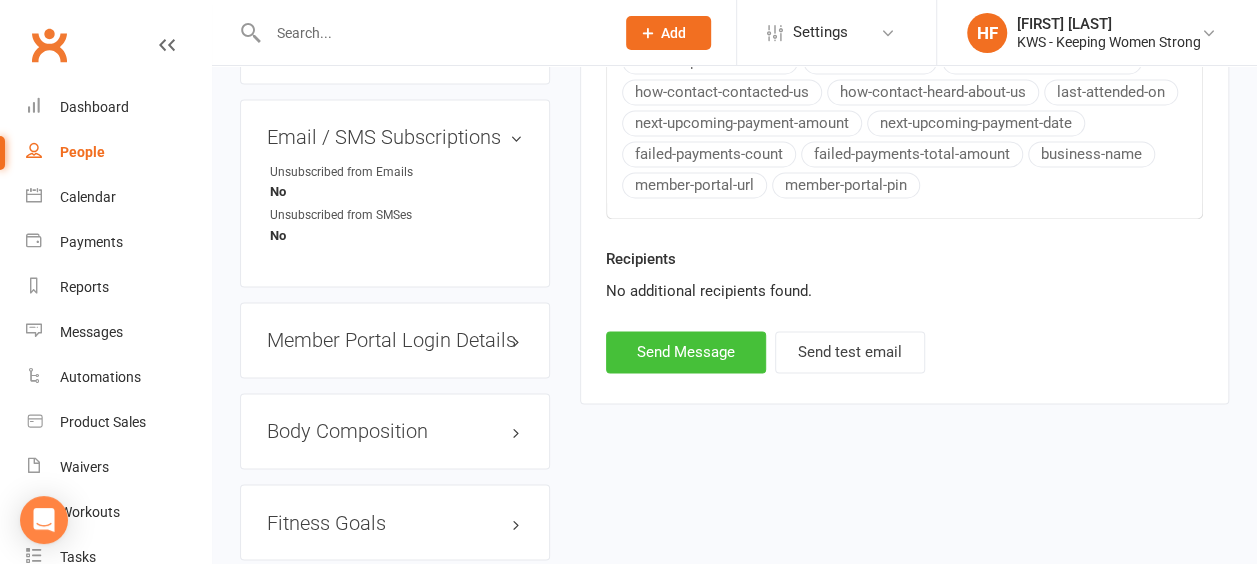 click on "Send Message" at bounding box center (686, 352) 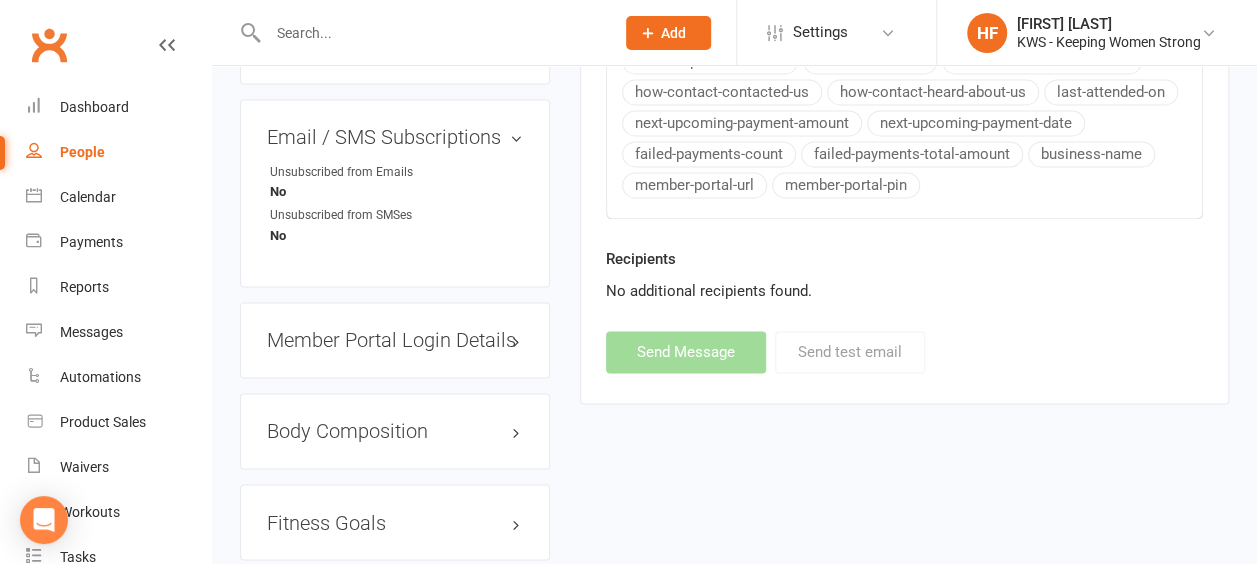 select 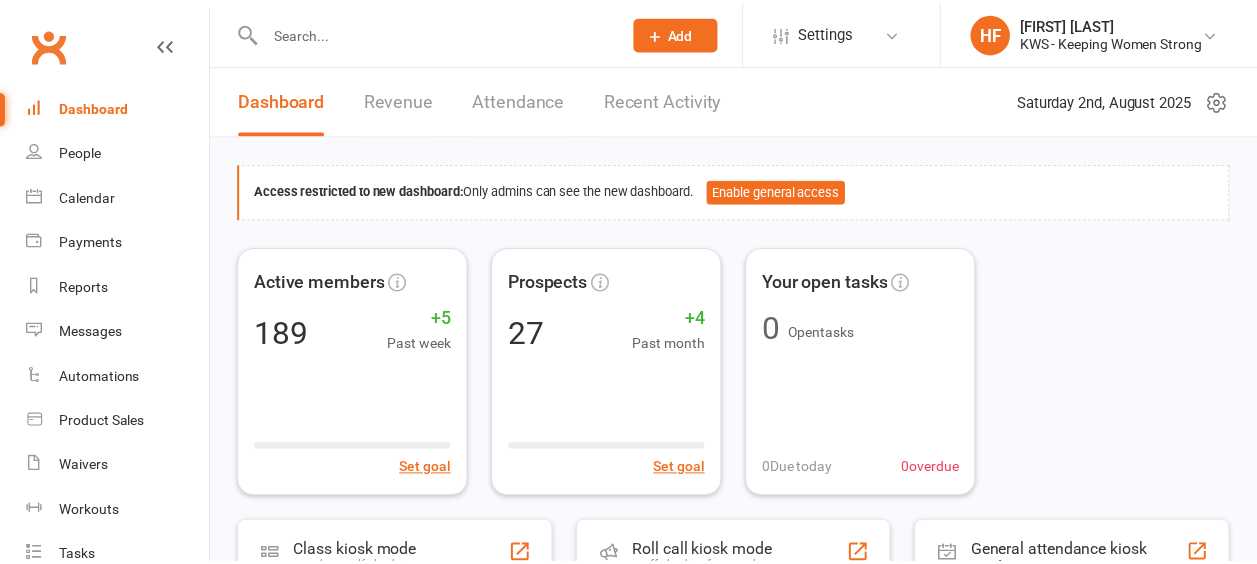 scroll, scrollTop: 0, scrollLeft: 0, axis: both 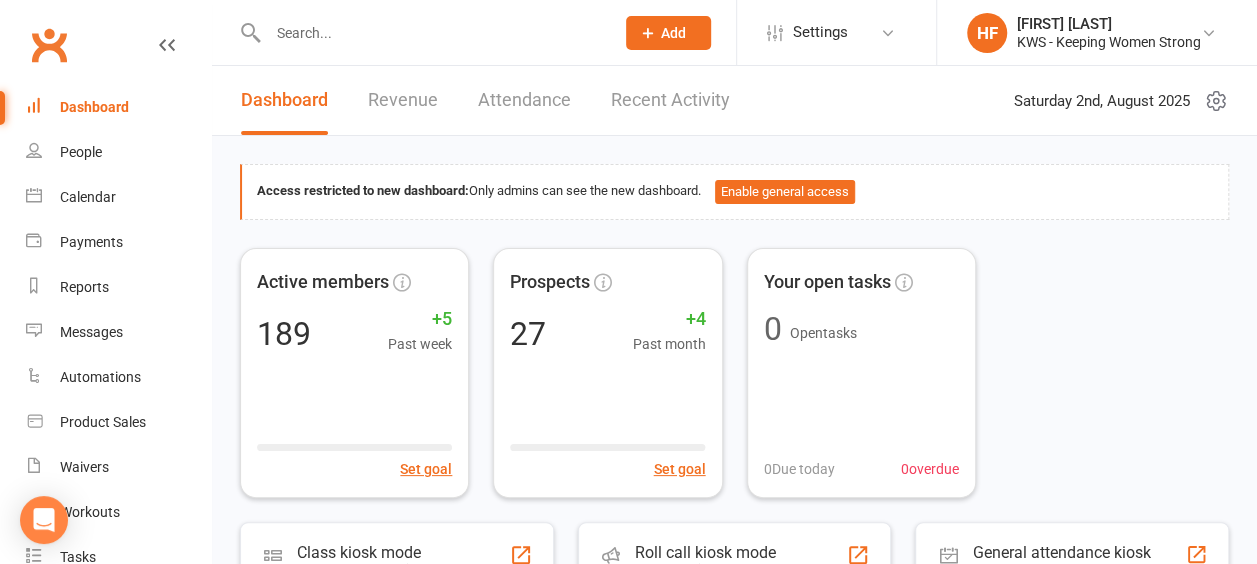 click at bounding box center [431, 33] 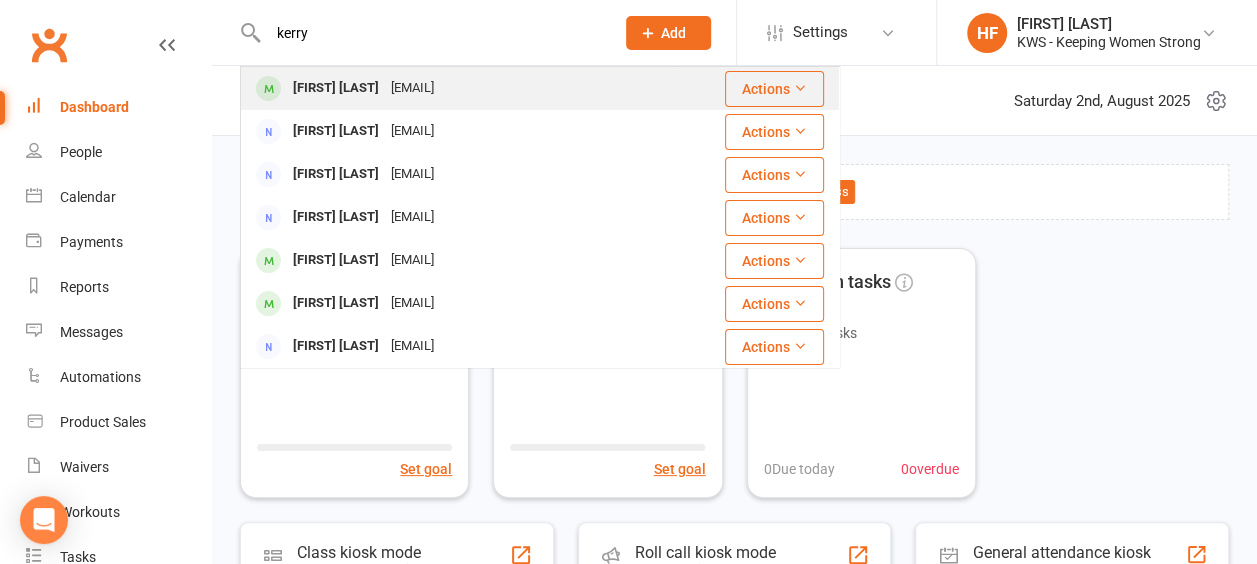 type on "kerry" 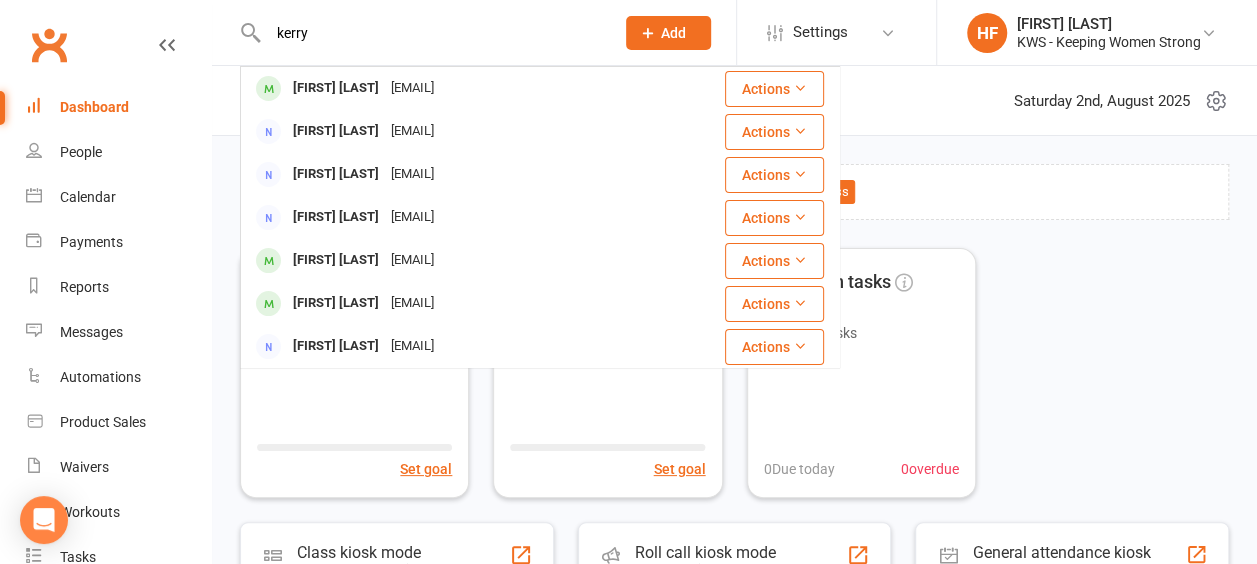 type 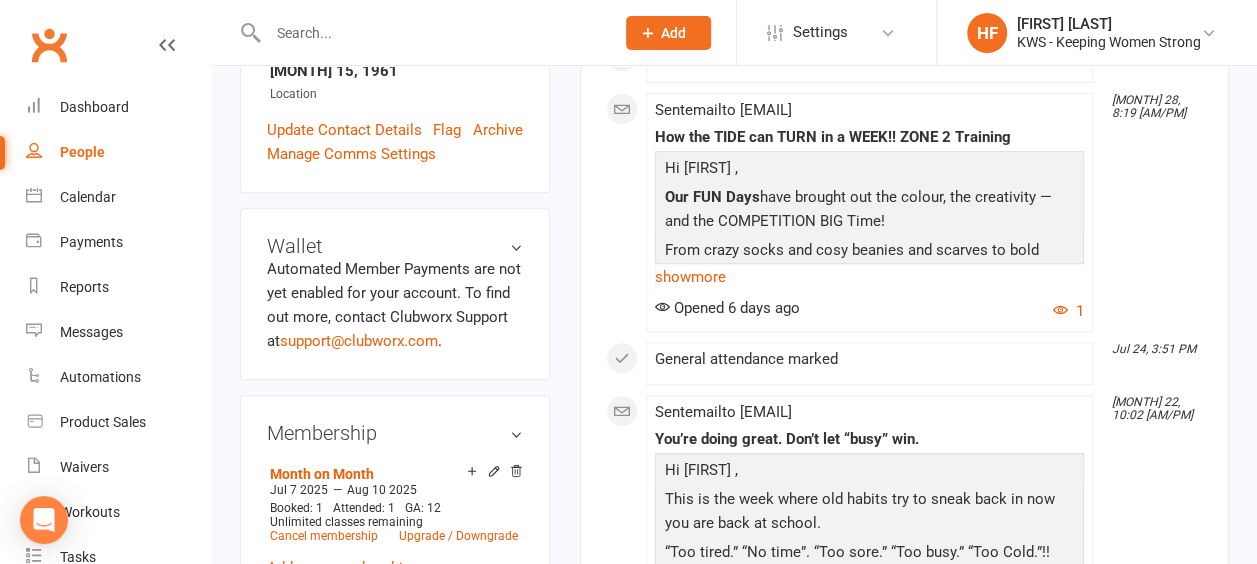 scroll, scrollTop: 600, scrollLeft: 0, axis: vertical 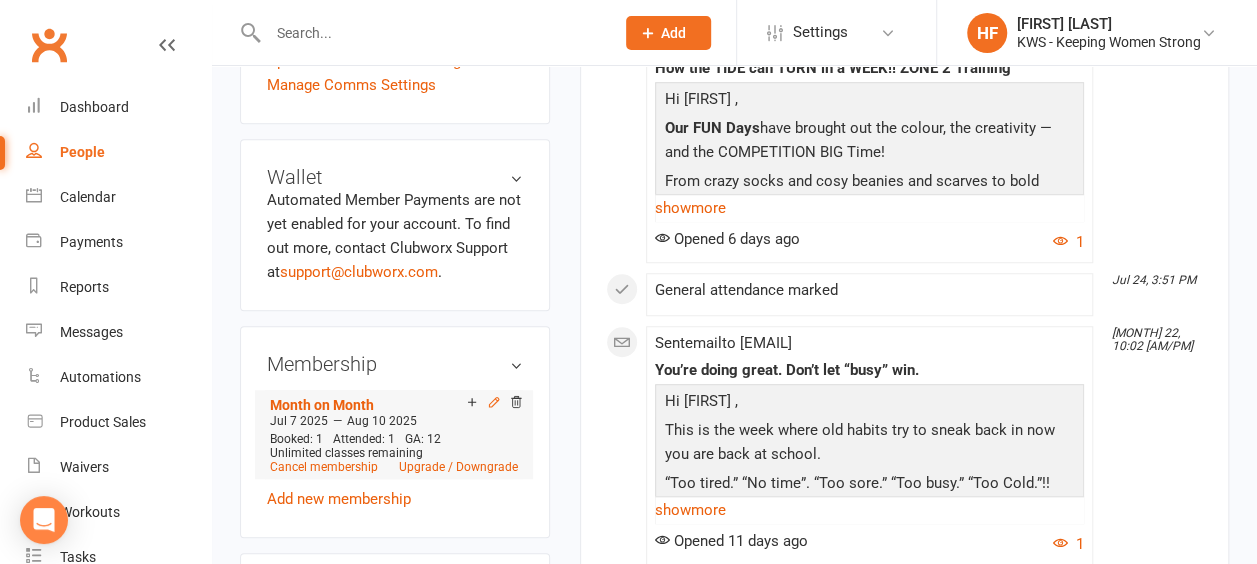 click 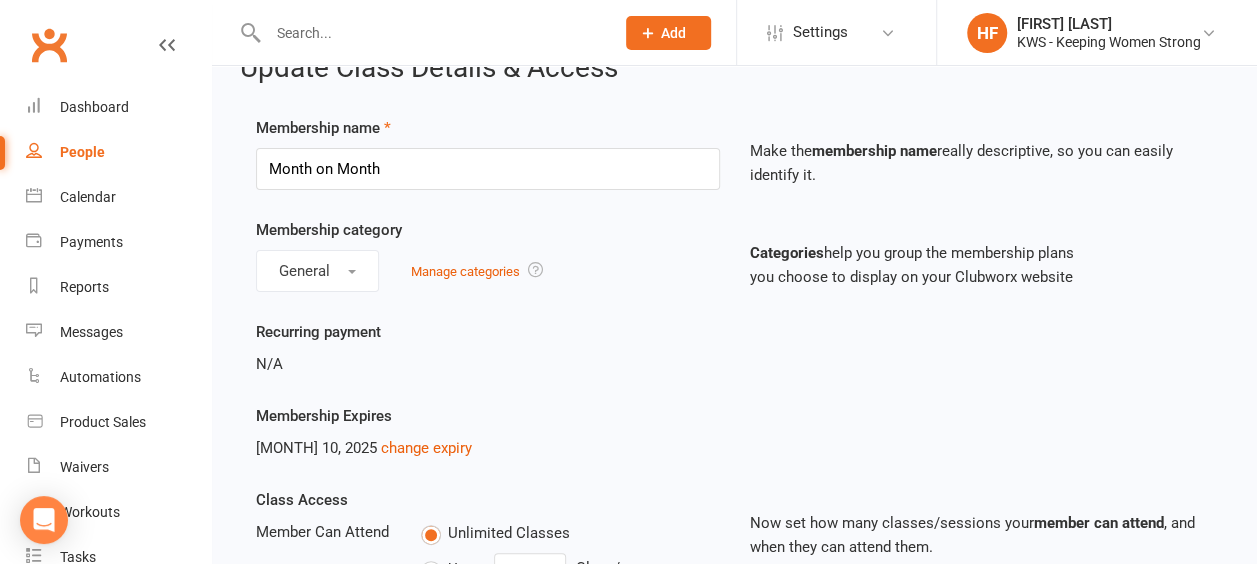 scroll, scrollTop: 0, scrollLeft: 0, axis: both 